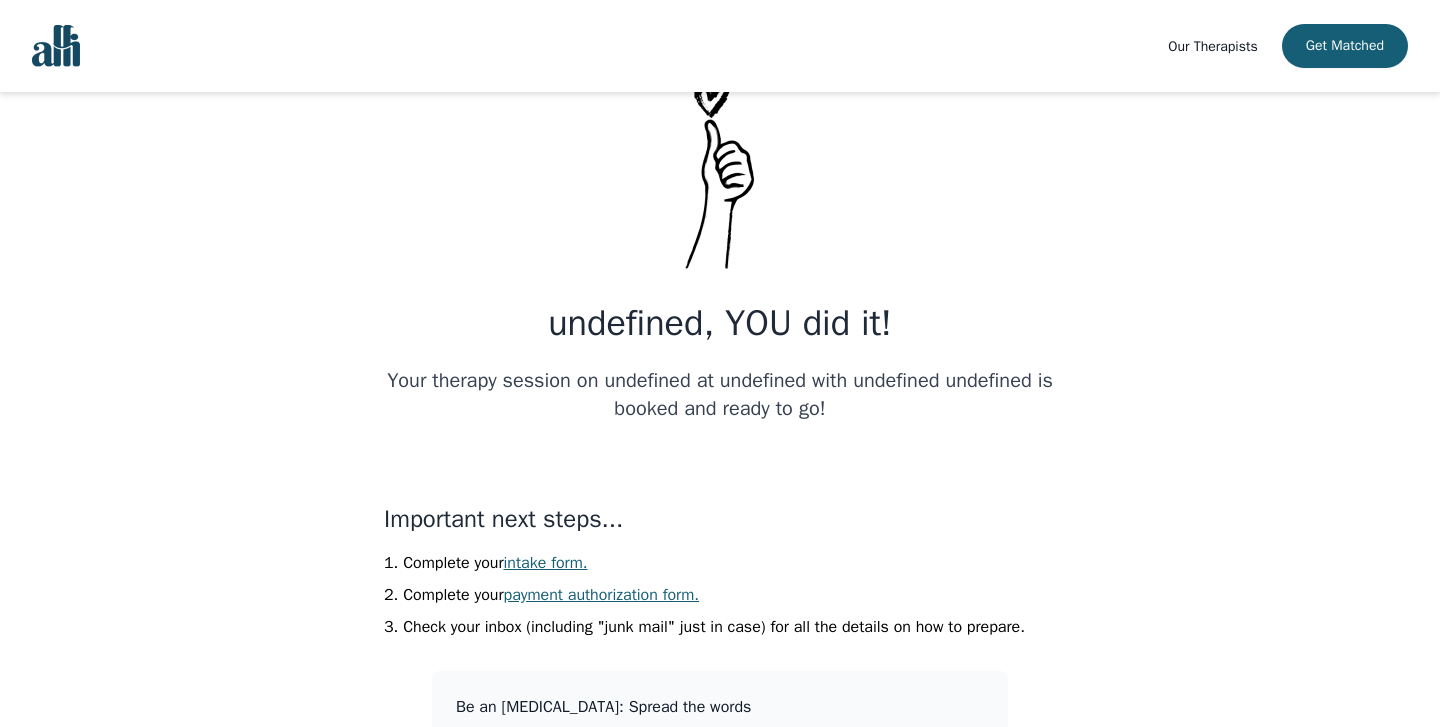 scroll, scrollTop: 93, scrollLeft: 0, axis: vertical 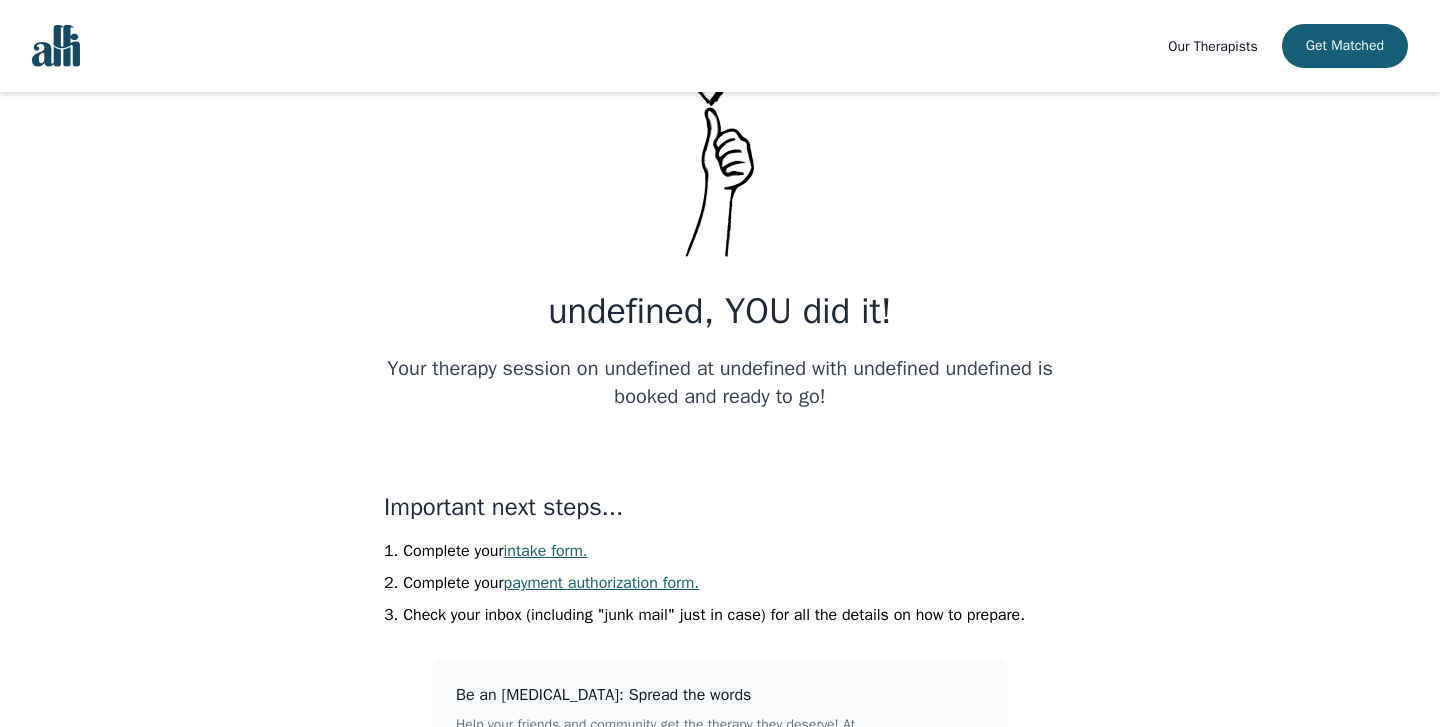 click on "intake form." at bounding box center [546, 551] 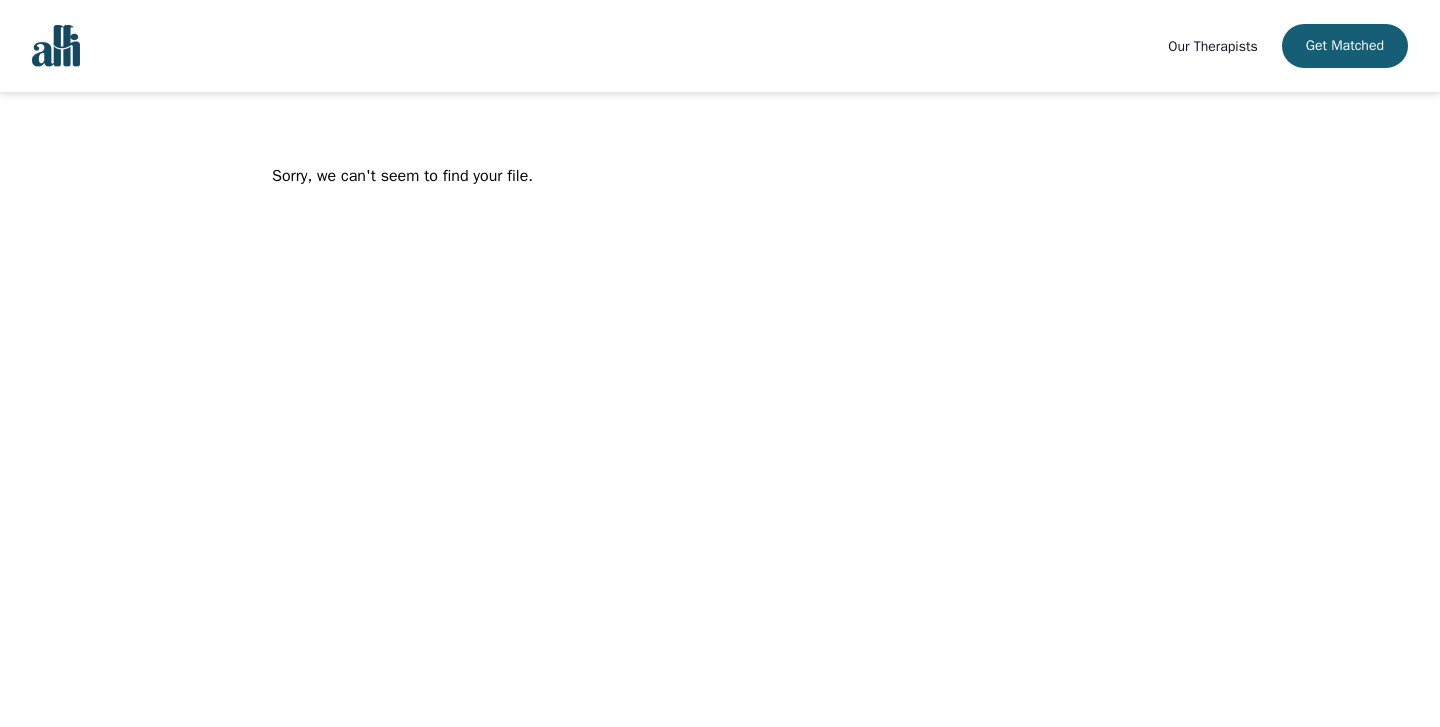 scroll, scrollTop: 2, scrollLeft: 0, axis: vertical 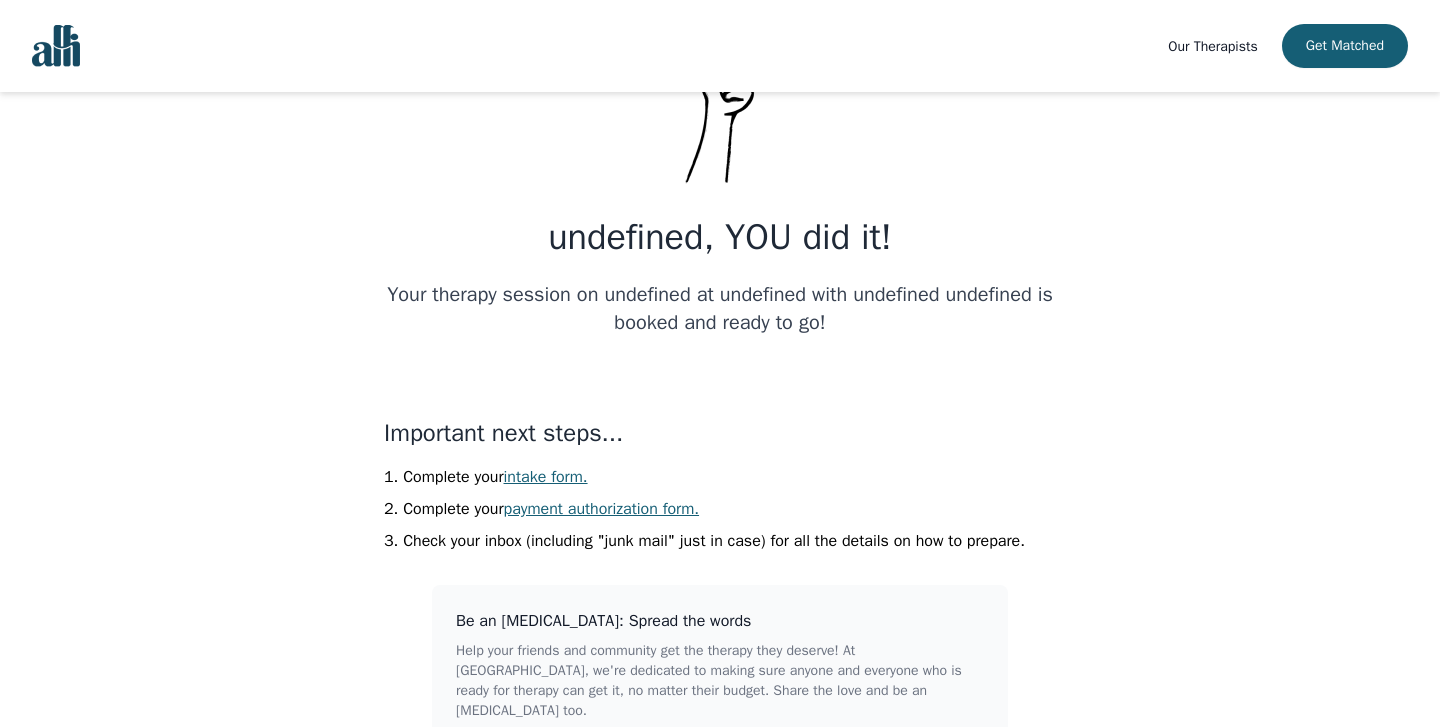 click on "payment authorization form." at bounding box center [602, 509] 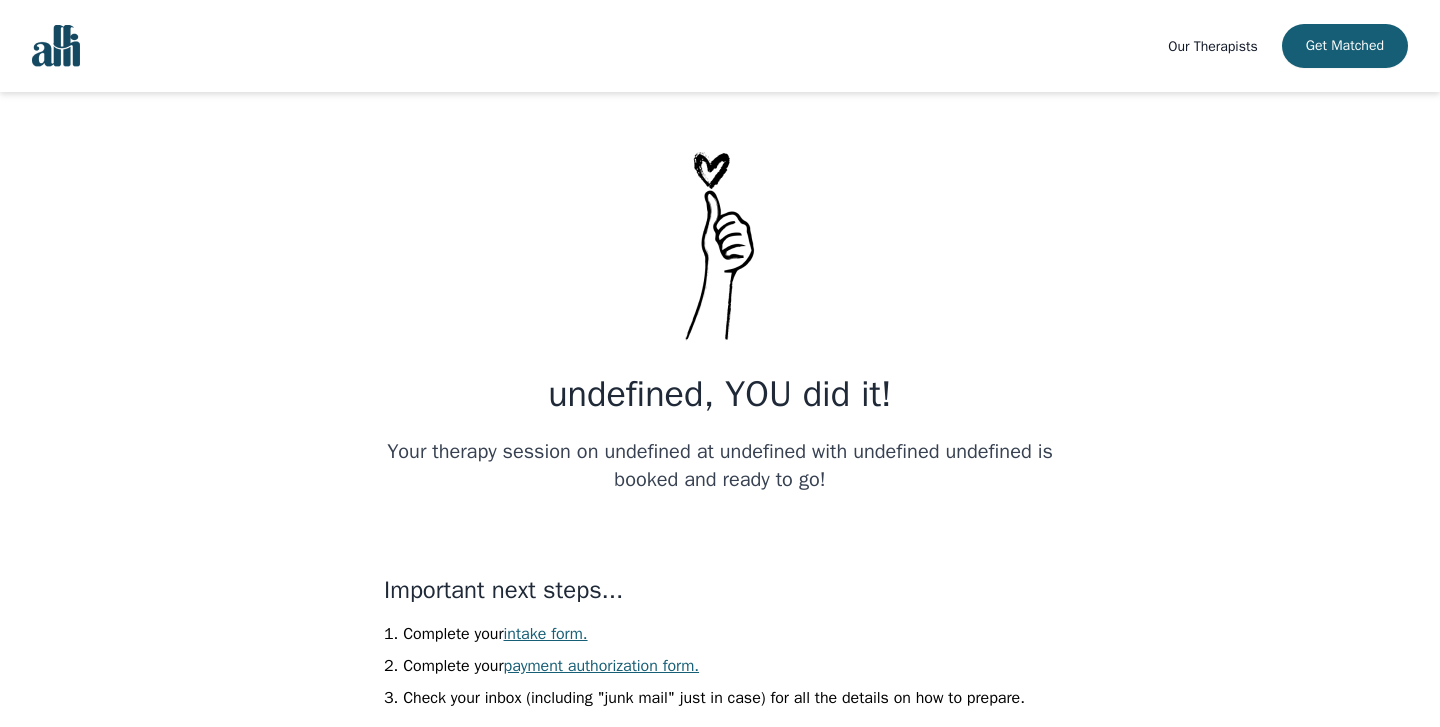 scroll, scrollTop: 0, scrollLeft: 0, axis: both 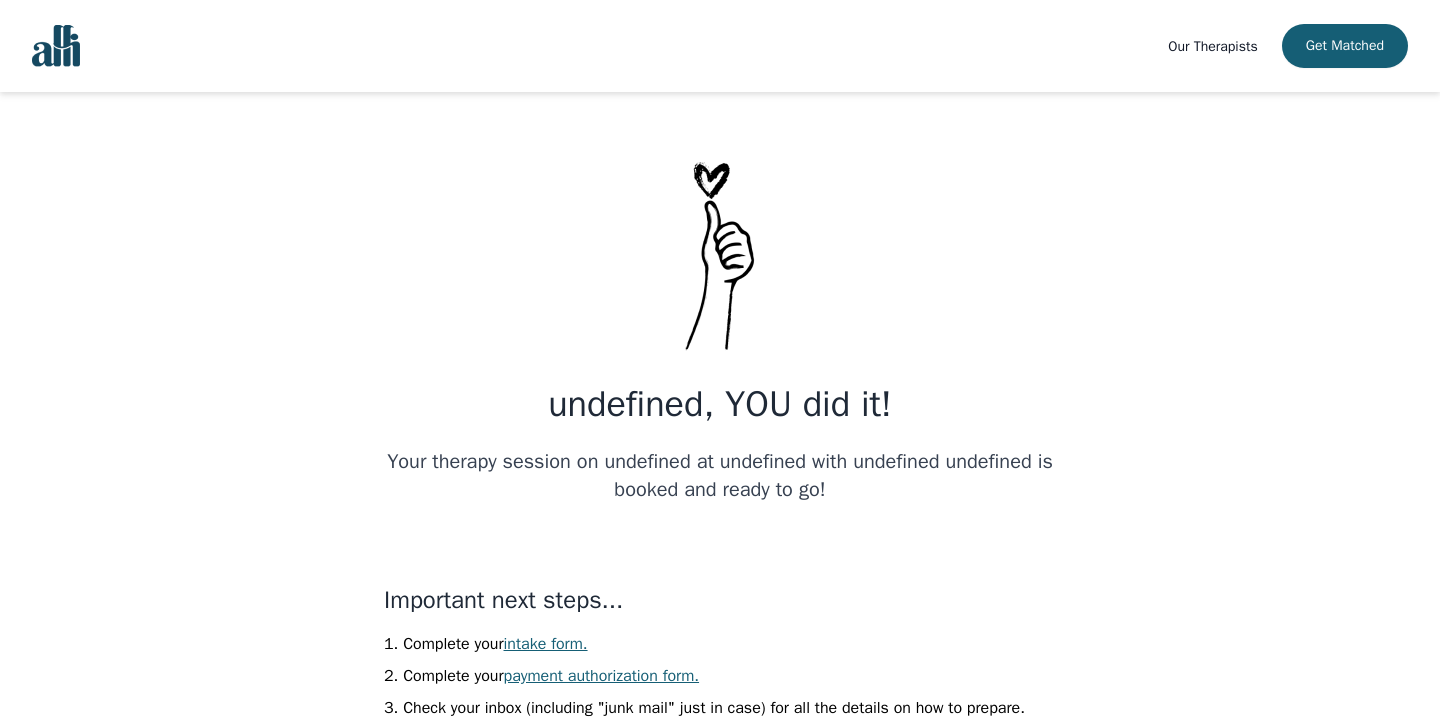 click at bounding box center [56, 46] 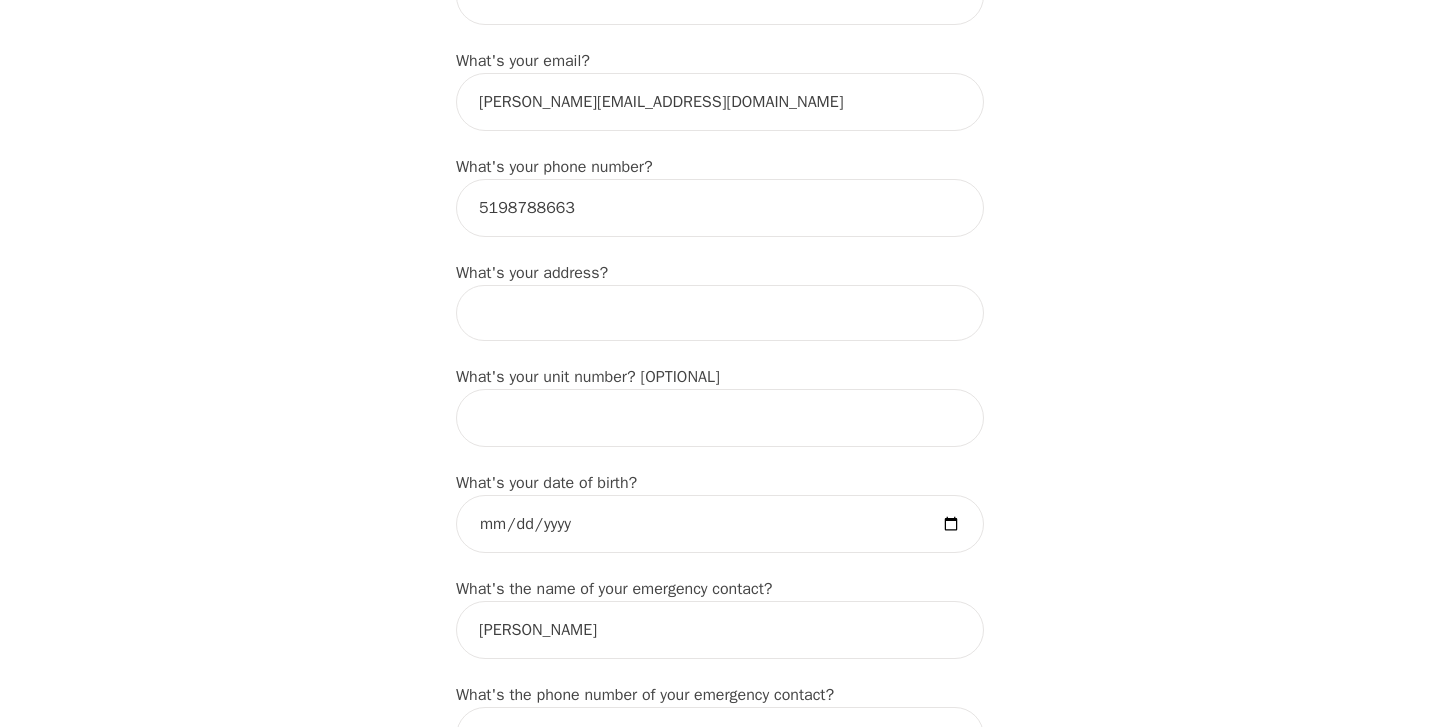 scroll, scrollTop: 633, scrollLeft: 0, axis: vertical 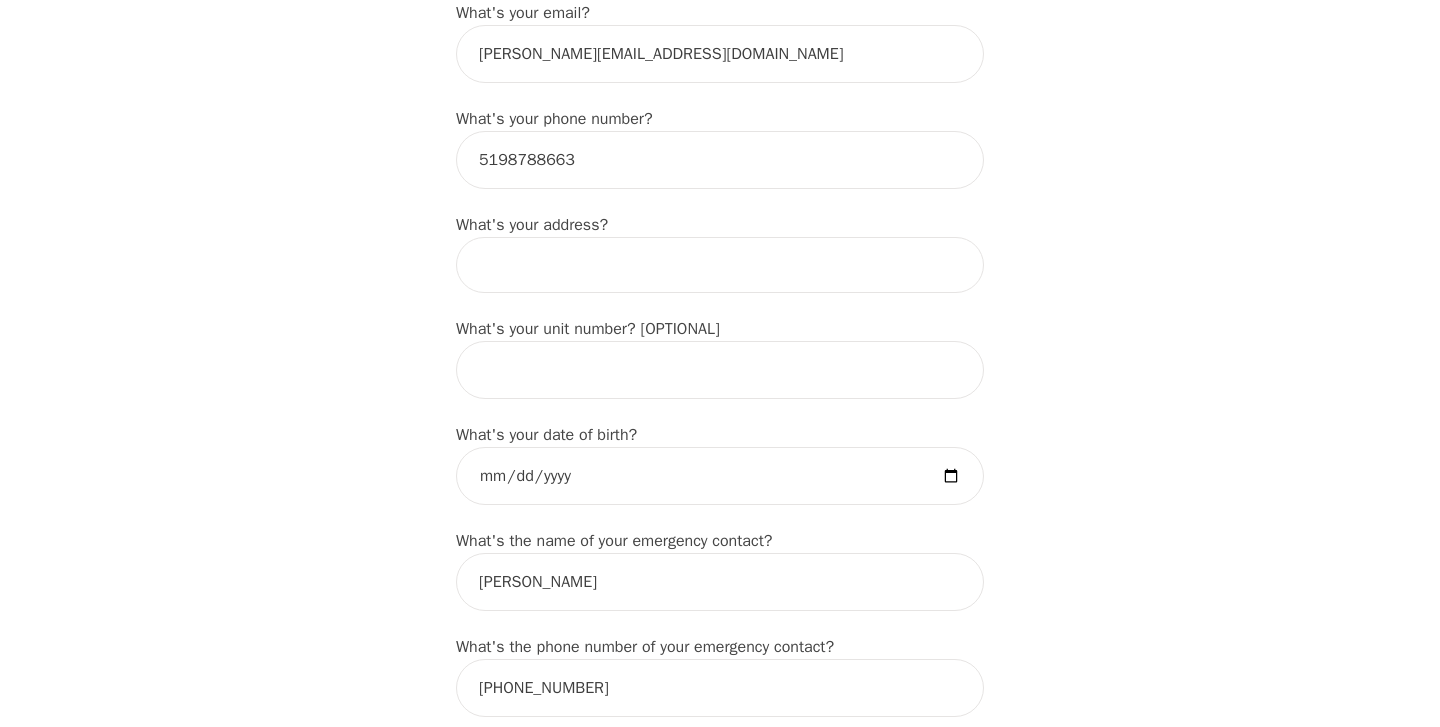 click at bounding box center (720, 265) 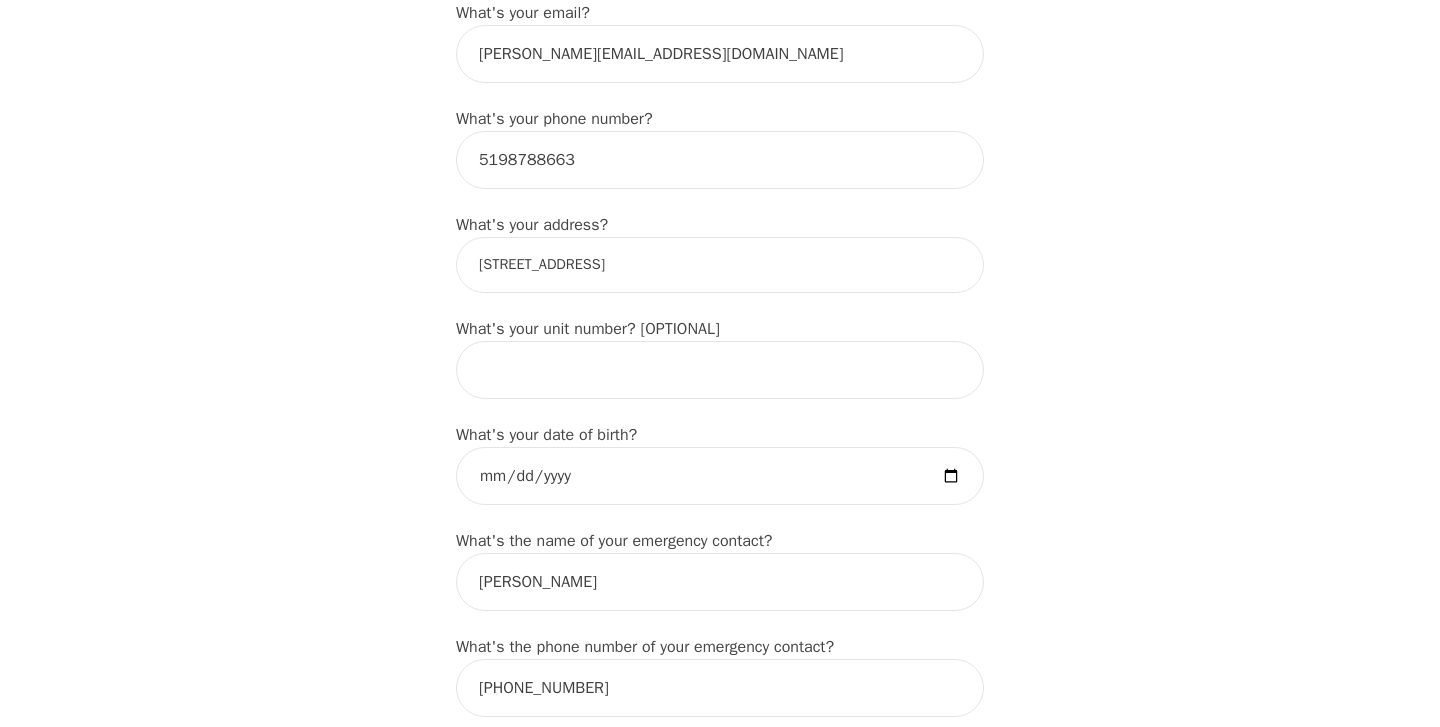 type on "[PERSON_NAME]" 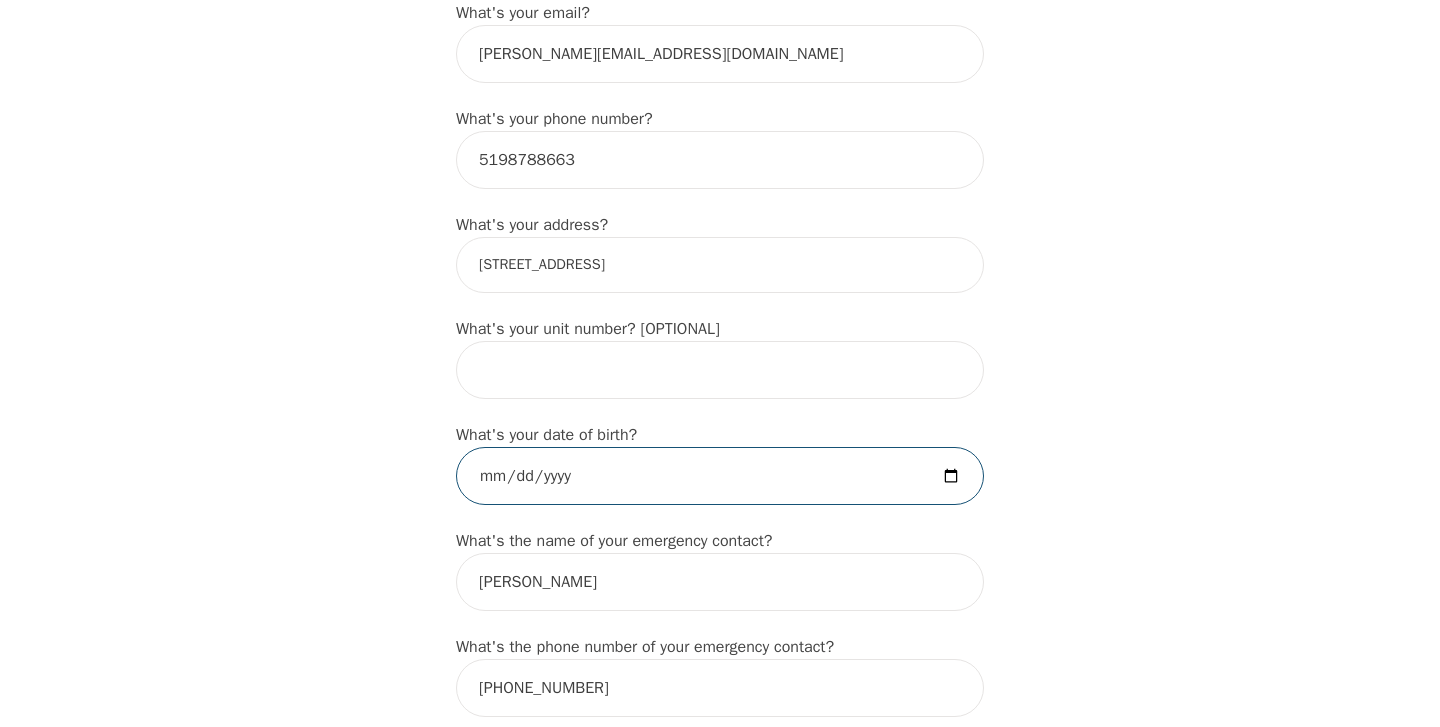 click at bounding box center (720, 476) 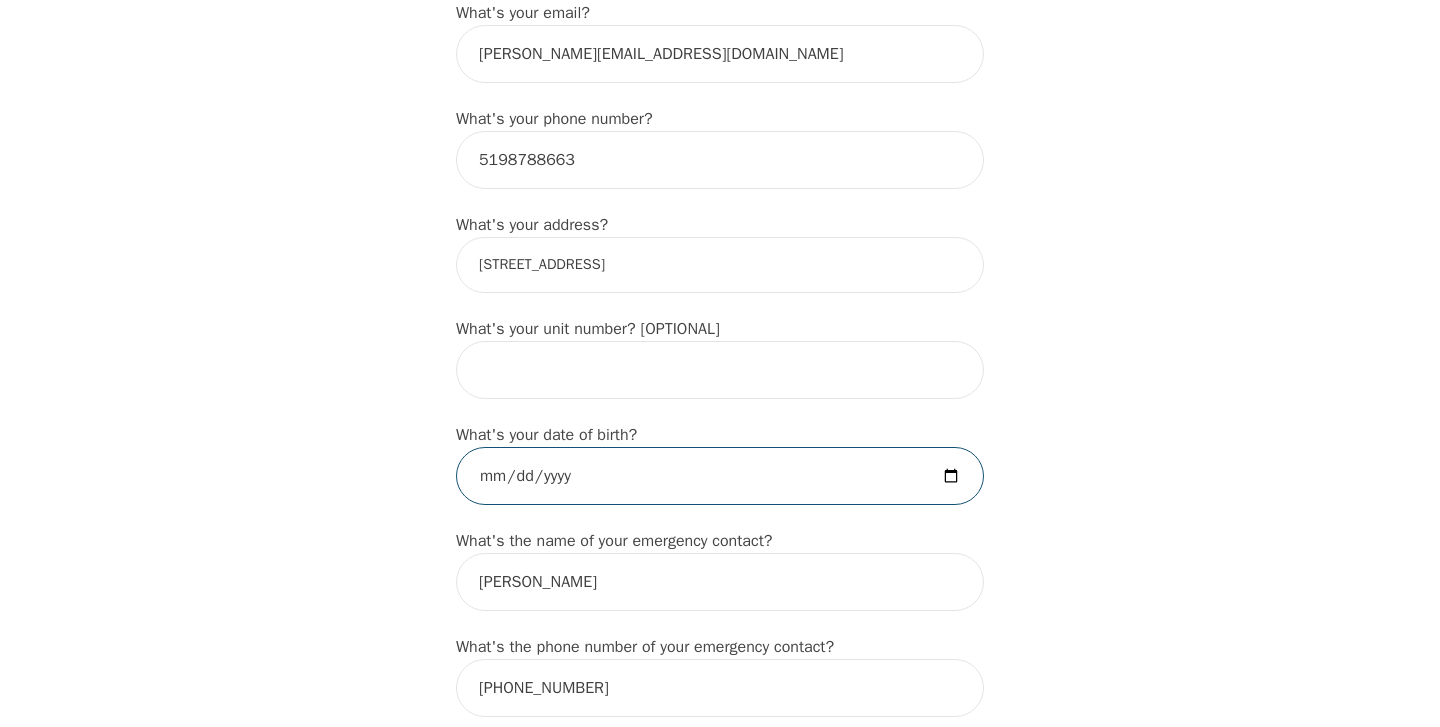 click at bounding box center (720, 476) 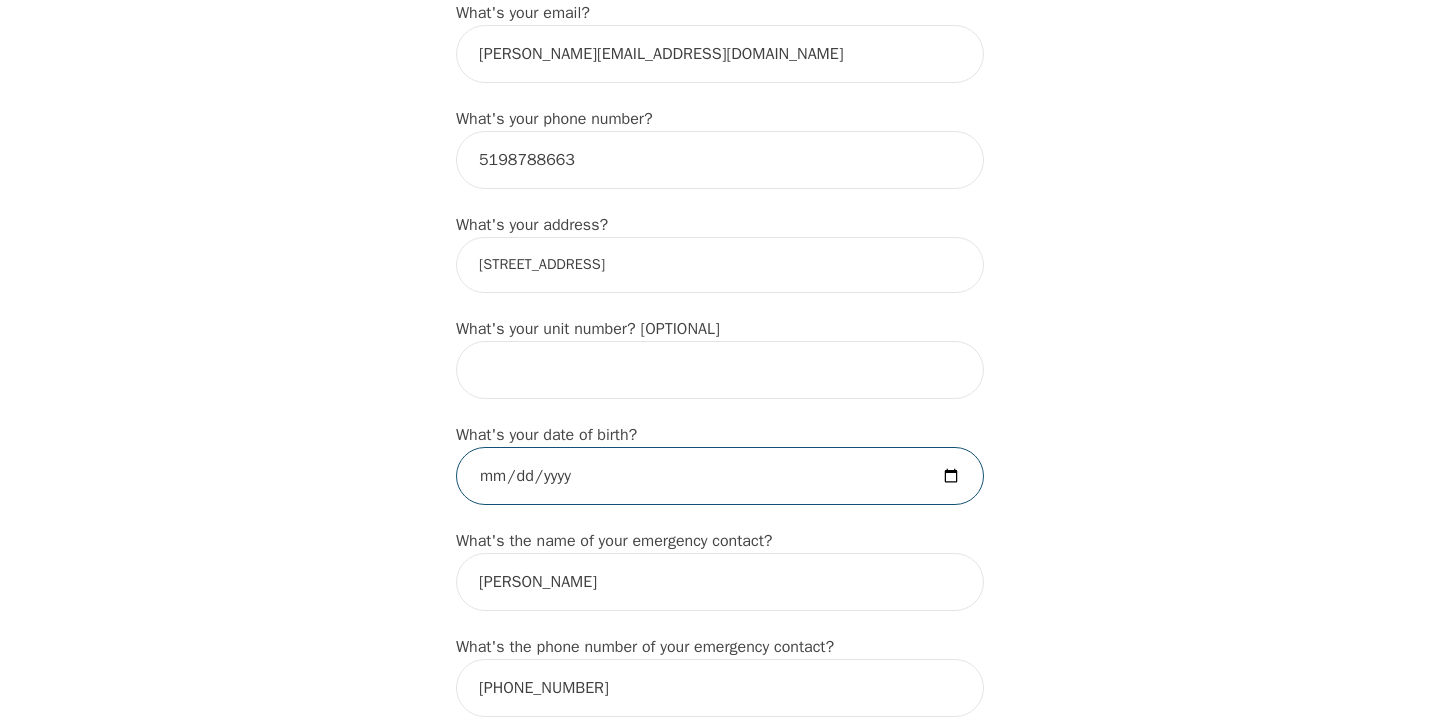type on "[DATE]" 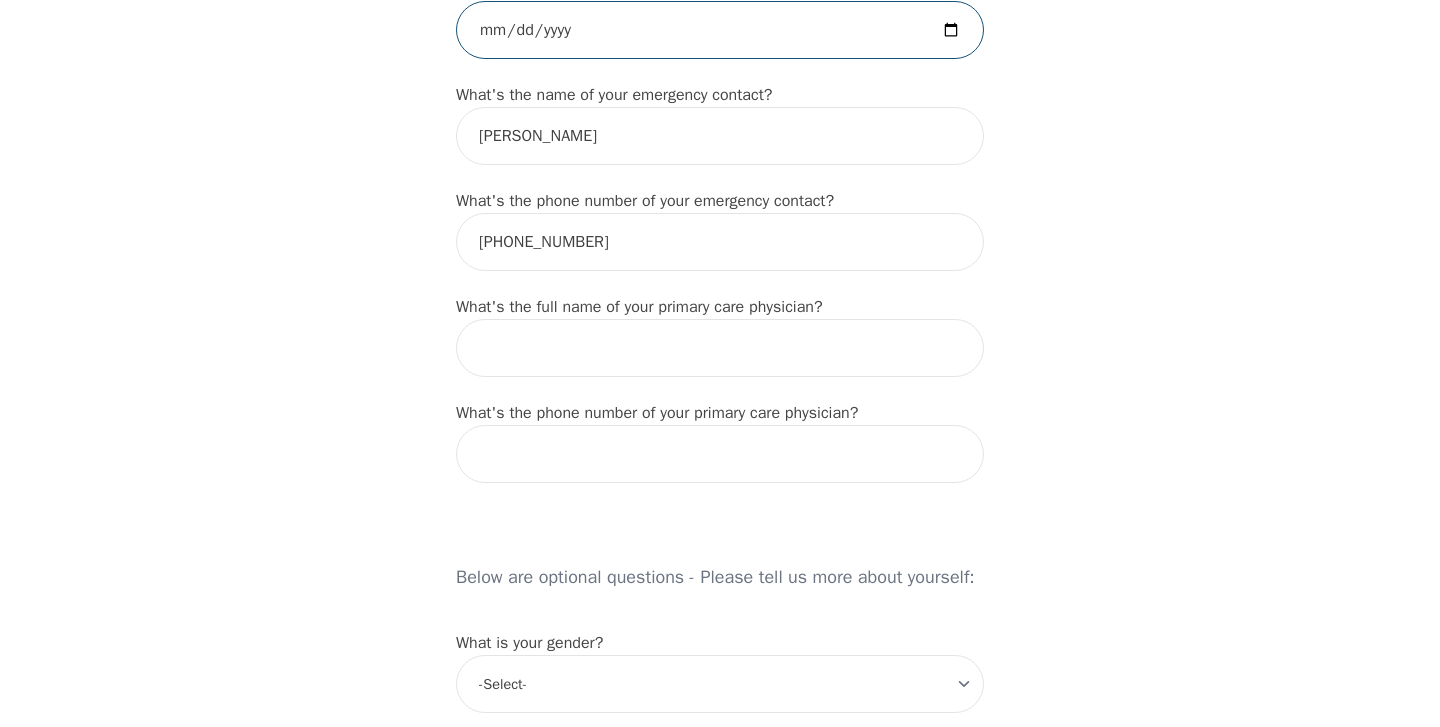 scroll, scrollTop: 1106, scrollLeft: 0, axis: vertical 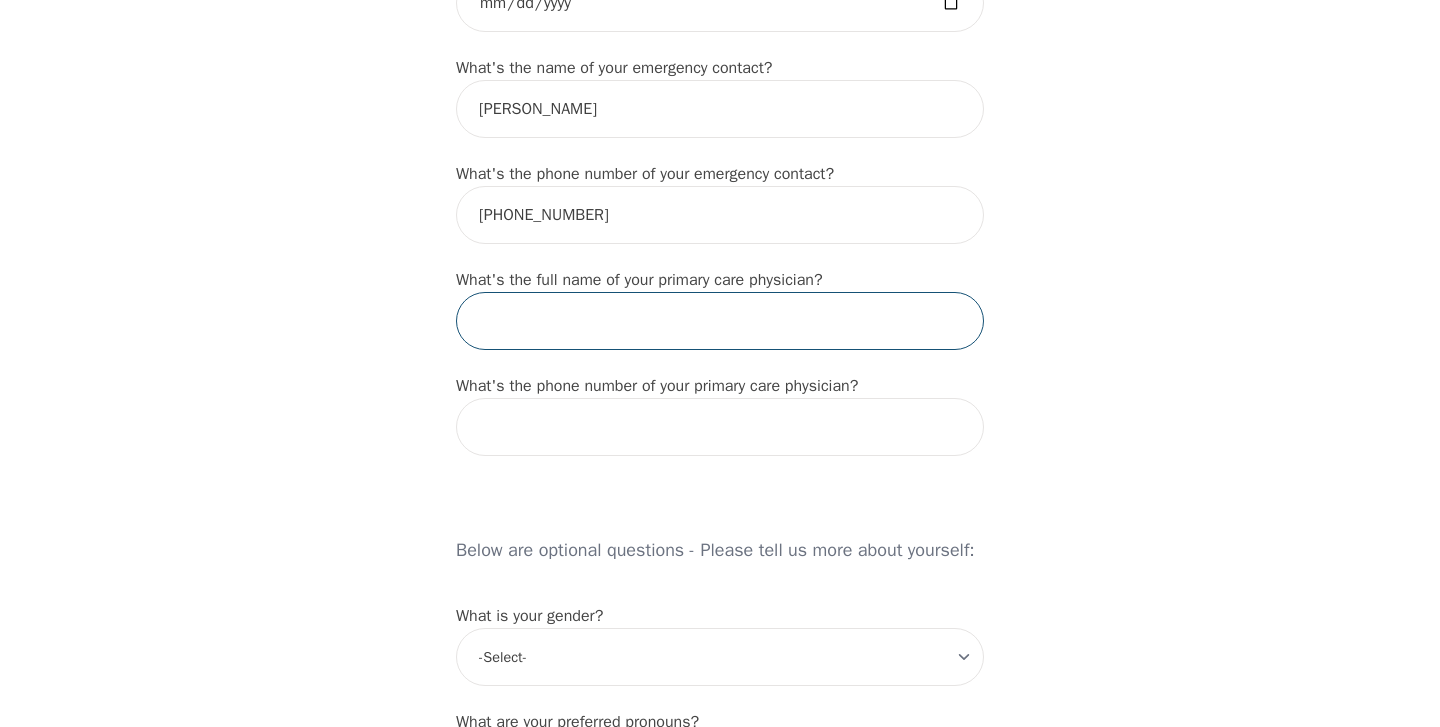 click at bounding box center [720, 321] 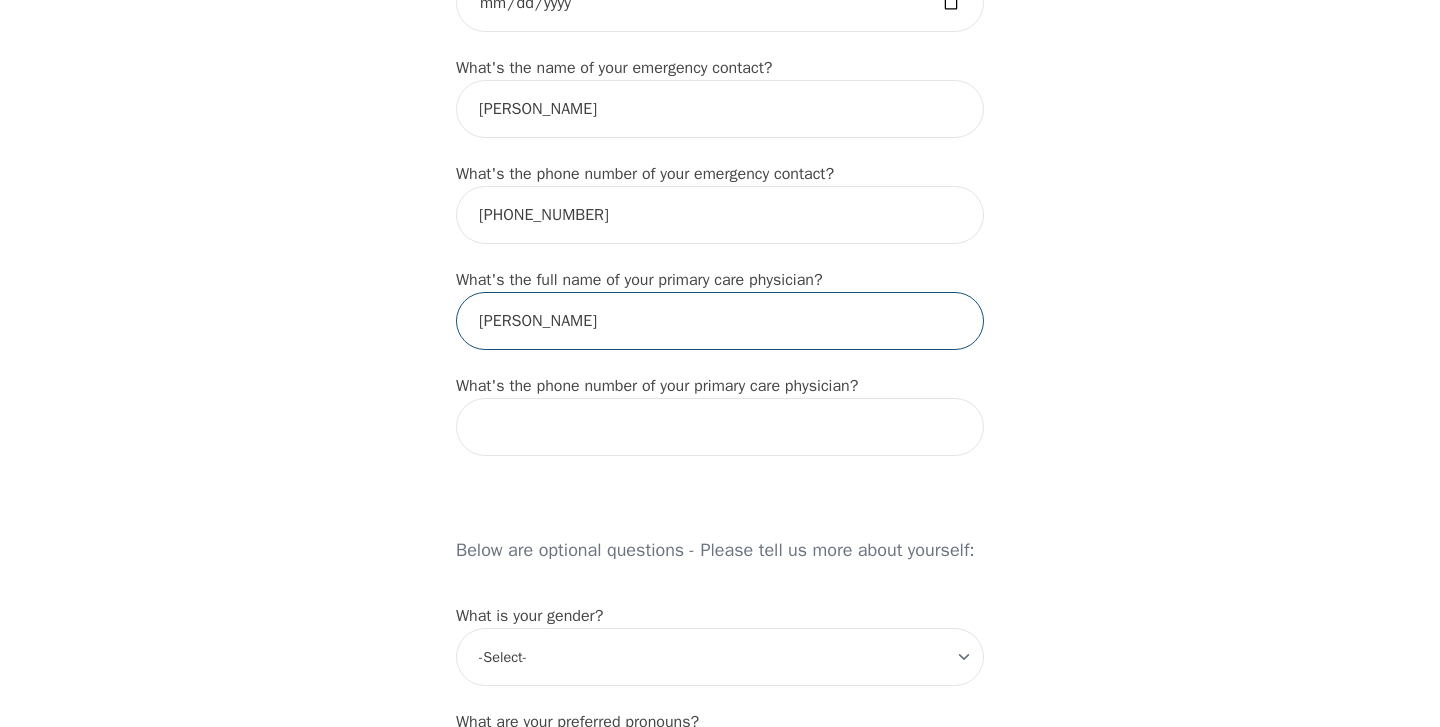 type on "[PERSON_NAME]" 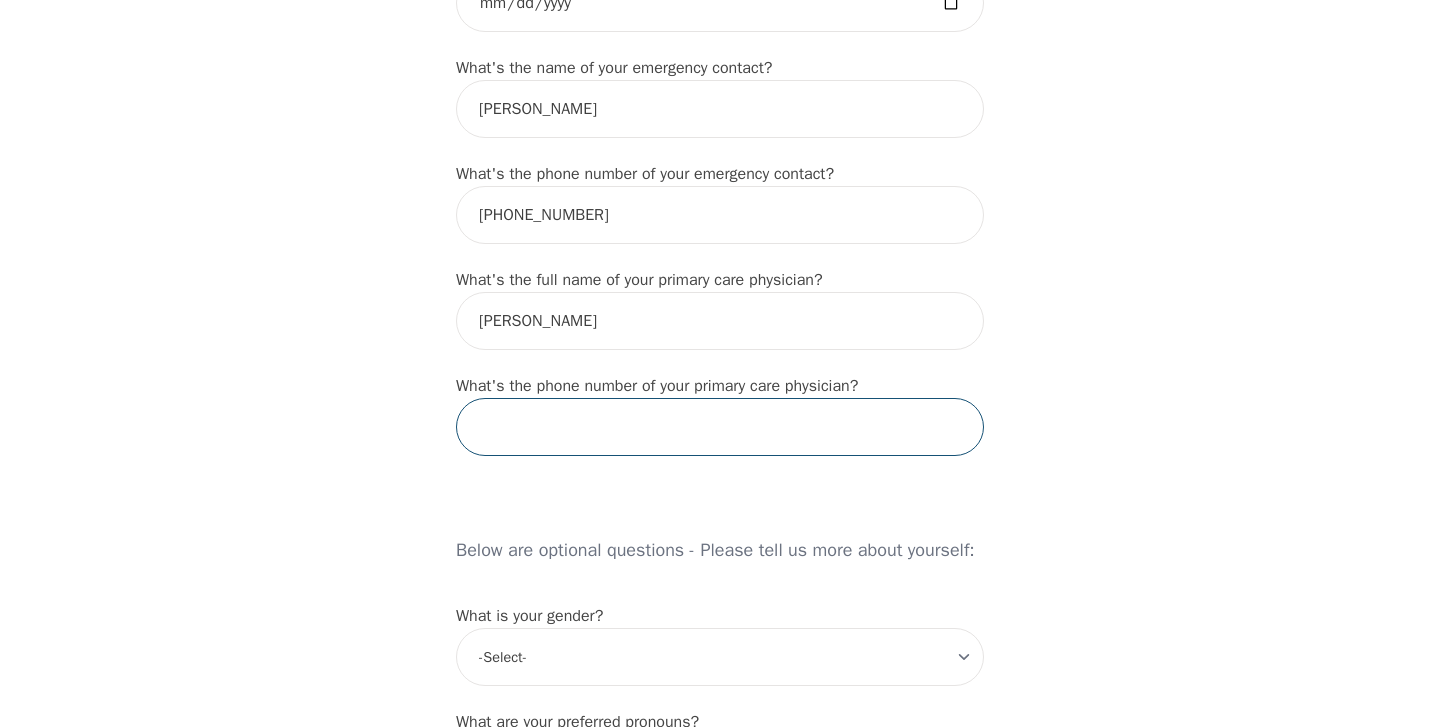 click at bounding box center (720, 427) 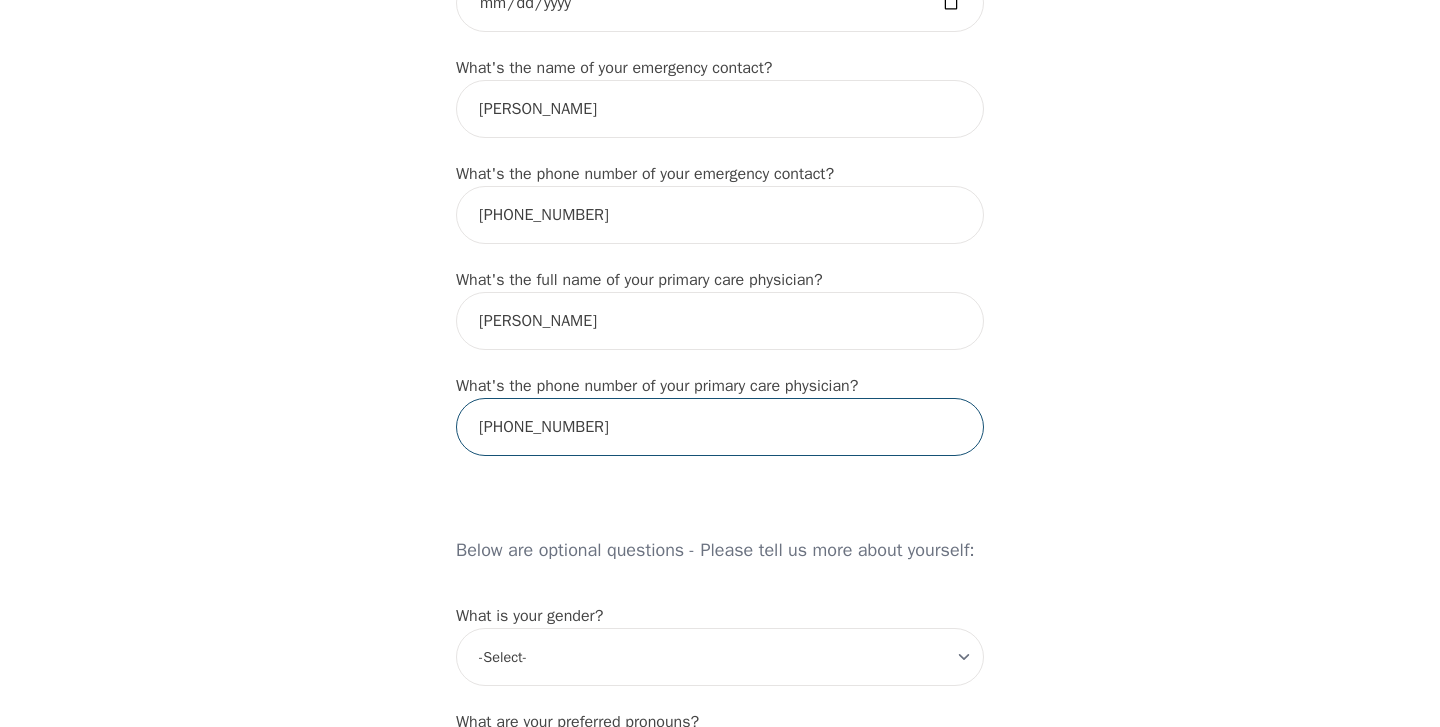 click on "[PHONE_NUMBER]" at bounding box center [720, 427] 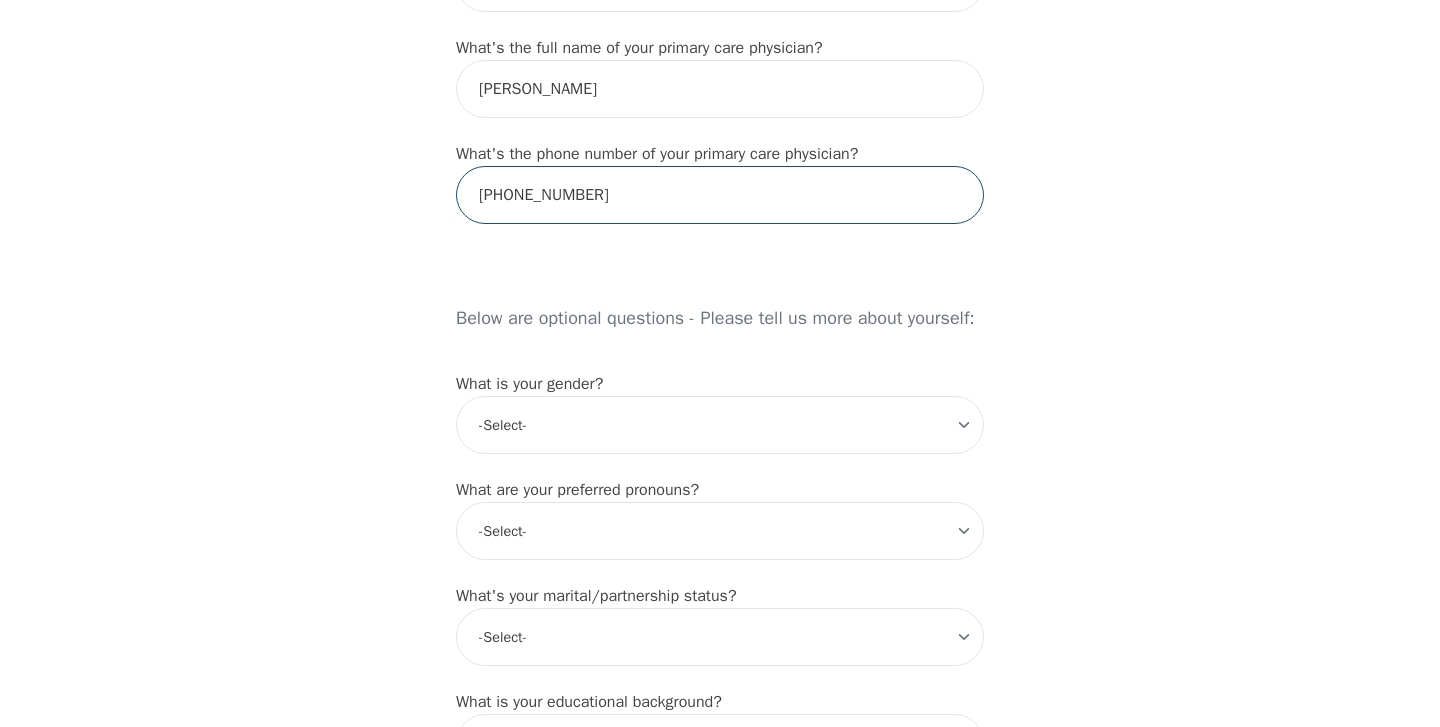 scroll, scrollTop: 1360, scrollLeft: 0, axis: vertical 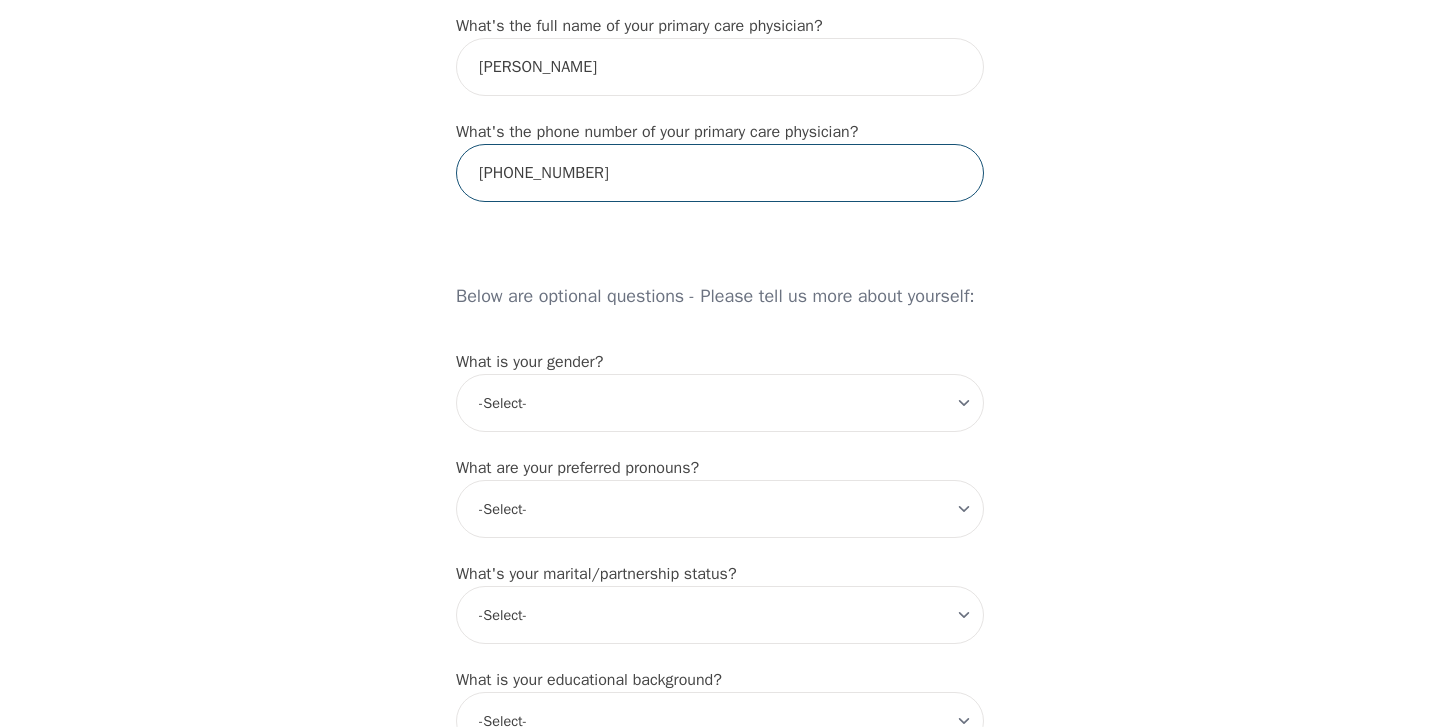 type on "[PHONE_NUMBER]" 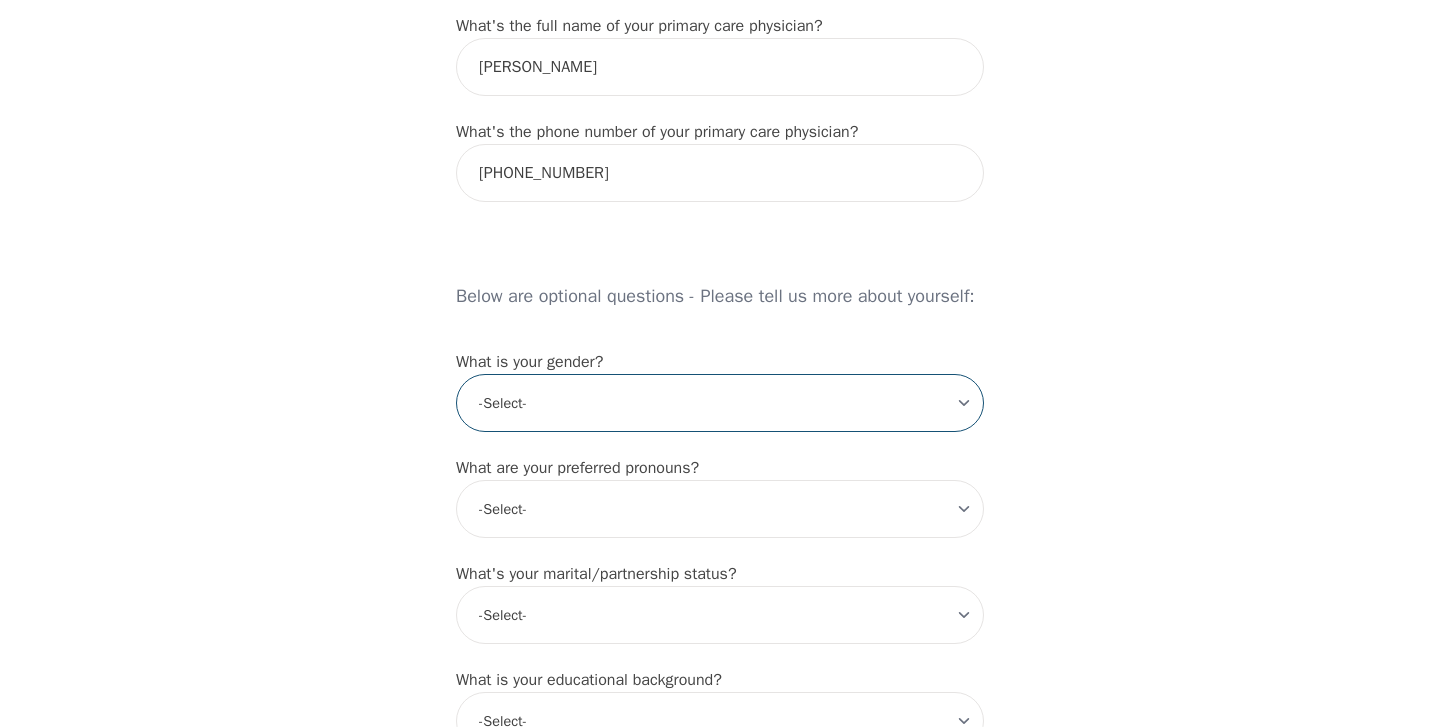 click on "-Select- [DEMOGRAPHIC_DATA] [DEMOGRAPHIC_DATA] [DEMOGRAPHIC_DATA] [DEMOGRAPHIC_DATA] [DEMOGRAPHIC_DATA] prefer_not_to_say" at bounding box center (720, 403) 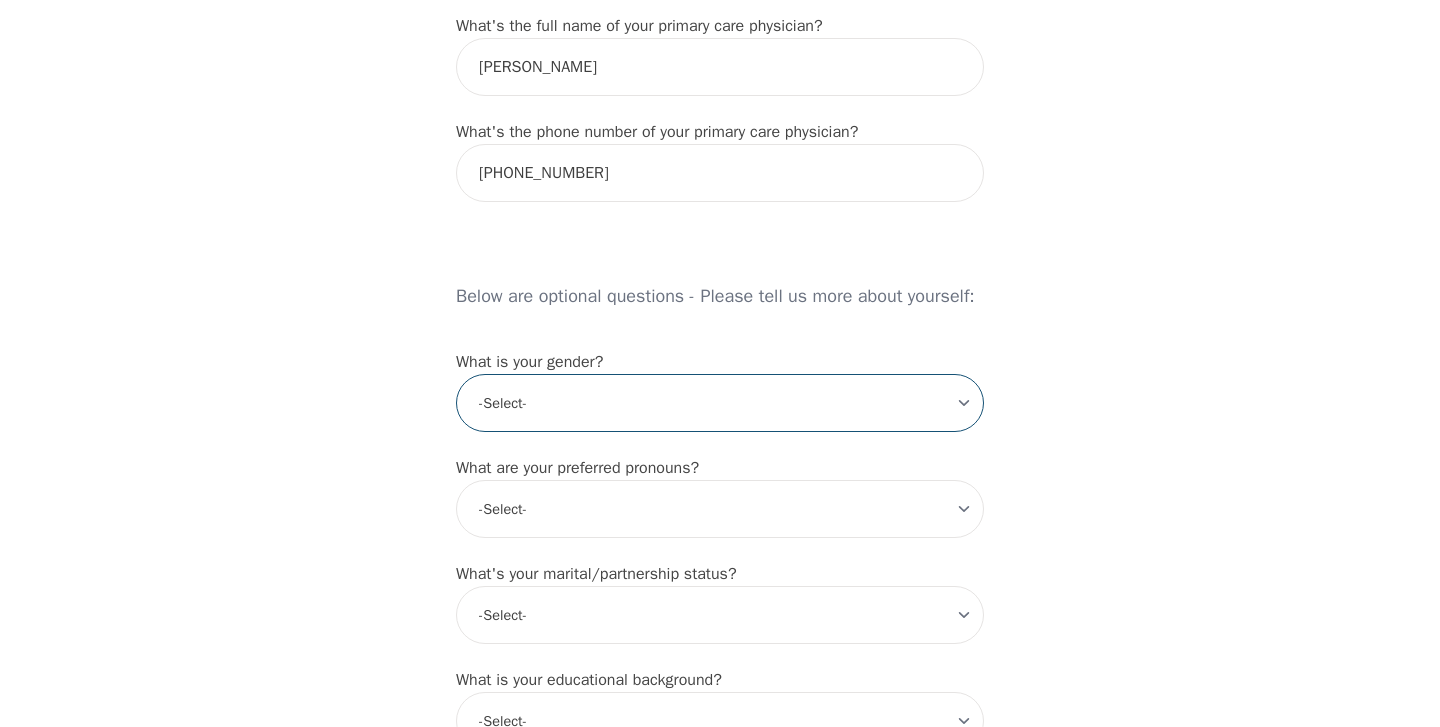 select on "[DEMOGRAPHIC_DATA]" 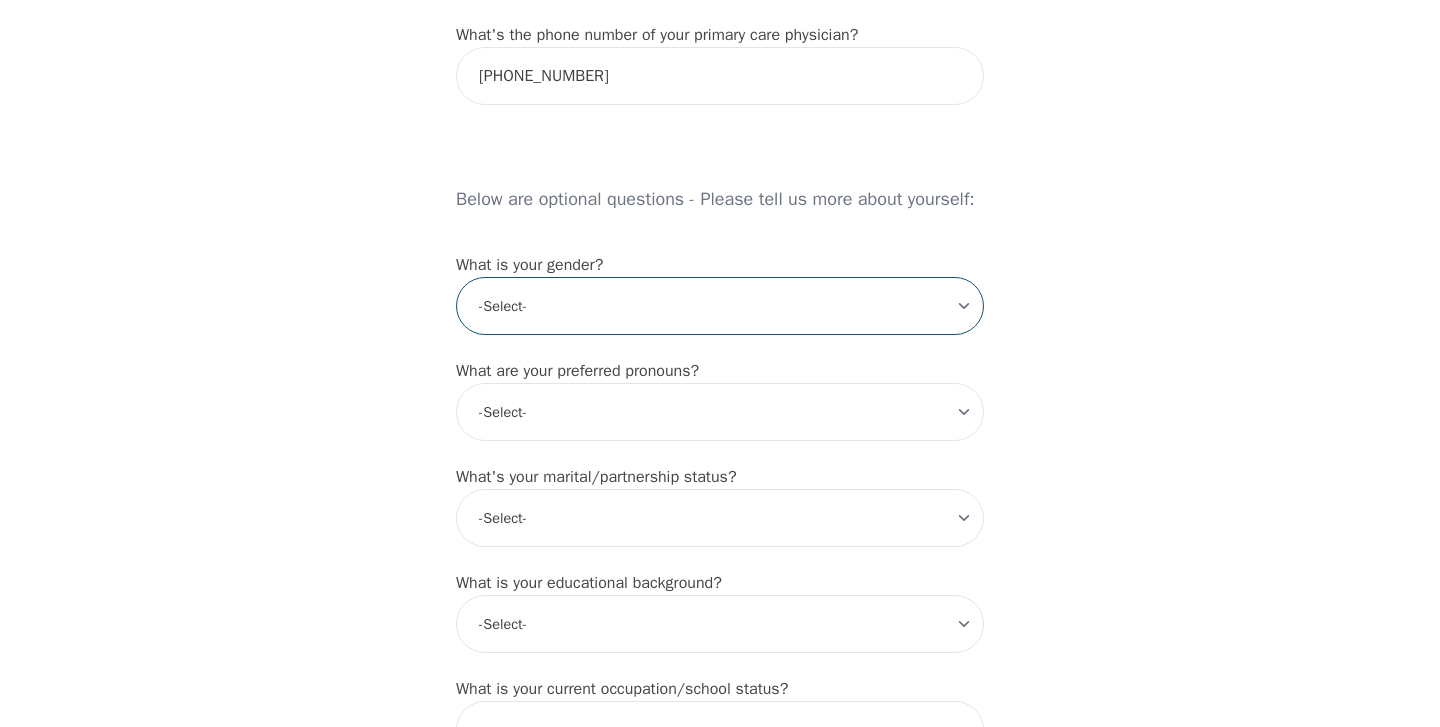 scroll, scrollTop: 1477, scrollLeft: 0, axis: vertical 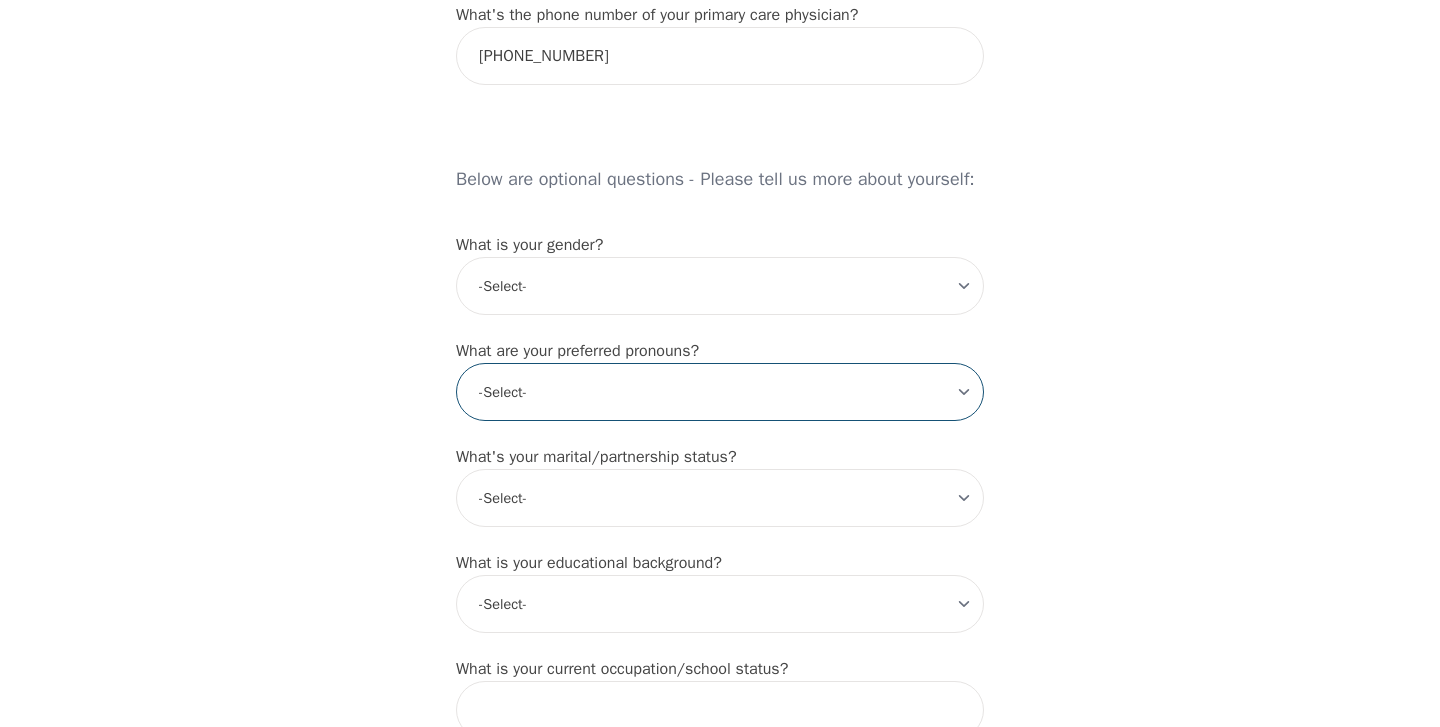 click on "-Select- he/him she/her they/them ze/zir xe/xem ey/em ve/ver tey/ter e/e per/per prefer_not_to_say" at bounding box center [720, 392] 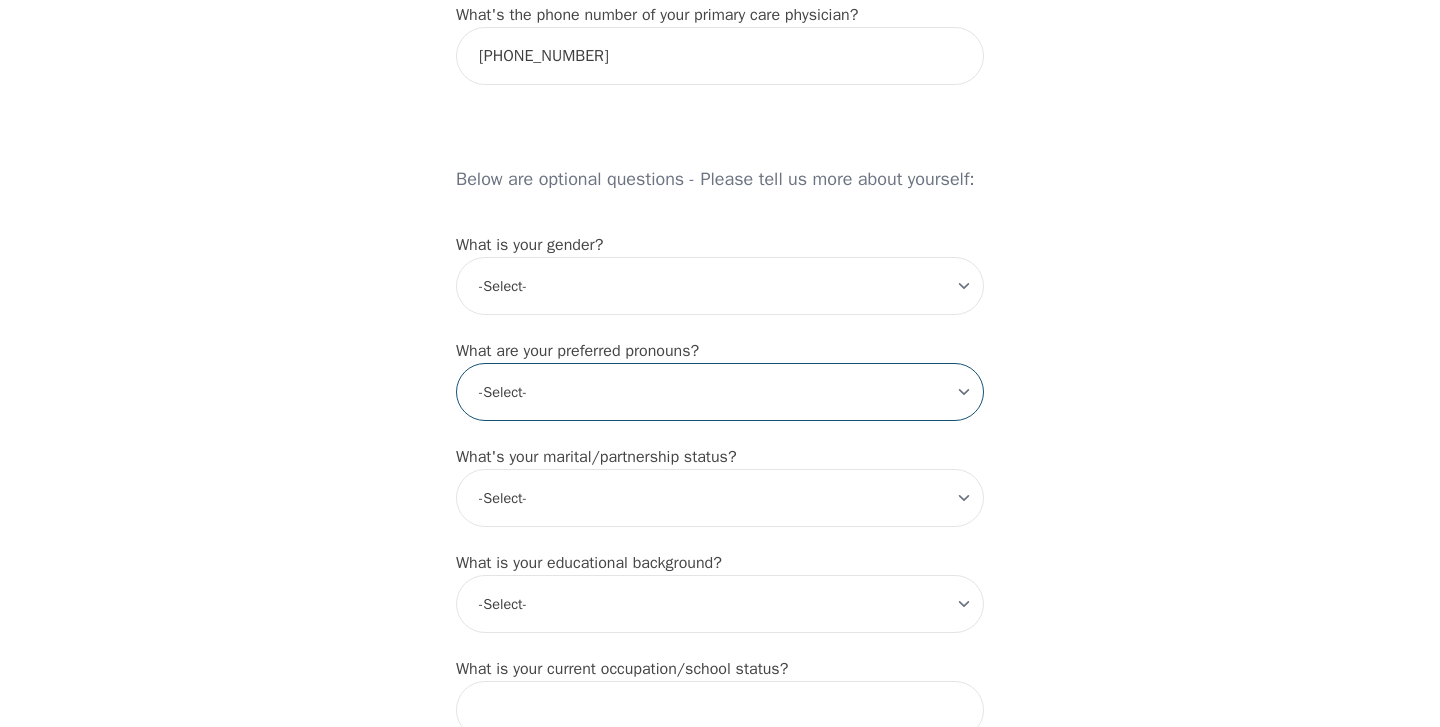 select on "she/her" 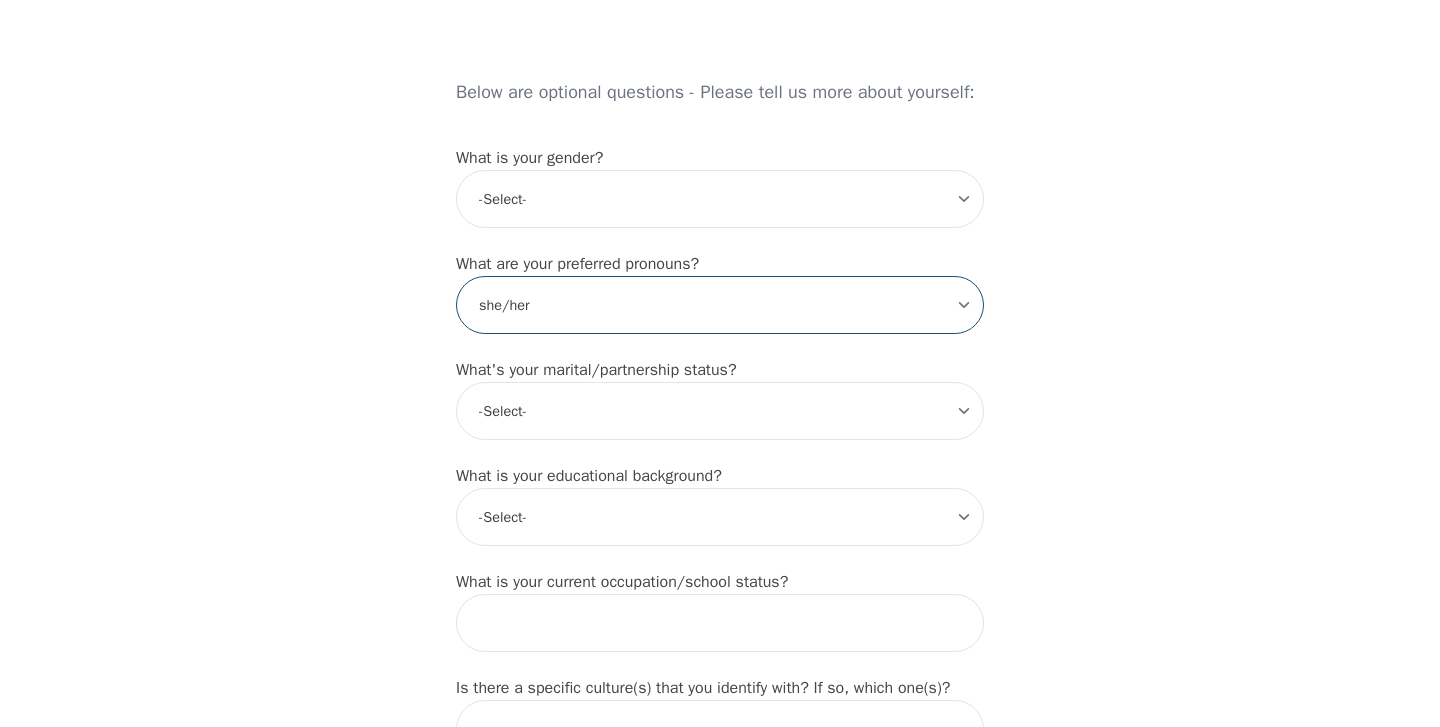 scroll, scrollTop: 1566, scrollLeft: 0, axis: vertical 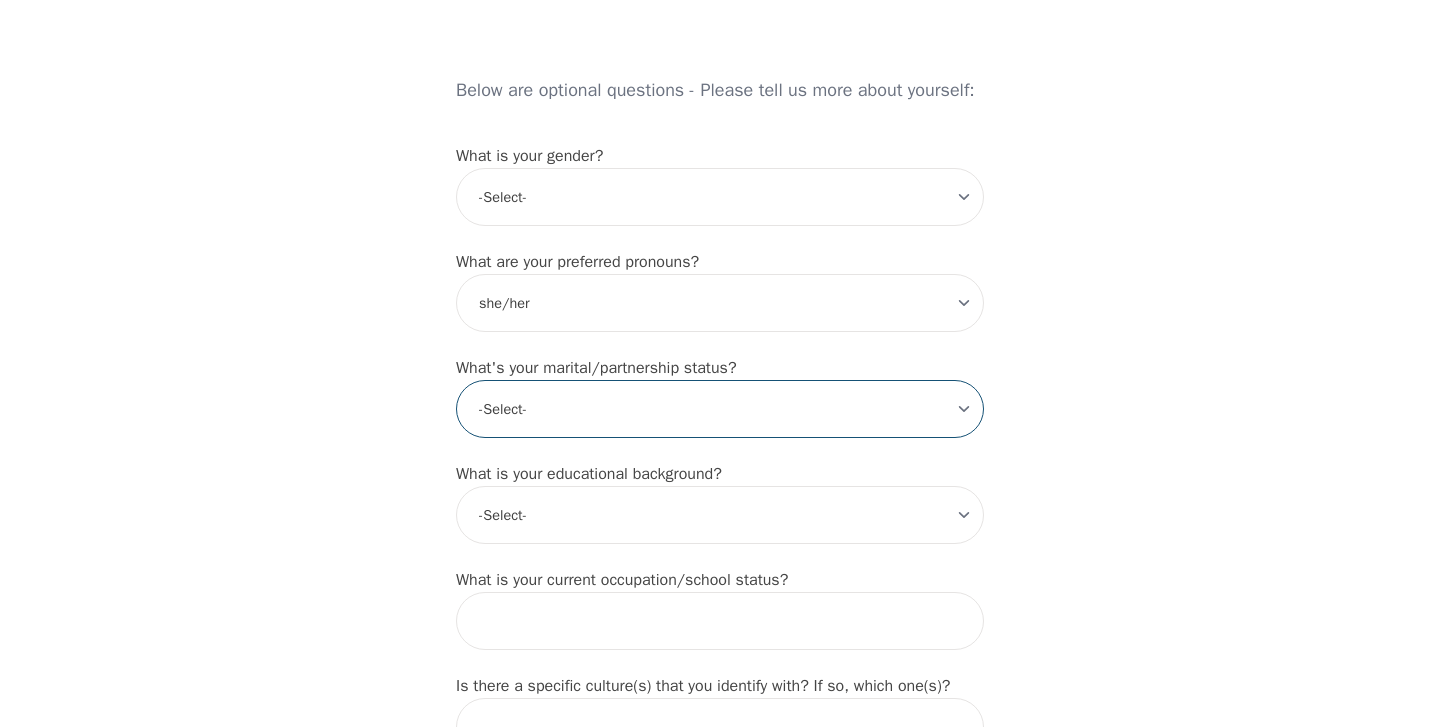 click on "-Select- Single Partnered Married Common Law Widowed Separated Divorced" at bounding box center (720, 409) 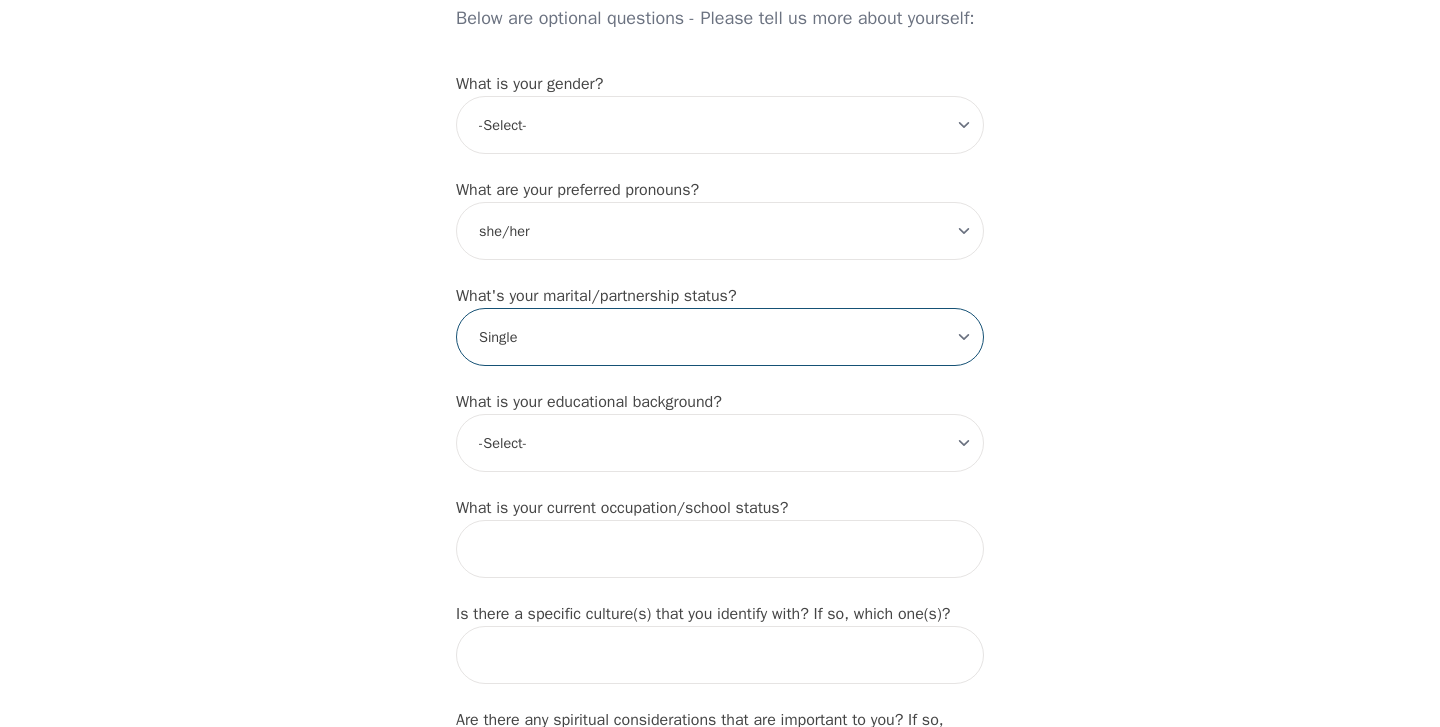 scroll, scrollTop: 1665, scrollLeft: 0, axis: vertical 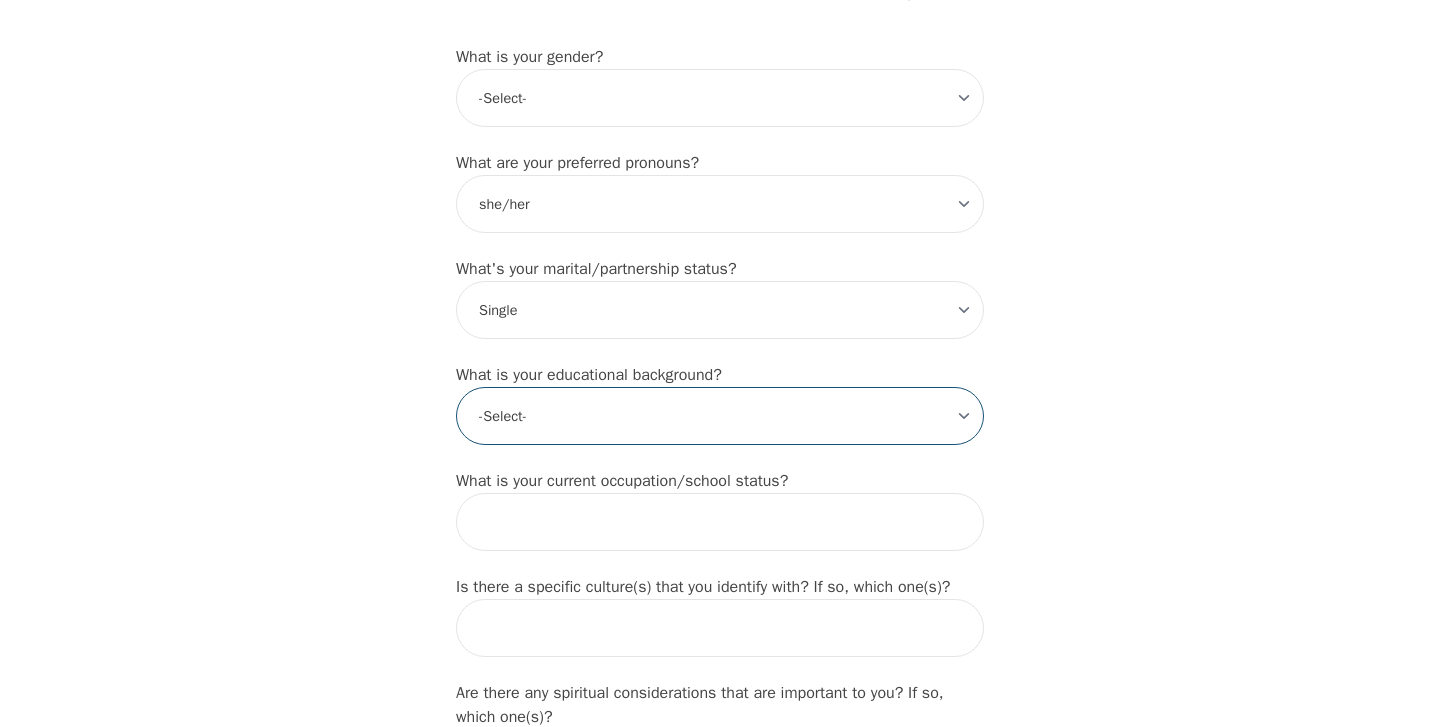 click on "-Select- Less than high school High school Associate degree Bachelor degree Master's degree Professional degree Doctorial degree" at bounding box center [720, 416] 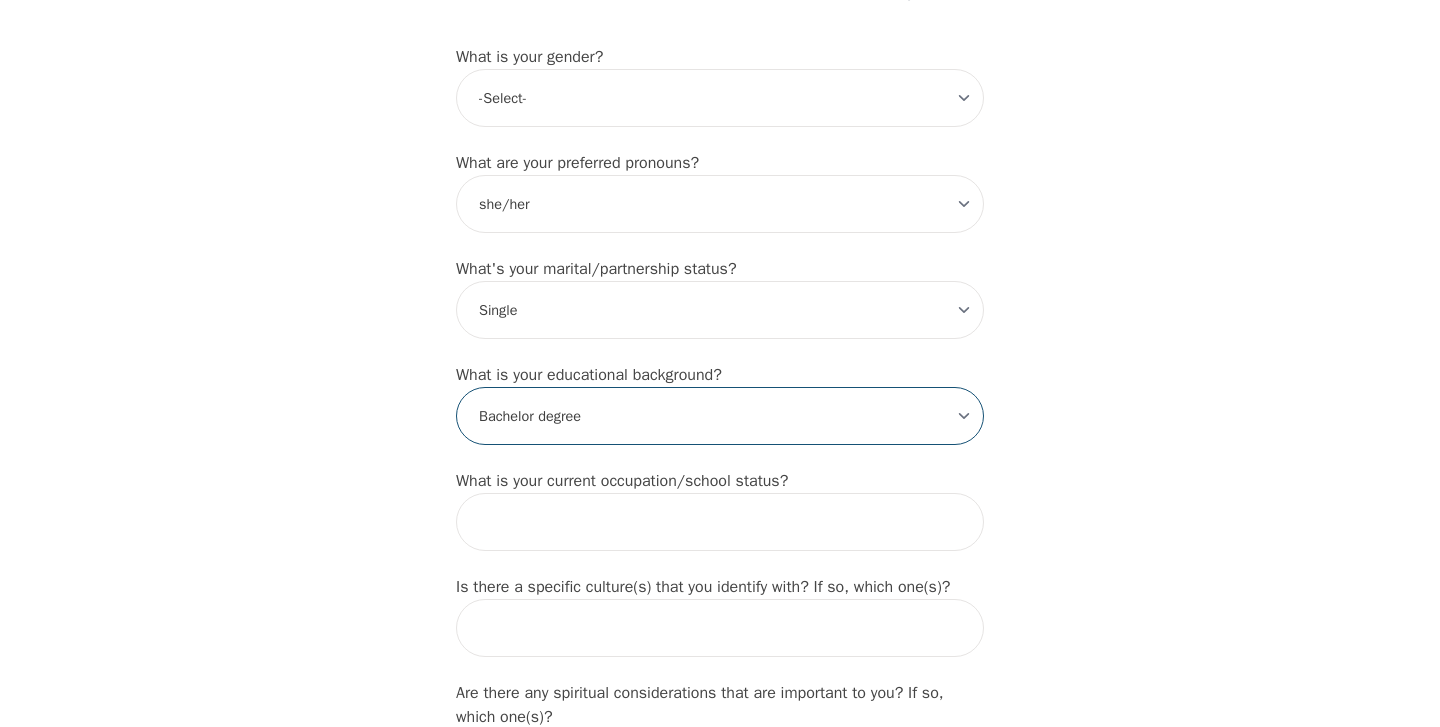 scroll, scrollTop: 1746, scrollLeft: 0, axis: vertical 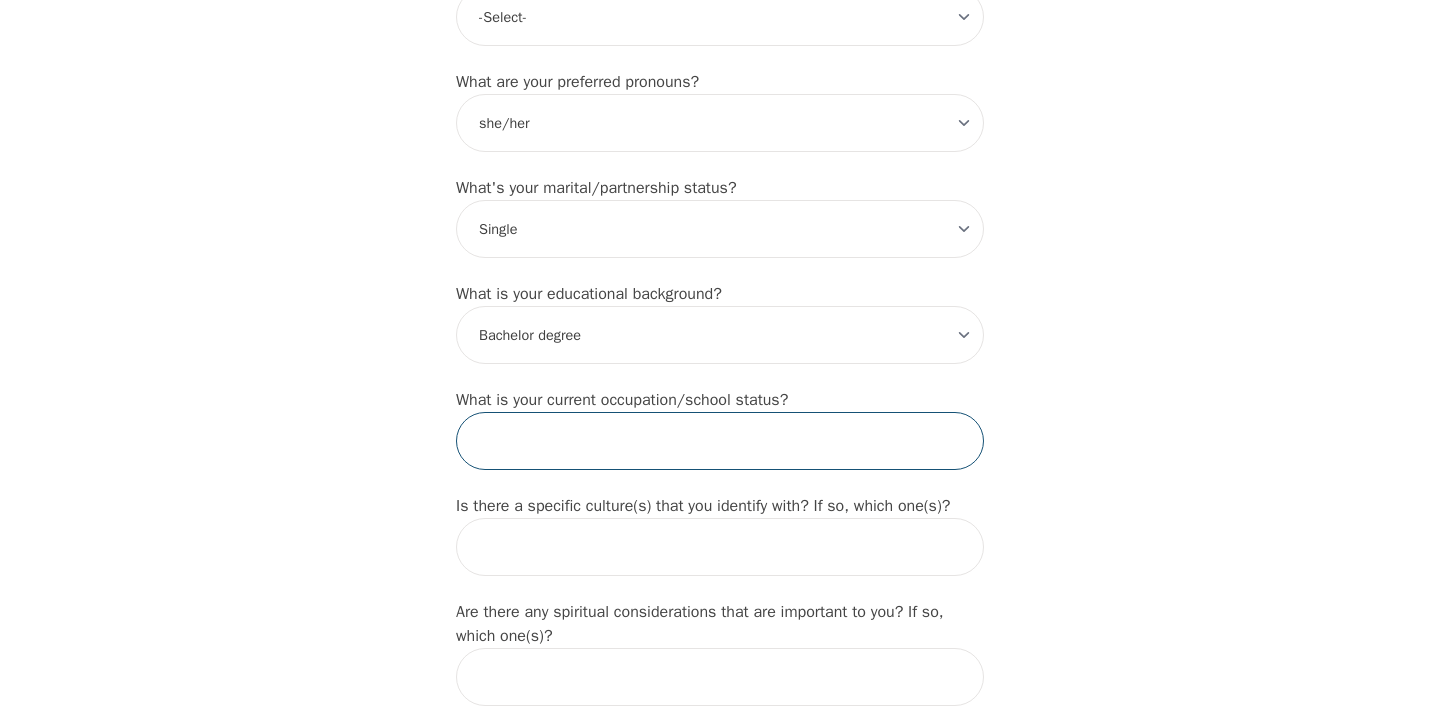 click at bounding box center [720, 441] 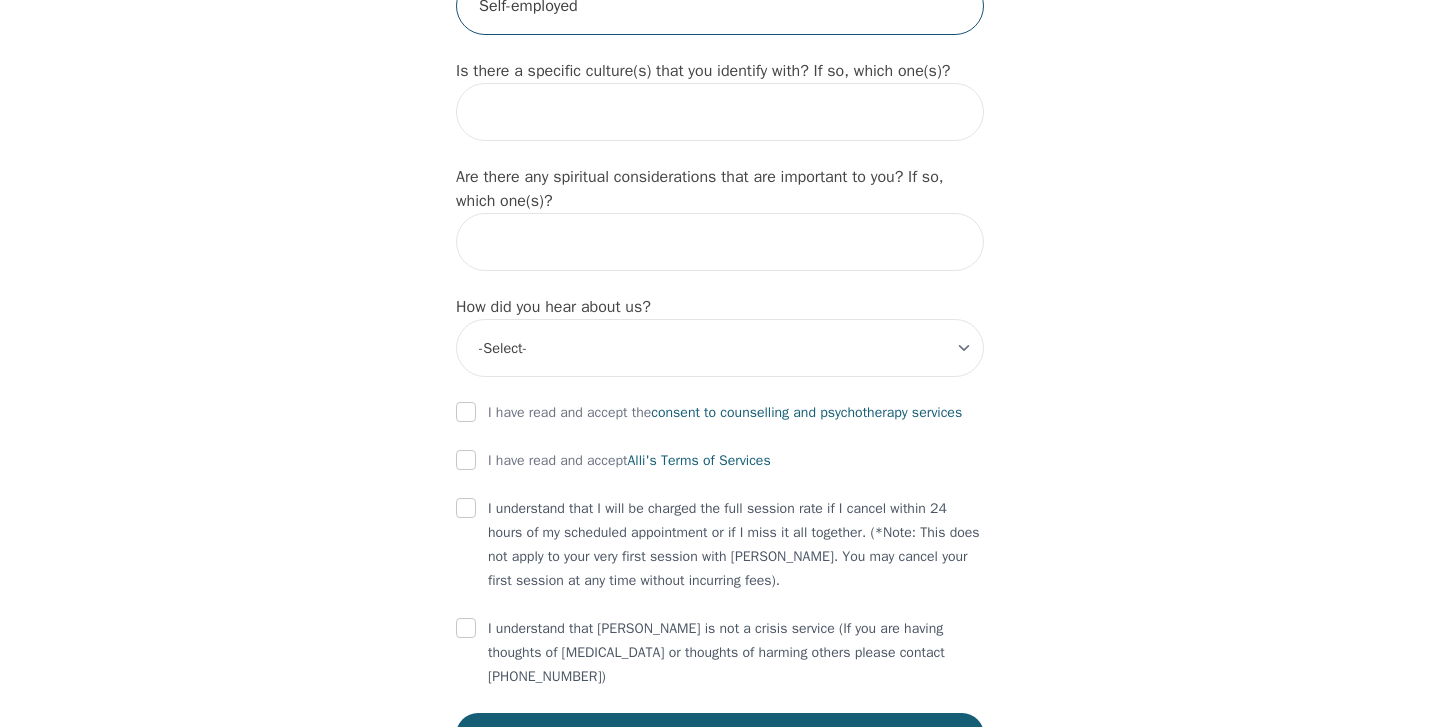 scroll, scrollTop: 2182, scrollLeft: 0, axis: vertical 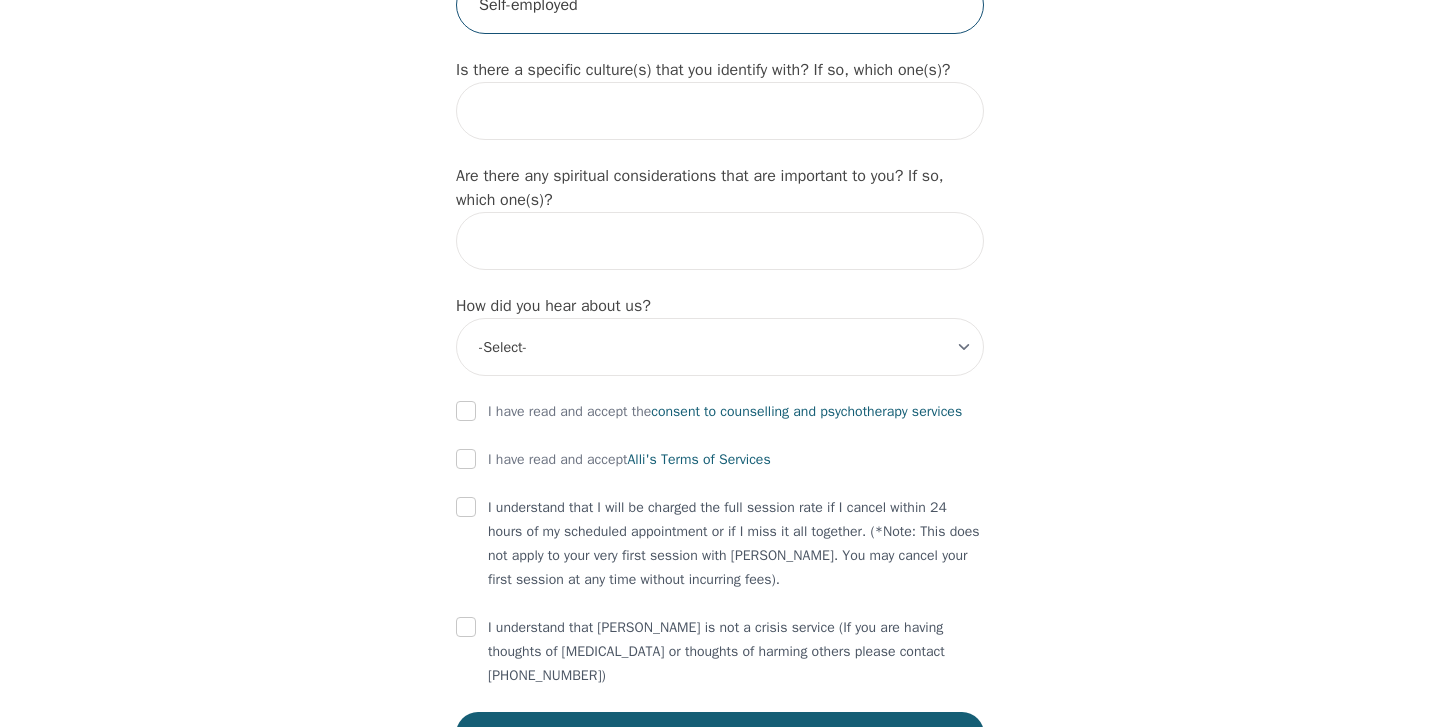 type on "Self-employed" 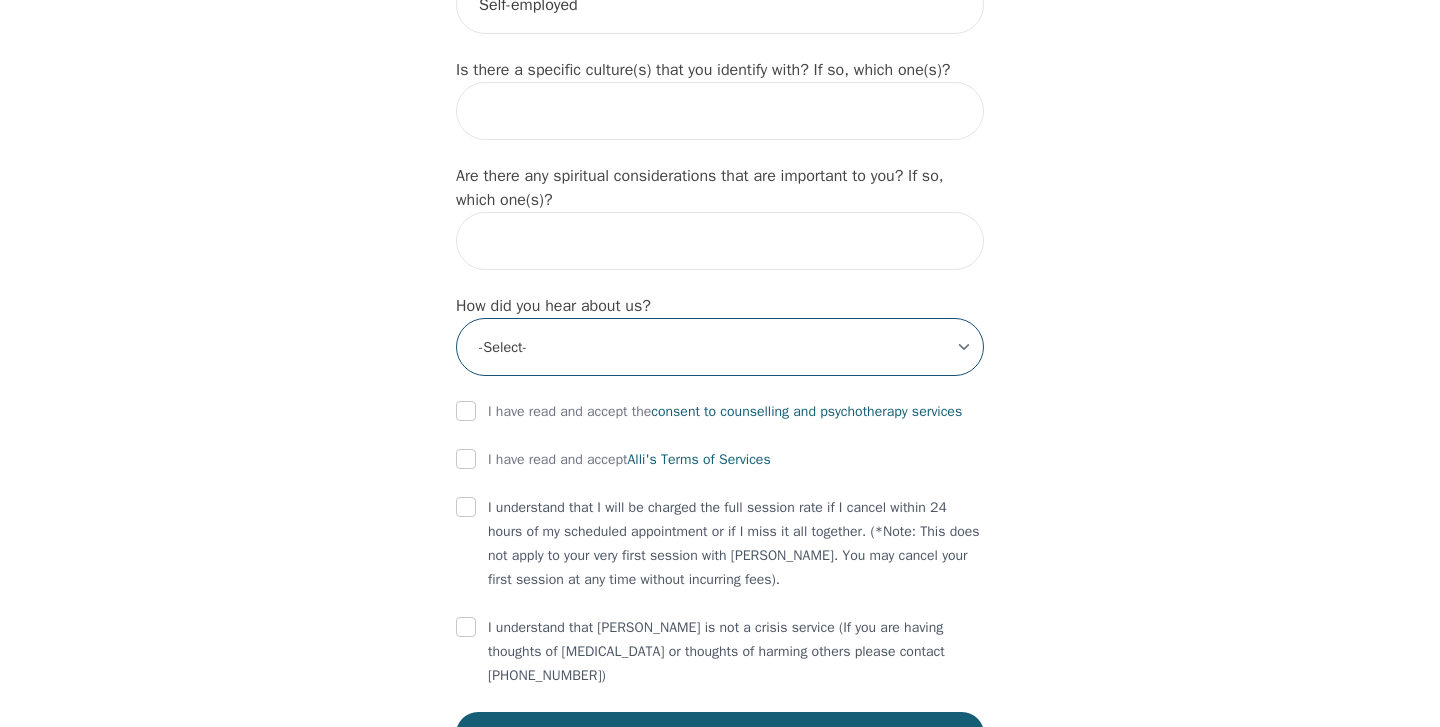 click on "-Select- Physician/Specialist Friend Facebook Instagram Google Search Google Ads Facebook/Instagram Ads Other" at bounding box center (720, 347) 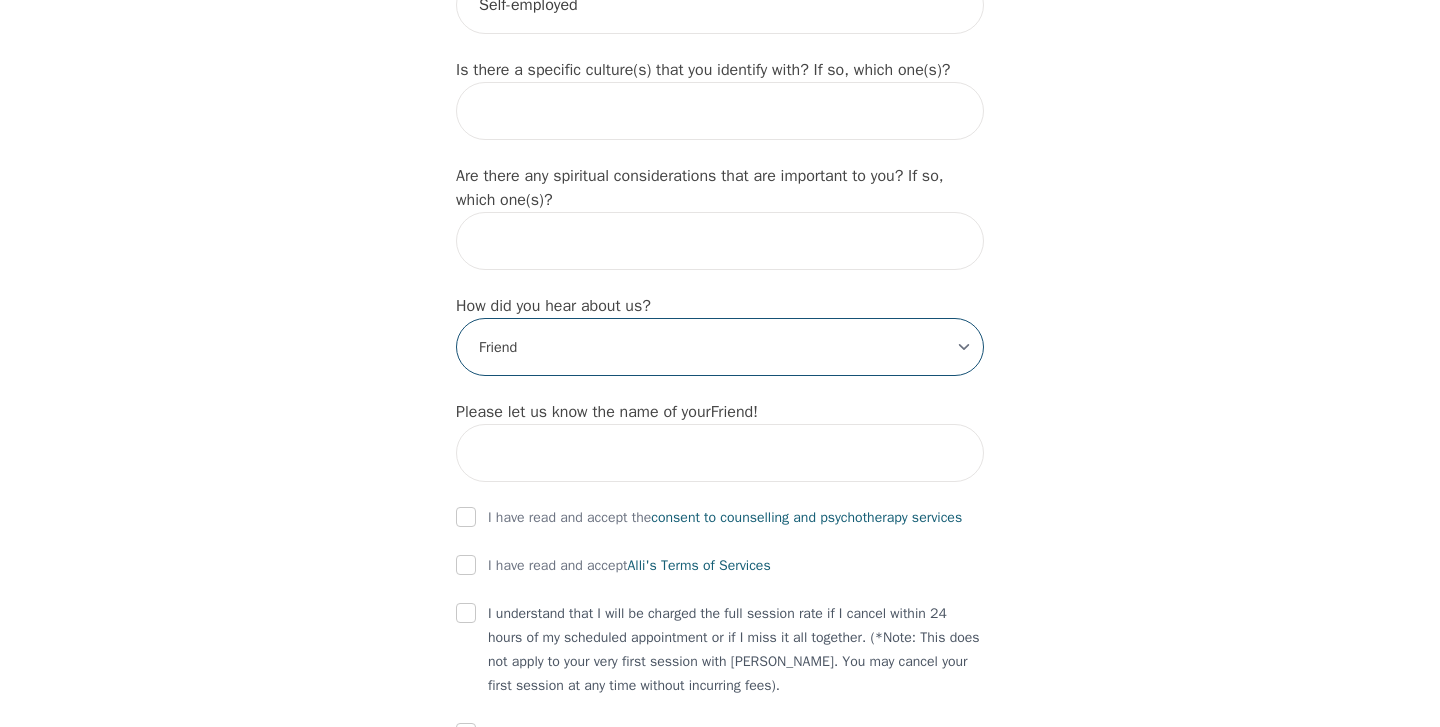 scroll, scrollTop: 2211, scrollLeft: 0, axis: vertical 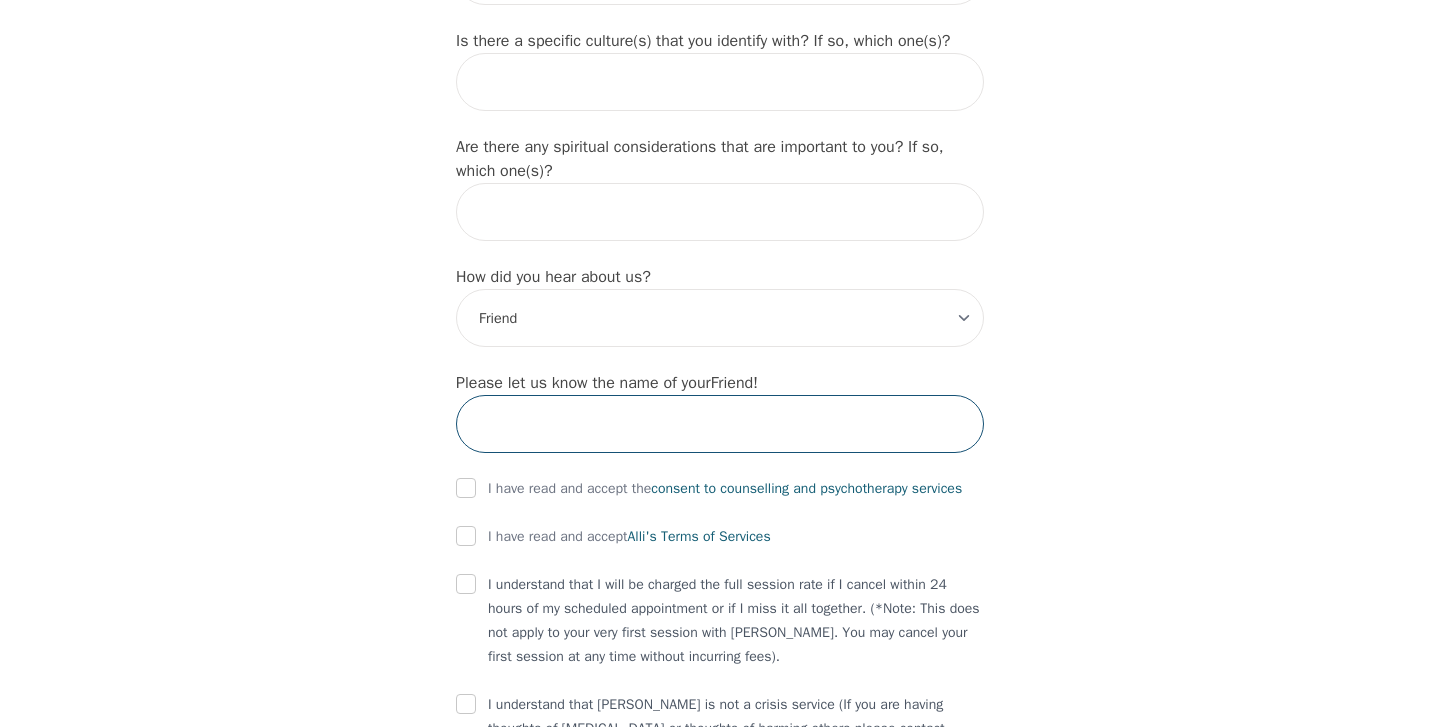 click at bounding box center [720, 424] 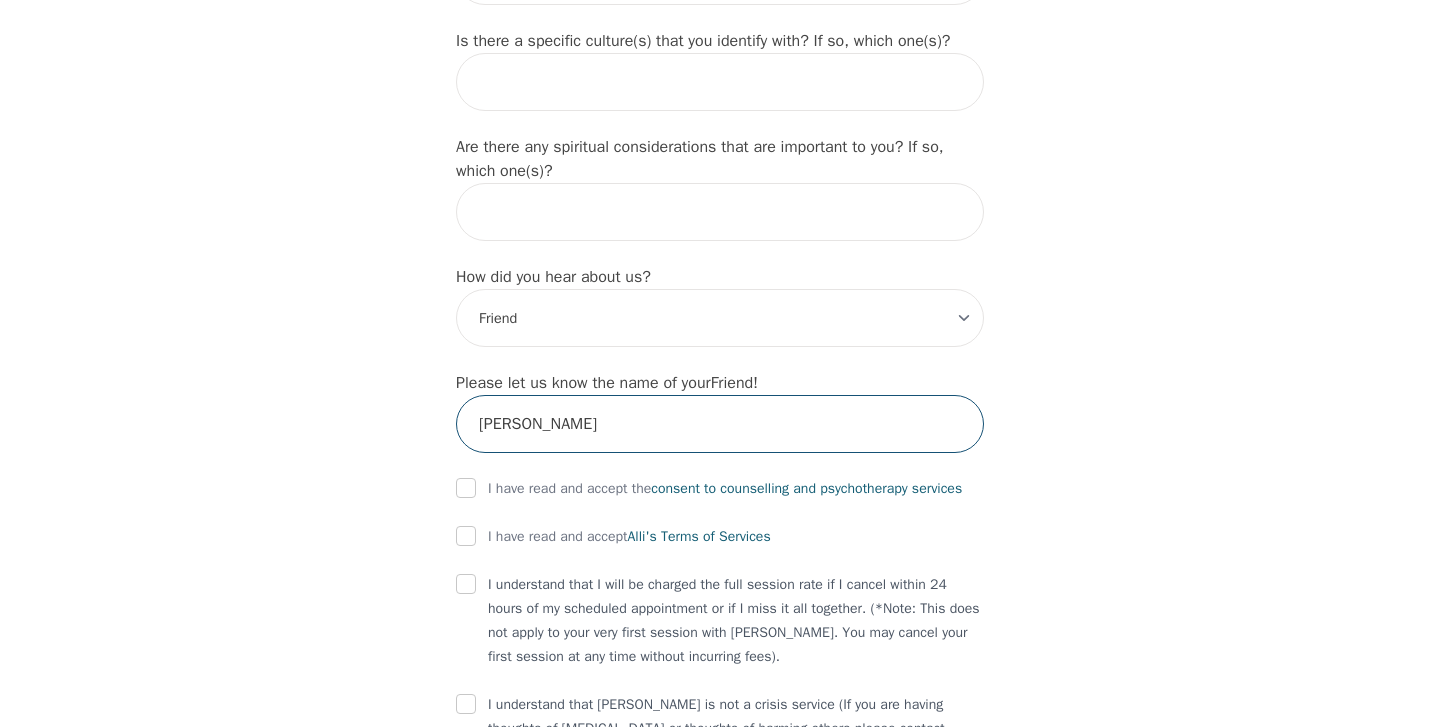 type on "[PERSON_NAME]" 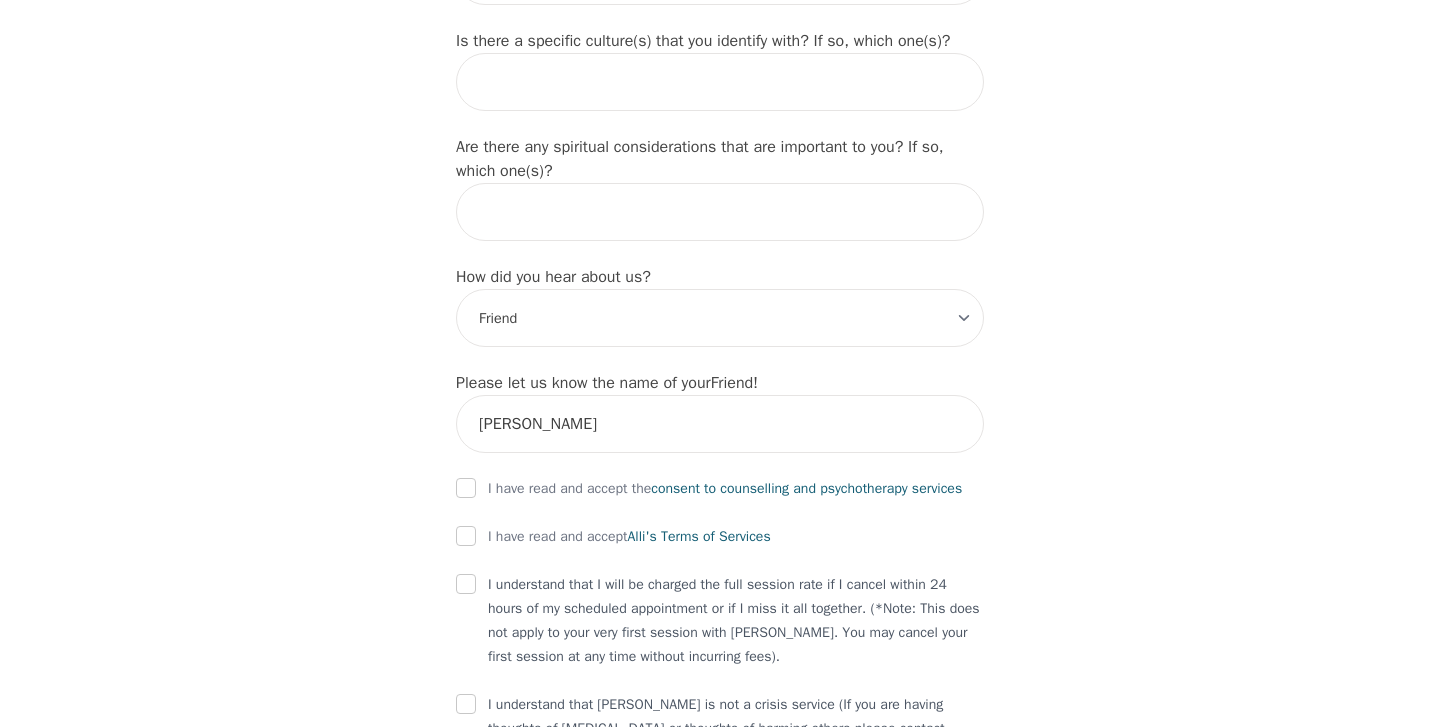click on "Intake Assessment for [PERSON_NAME] Part 1 of 2: Tell Us About Yourself Please complete the following information before your initial session. This step is crucial to kickstart your therapeutic journey with your therapist: What's your first name? (This will be the name on your insurance receipt) [PERSON_NAME] What's your last name? [PERSON_NAME] What's your preferred name? [OPTIONAL] [PERSON_NAME] What's your email? [PERSON_NAME][EMAIL_ADDRESS][DOMAIN_NAME] What's your phone number? [PHONE_NUMBER] What's your address? [STREET_ADDRESS] What's your unit number? [OPTIONAL] What's your date of birth? [DEMOGRAPHIC_DATA] What's the name of your emergency contact? [PERSON_NAME] What's the phone number of your emergency contact? [PHONE_NUMBER] What's the full name of your primary care physician? [PERSON_NAME] What's the phone number of your primary care physician? [PHONE_NUMBER] Below are optional questions - Please tell us more about yourself: What is your gender? -Select- [DEMOGRAPHIC_DATA] [DEMOGRAPHIC_DATA] [DEMOGRAPHIC_DATA] [DEMOGRAPHIC_DATA] [DEMOGRAPHIC_DATA] prefer_not_to_say -Select- he/him she/her ze/zir" at bounding box center [720, -649] 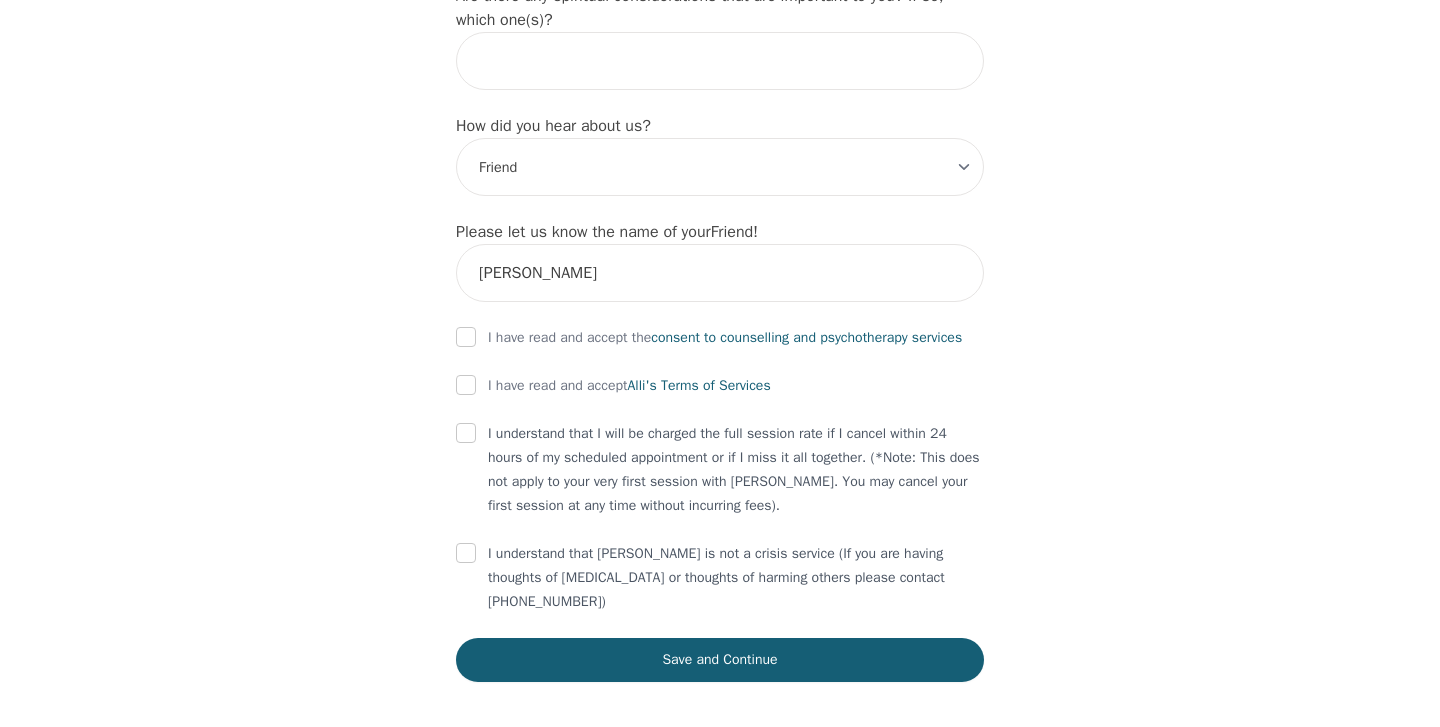 scroll, scrollTop: 2364, scrollLeft: 0, axis: vertical 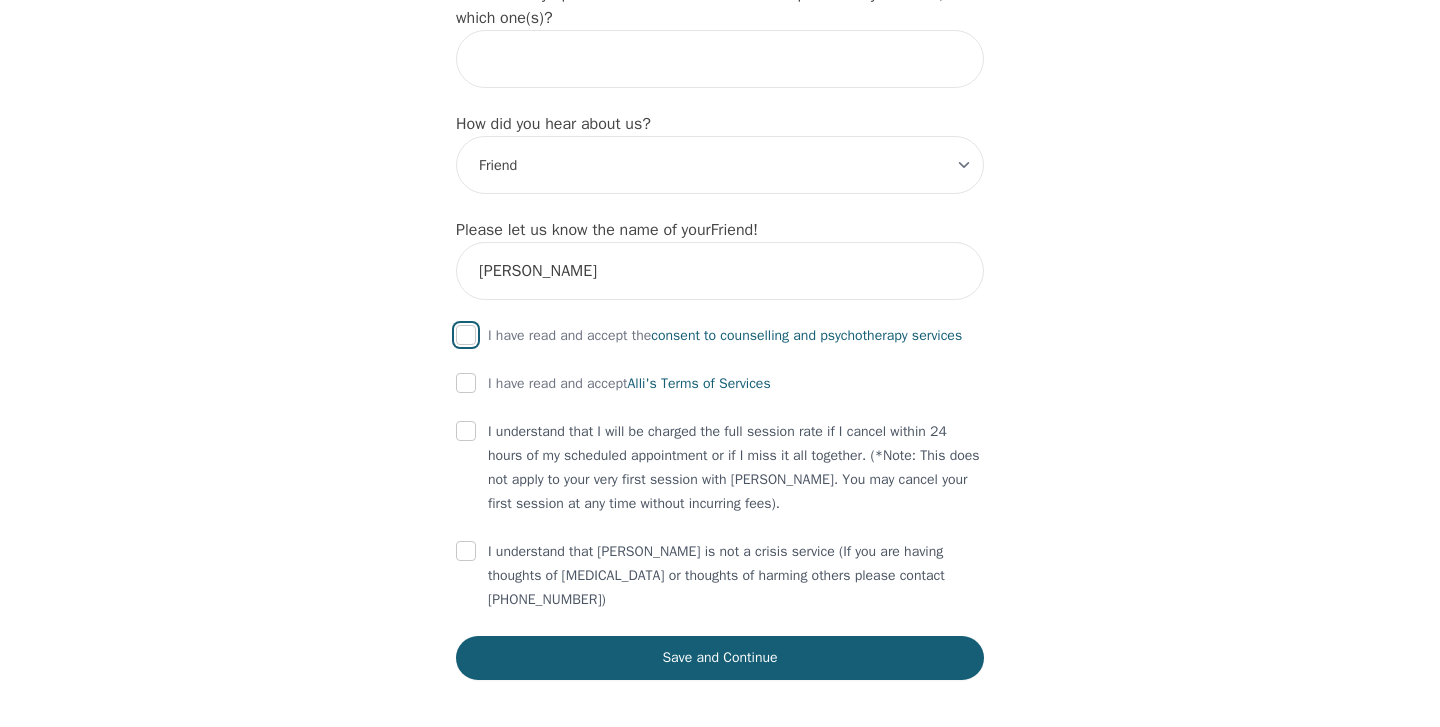 click at bounding box center (466, 335) 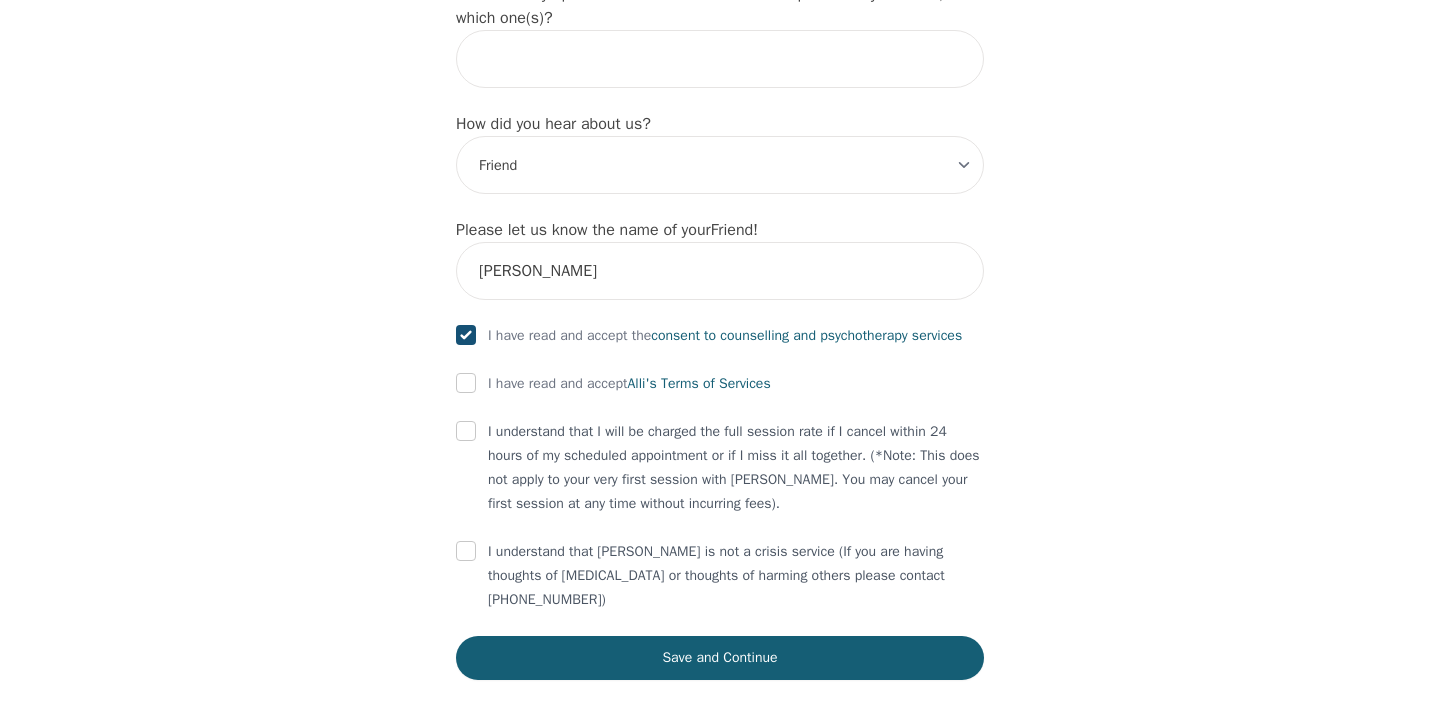 checkbox on "true" 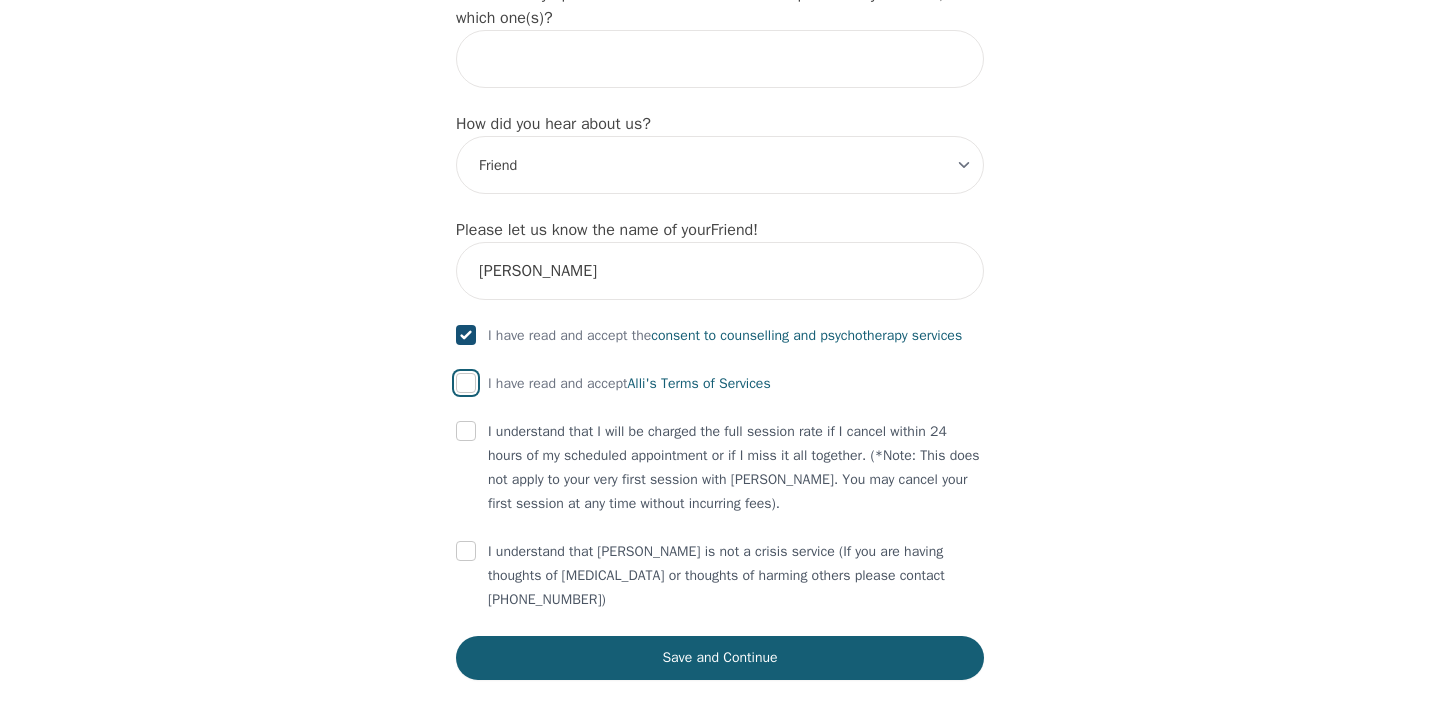 click at bounding box center (466, 383) 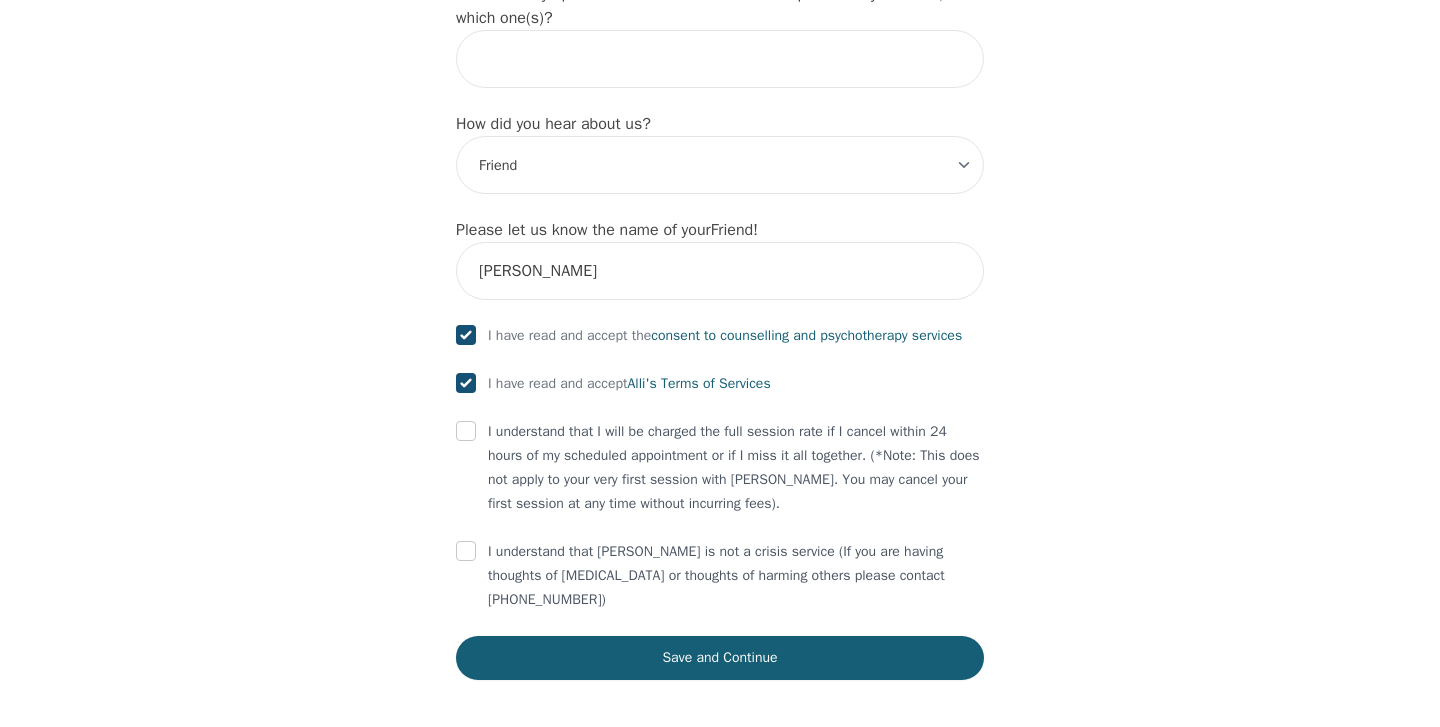 click on "I understand that I will be charged the full session rate if I cancel within 24 hours of my scheduled appointment or if I miss it all together. (*Note: This does not apply to your very first session with [PERSON_NAME]. You may cancel your first session at any time without incurring fees)." at bounding box center (720, 468) 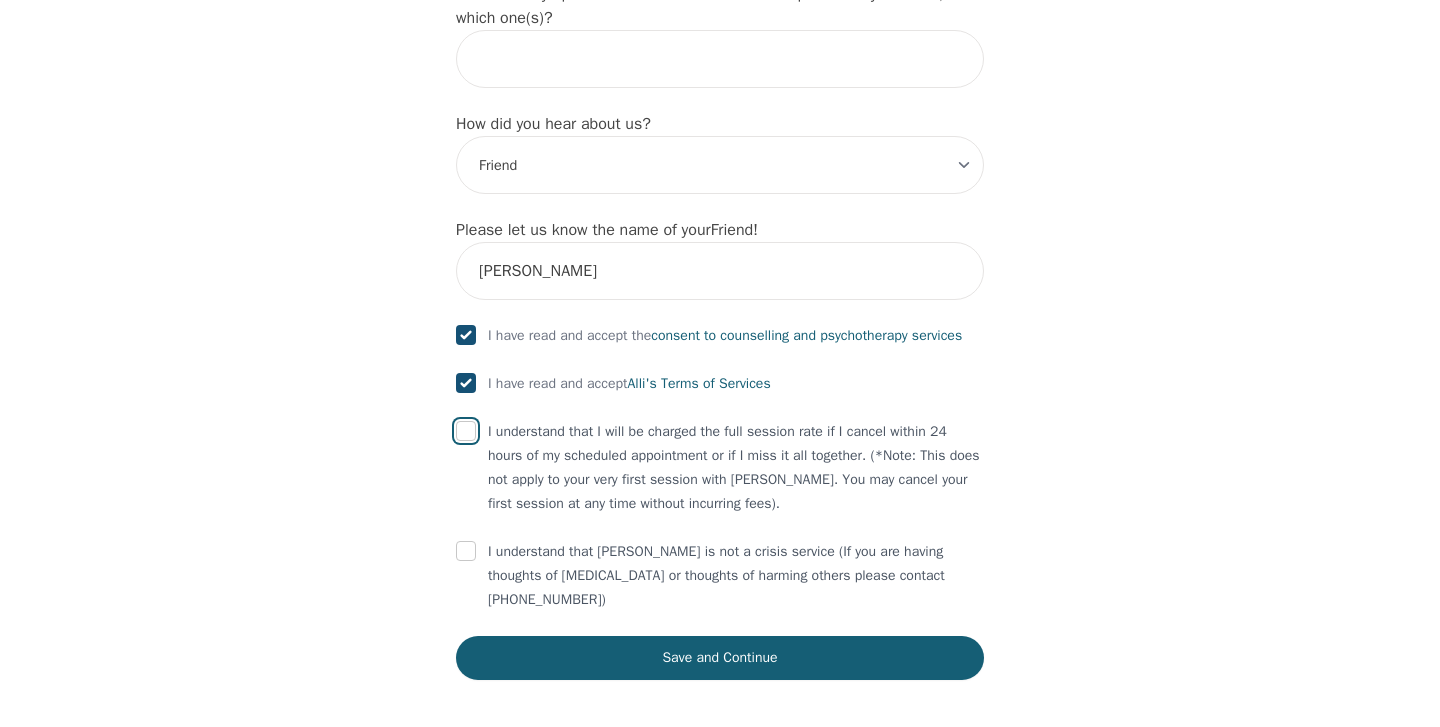 click at bounding box center [466, 431] 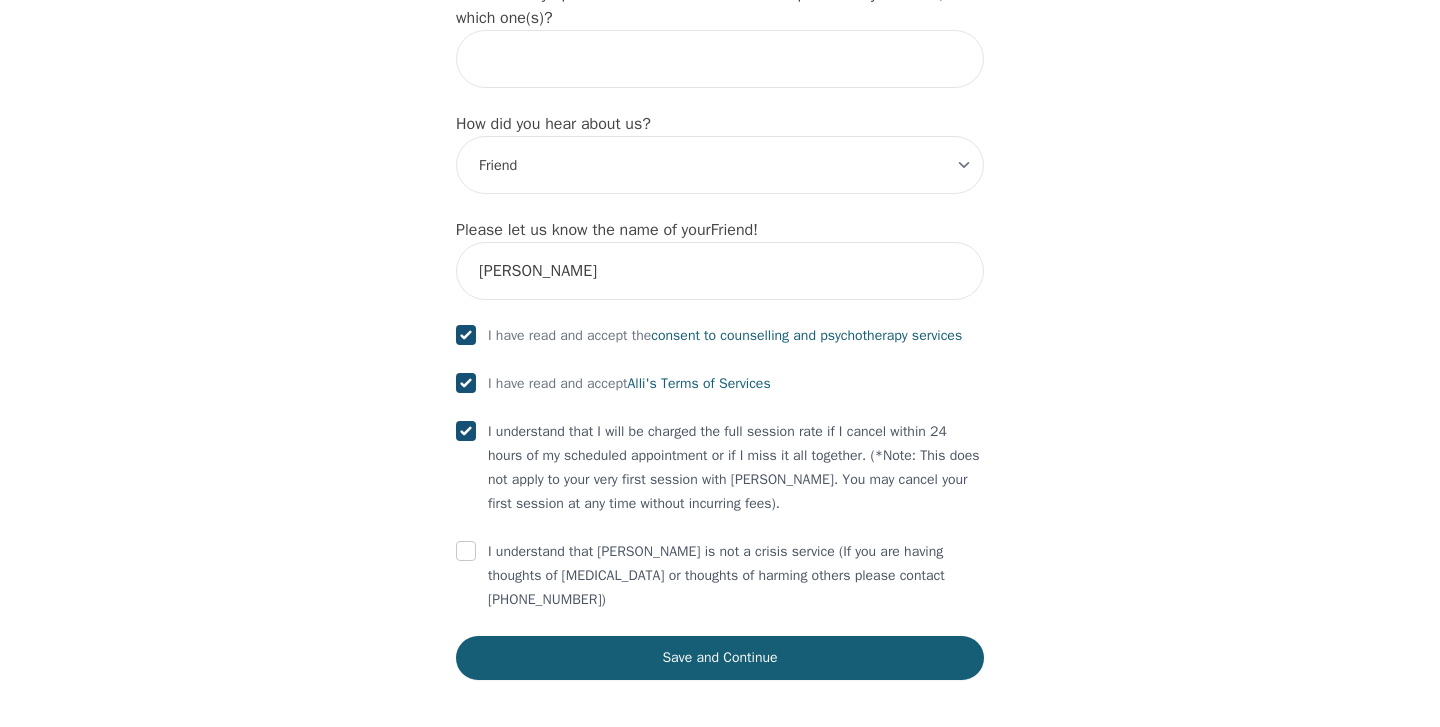 checkbox on "true" 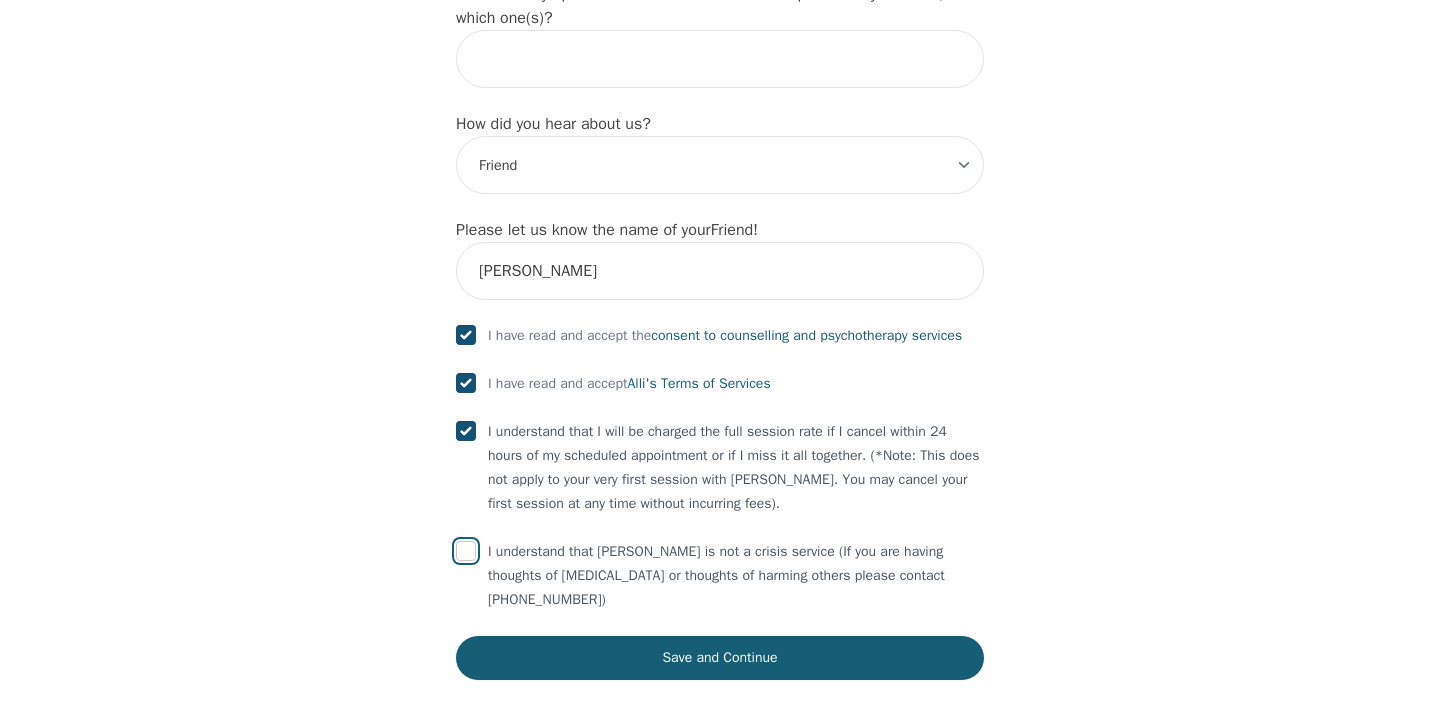 click at bounding box center [466, 551] 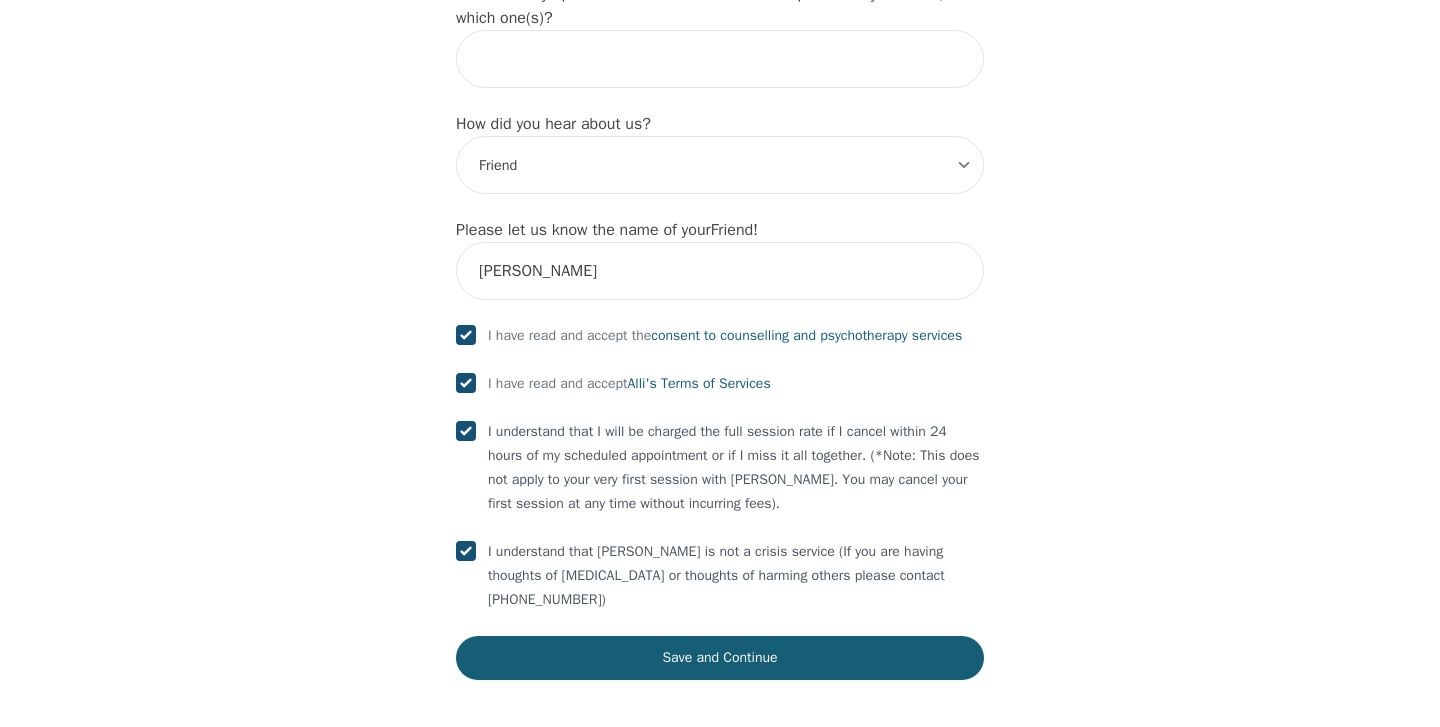 checkbox on "true" 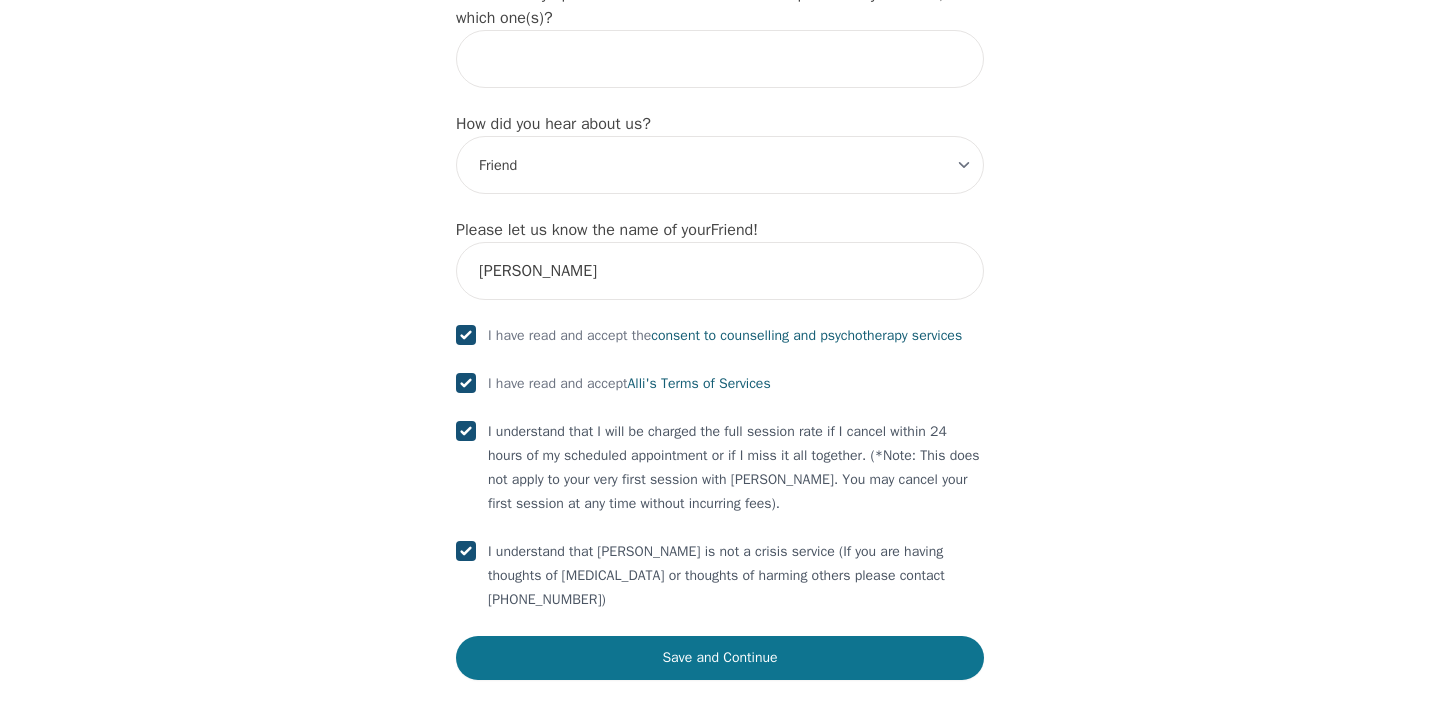 click on "Save and Continue" at bounding box center (720, 658) 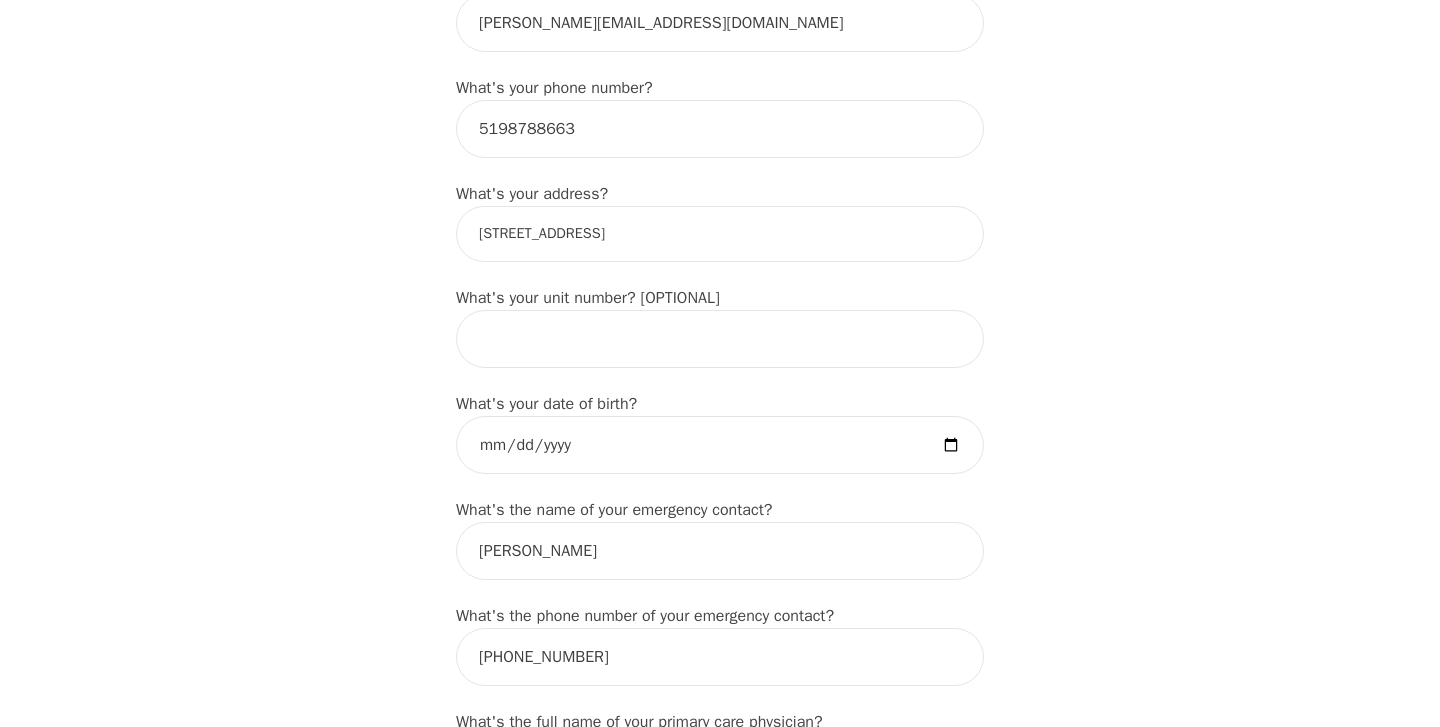 scroll, scrollTop: 671, scrollLeft: 0, axis: vertical 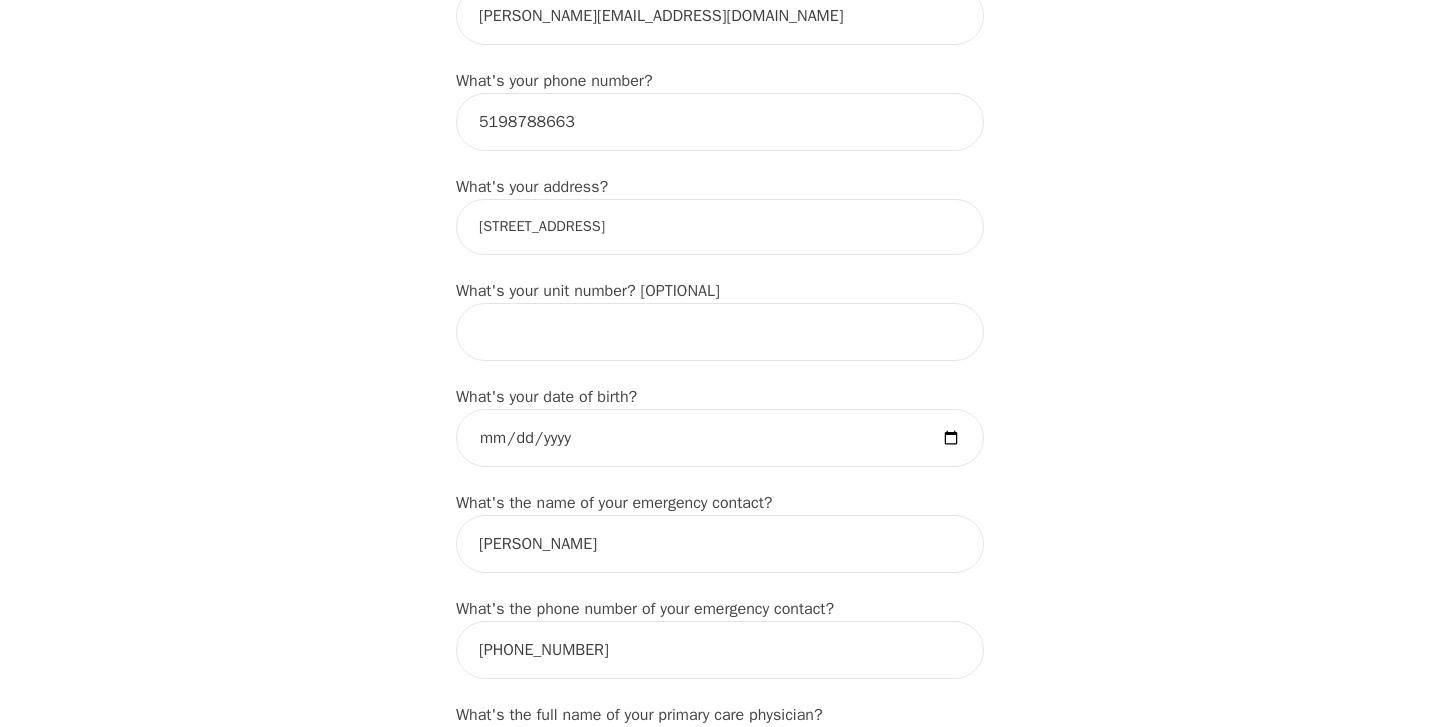 click on "[STREET_ADDRESS]" at bounding box center [720, 227] 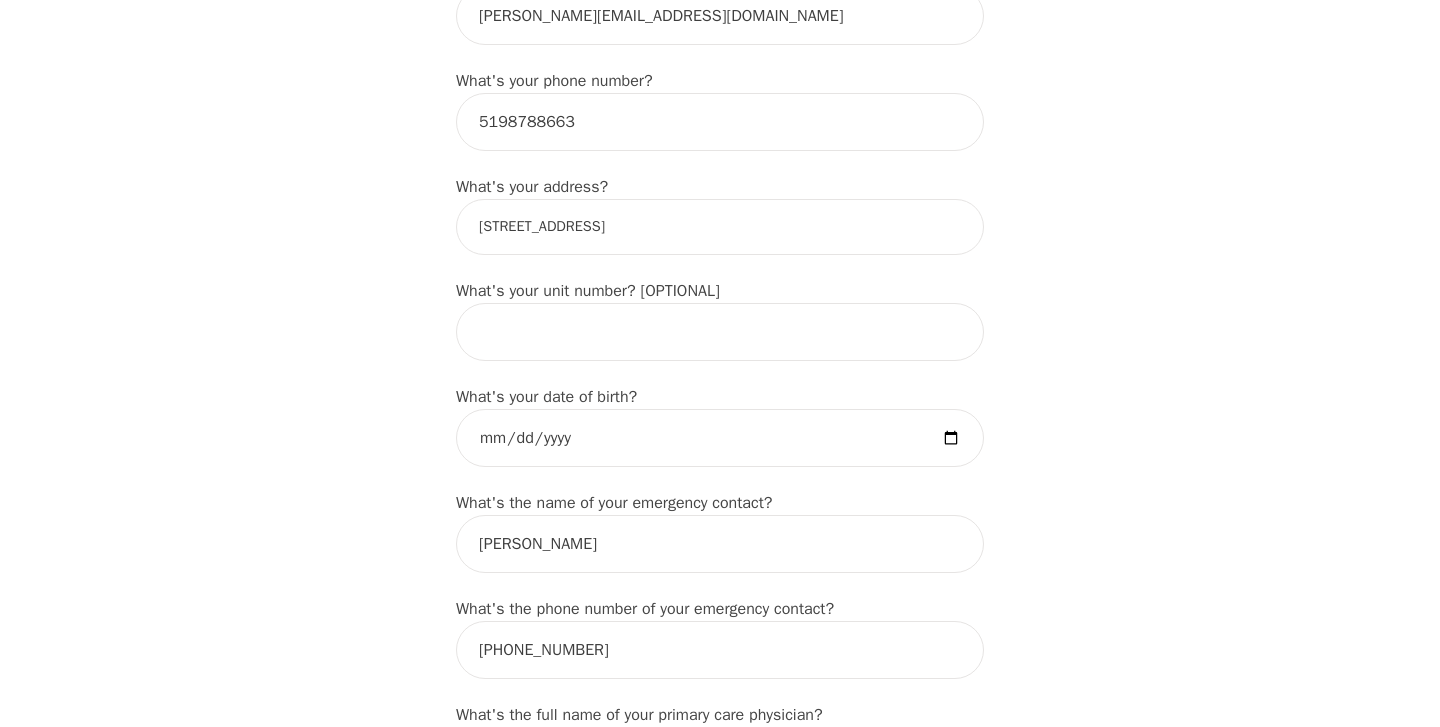 click on "Intake Assessment for [PERSON_NAME] Part 1 of 2: Tell Us About Yourself Please complete the following information before your initial session. This step is crucial to kickstart your therapeutic journey with your therapist: What's your first name? (This will be the name on your insurance receipt) [PERSON_NAME] What's your last name? [PERSON_NAME] What's your preferred name? [OPTIONAL] [PERSON_NAME] What's your email? [PERSON_NAME][EMAIL_ADDRESS][DOMAIN_NAME] What's your phone number? [PHONE_NUMBER] What's your address? [STREET_ADDRESS] What's your unit number? [OPTIONAL] What's your date of birth? [DEMOGRAPHIC_DATA] What's the name of your emergency contact? [PERSON_NAME] What's the phone number of your emergency contact? [PHONE_NUMBER] What's the full name of your primary care physician? [PERSON_NAME] What's the phone number of your primary care physician? [PHONE_NUMBER] Below are optional questions - Please tell us more about yourself: What is your gender? -Select- [DEMOGRAPHIC_DATA] [DEMOGRAPHIC_DATA] [DEMOGRAPHIC_DATA] [DEMOGRAPHIC_DATA] [DEMOGRAPHIC_DATA] prefer_not_to_say -Select- he/him she/her ze/zir" at bounding box center [720, 929] 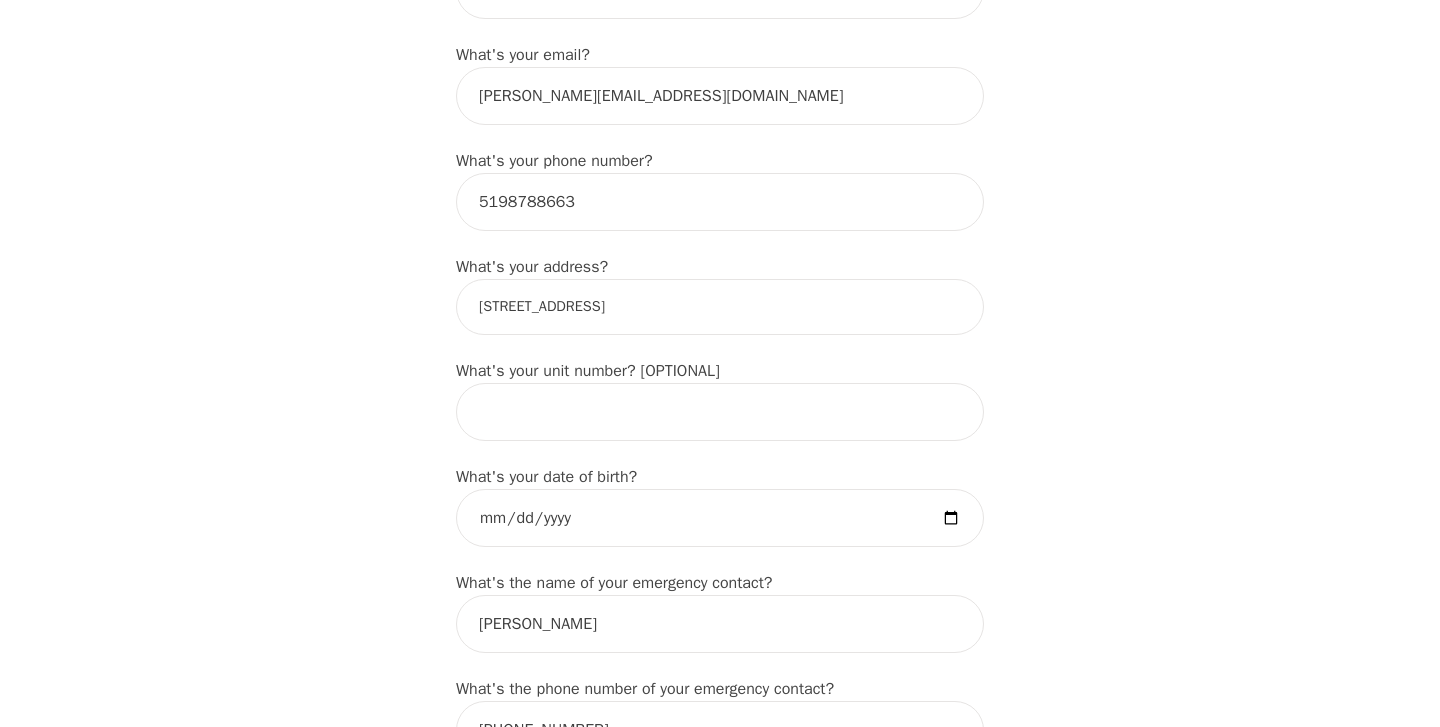 scroll, scrollTop: 590, scrollLeft: 0, axis: vertical 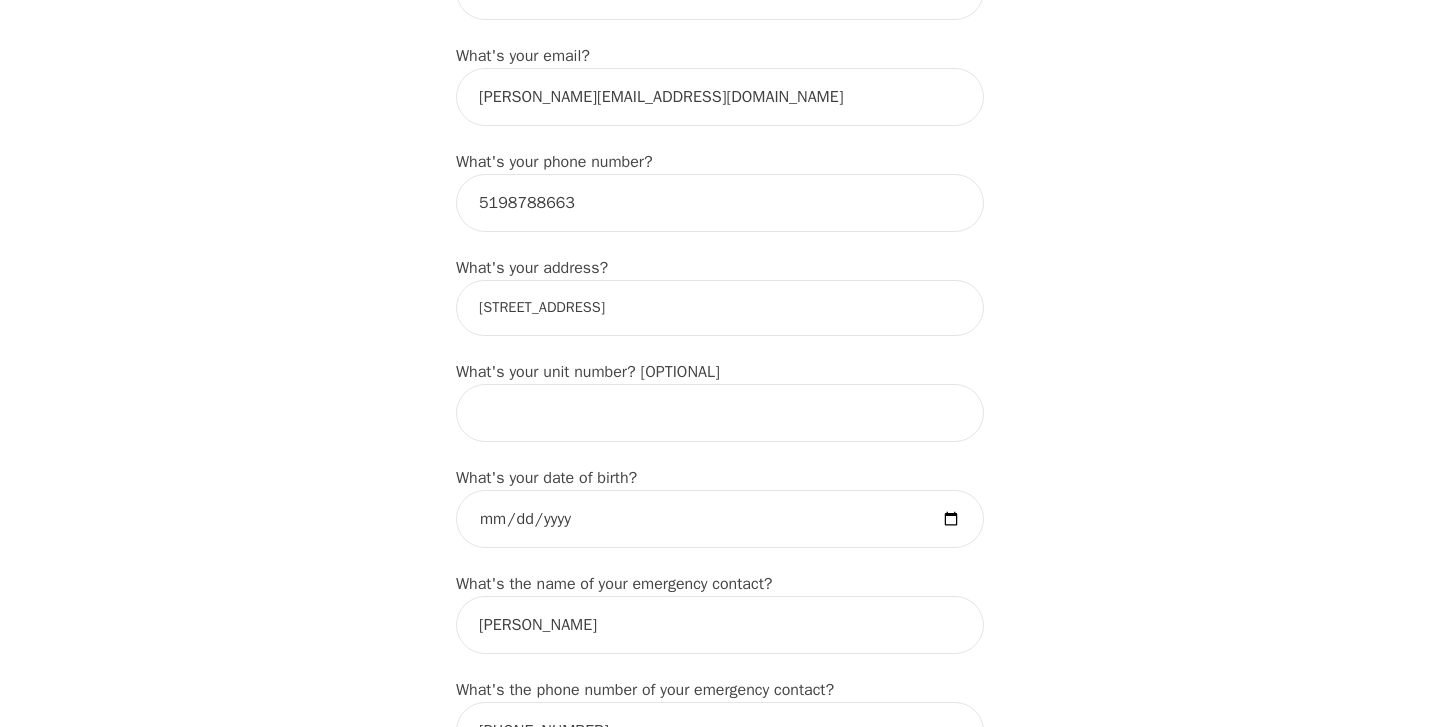 click on "[STREET_ADDRESS]" at bounding box center [720, 308] 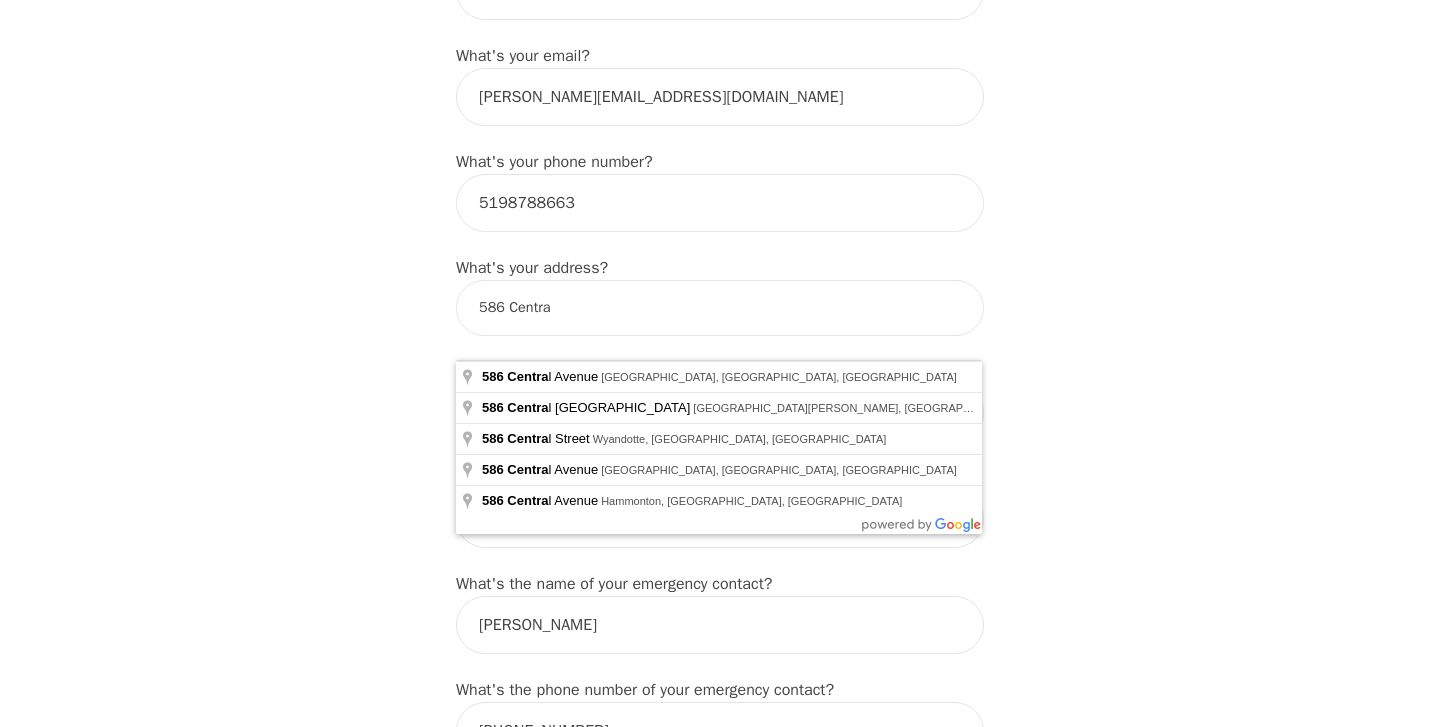 click on "Intake Assessment for [PERSON_NAME] Part 1 of 2: Tell Us About Yourself Please complete the following information before your initial session. This step is crucial to kickstart your therapeutic journey with your therapist: What's your first name? (This will be the name on your insurance receipt) [PERSON_NAME] What's your last name? [PERSON_NAME] What's your preferred name? [OPTIONAL] [PERSON_NAME] What's your email? [PERSON_NAME][EMAIL_ADDRESS][DOMAIN_NAME] What's your phone number? [PHONE_NUMBER] What's your address? 586 Centra What's your unit number? [OPTIONAL] What's your date of birth? [DEMOGRAPHIC_DATA] What's the name of your emergency contact? [PERSON_NAME] What's the phone number of your emergency contact? [PHONE_NUMBER] What's the full name of your primary care physician? [PERSON_NAME] What's the phone number of your primary care physician? [PHONE_NUMBER] Below are optional questions - Please tell us more about yourself: What is your gender? -Select- [DEMOGRAPHIC_DATA] [DEMOGRAPHIC_DATA] [DEMOGRAPHIC_DATA] [DEMOGRAPHIC_DATA] [DEMOGRAPHIC_DATA] prefer_not_to_say What are your preferred pronouns? e/e" at bounding box center [720, 1010] 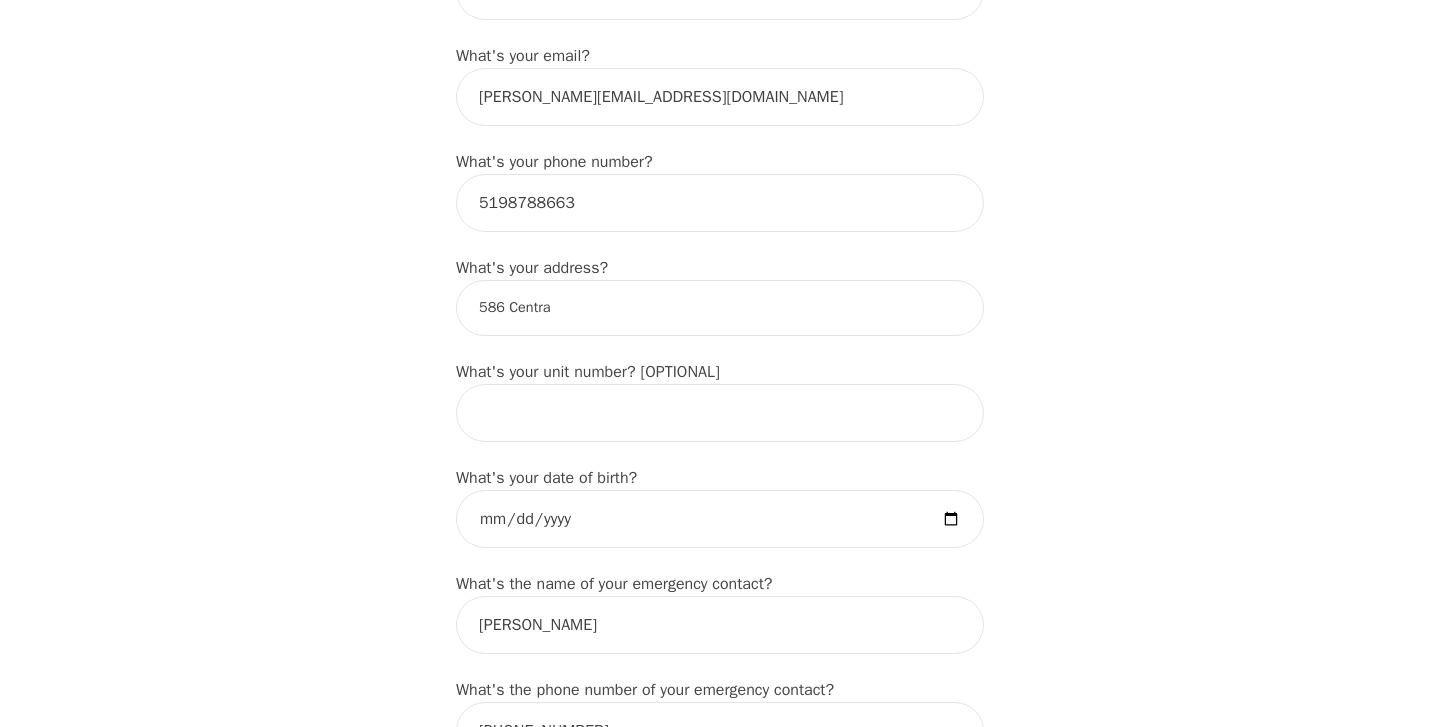 click on "586 Centra" at bounding box center [720, 308] 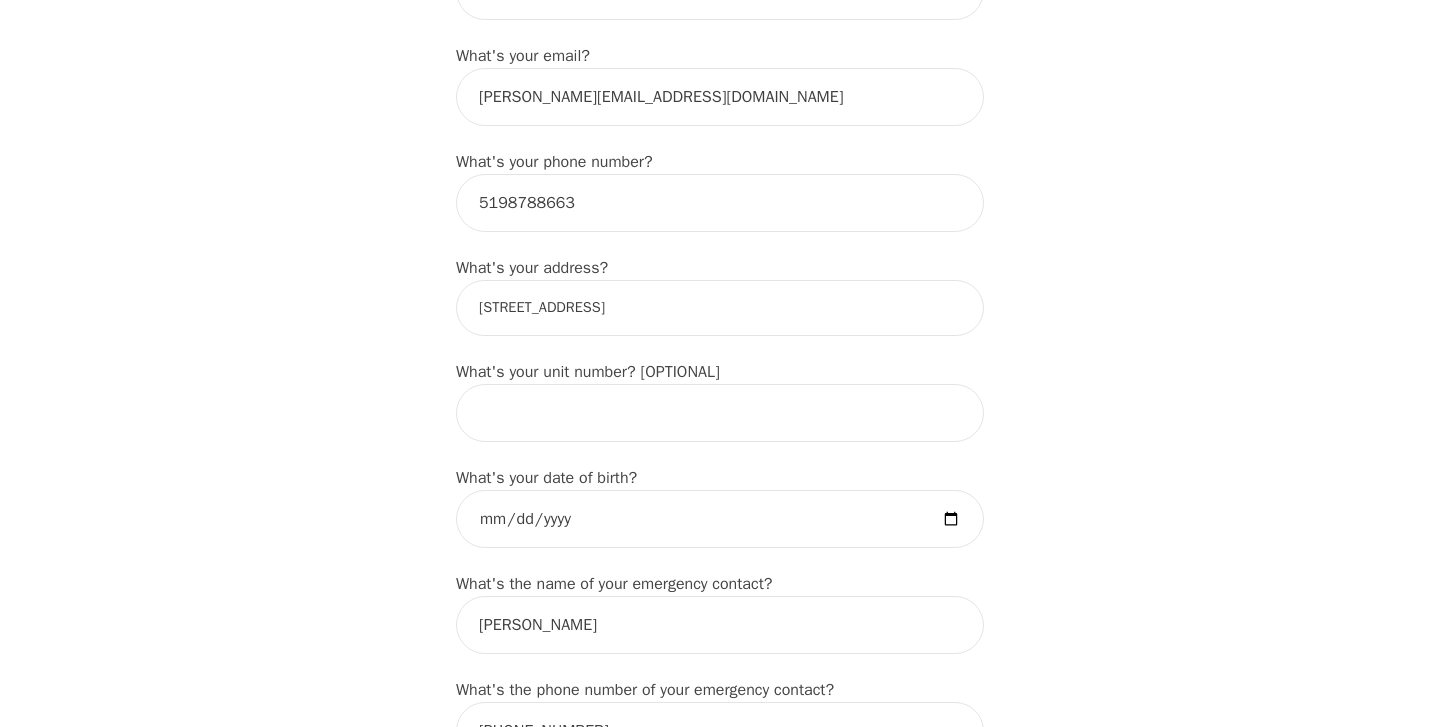 type on "[STREET_ADDRESS]" 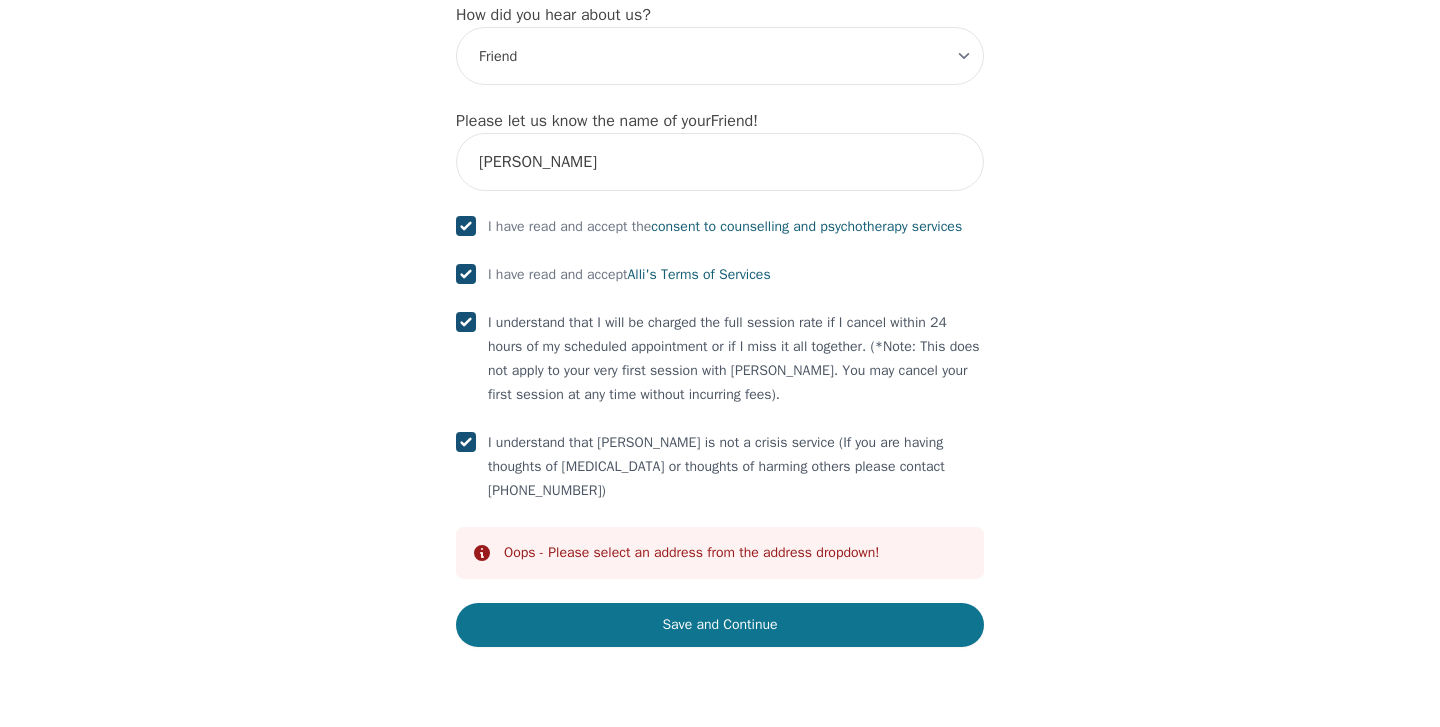 click on "Save and Continue" at bounding box center (720, 625) 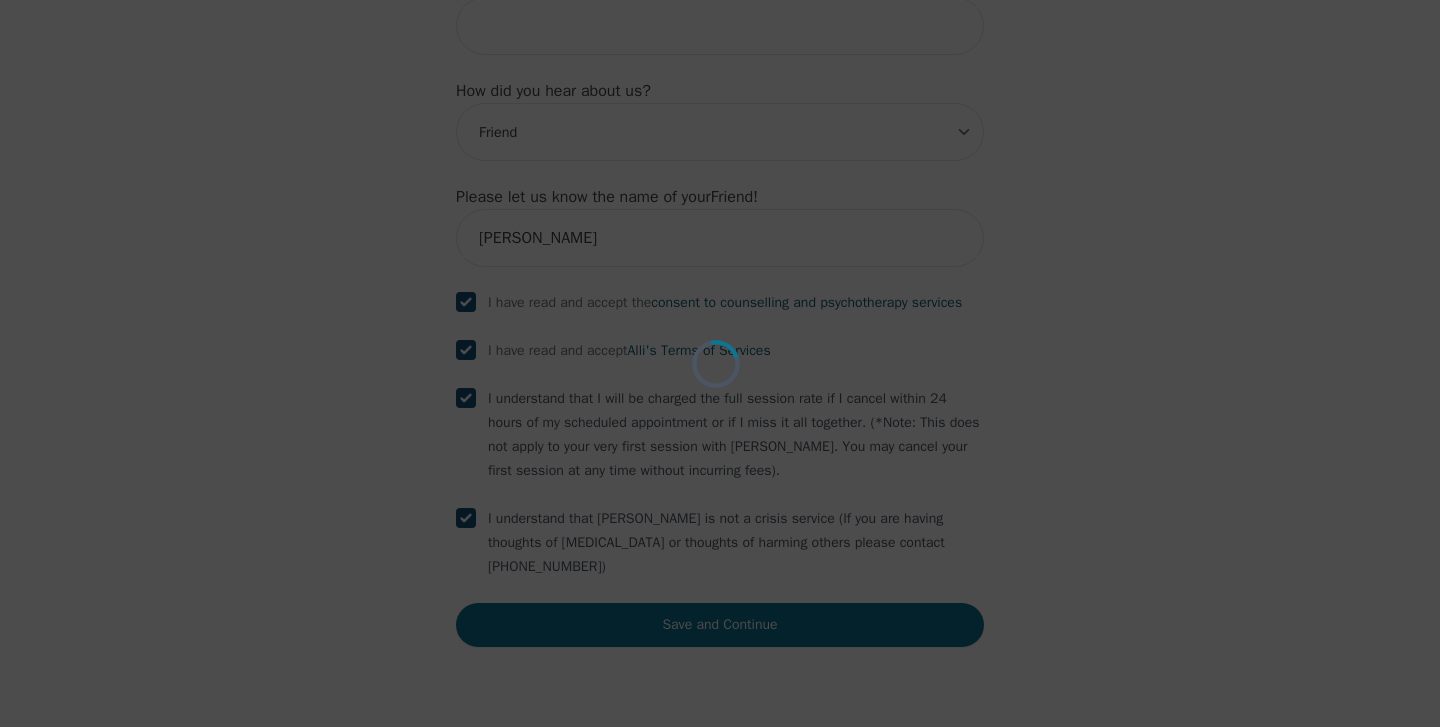 scroll, scrollTop: 2420, scrollLeft: 0, axis: vertical 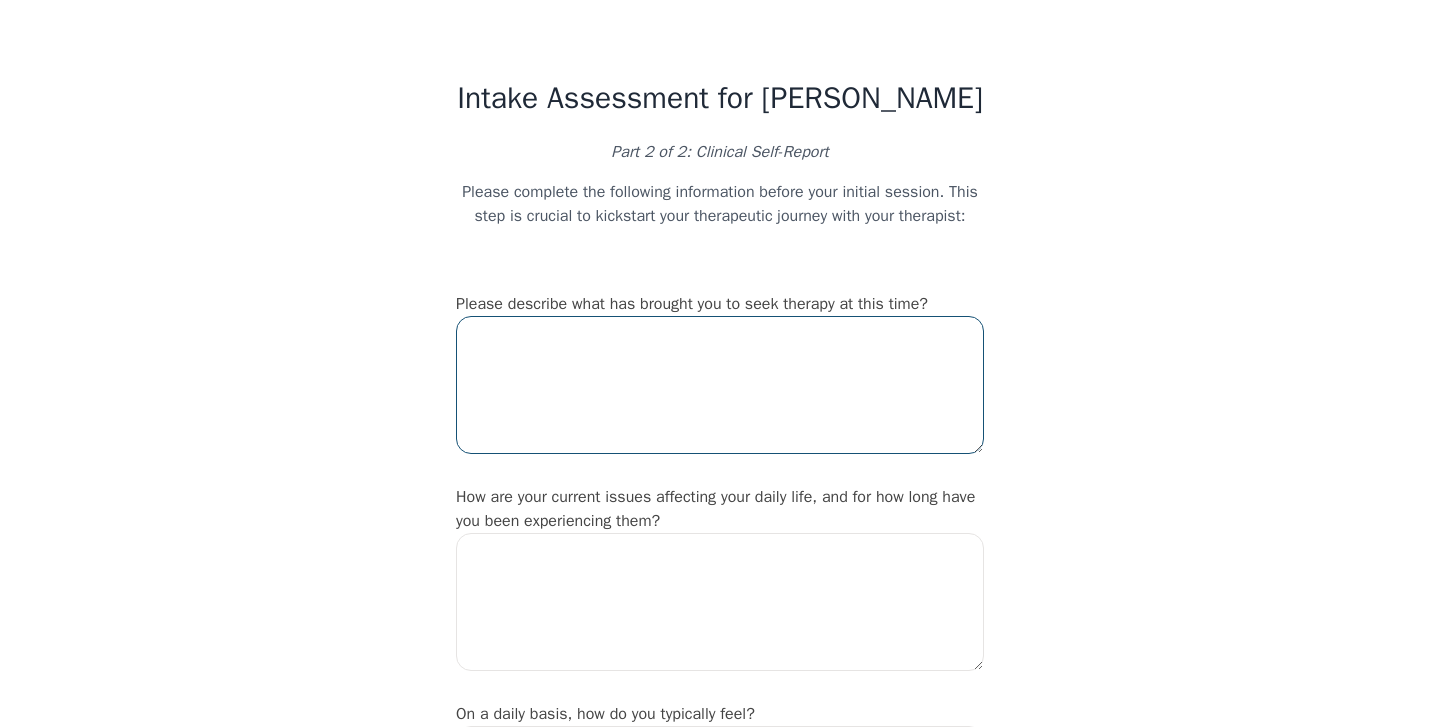 click at bounding box center [720, 385] 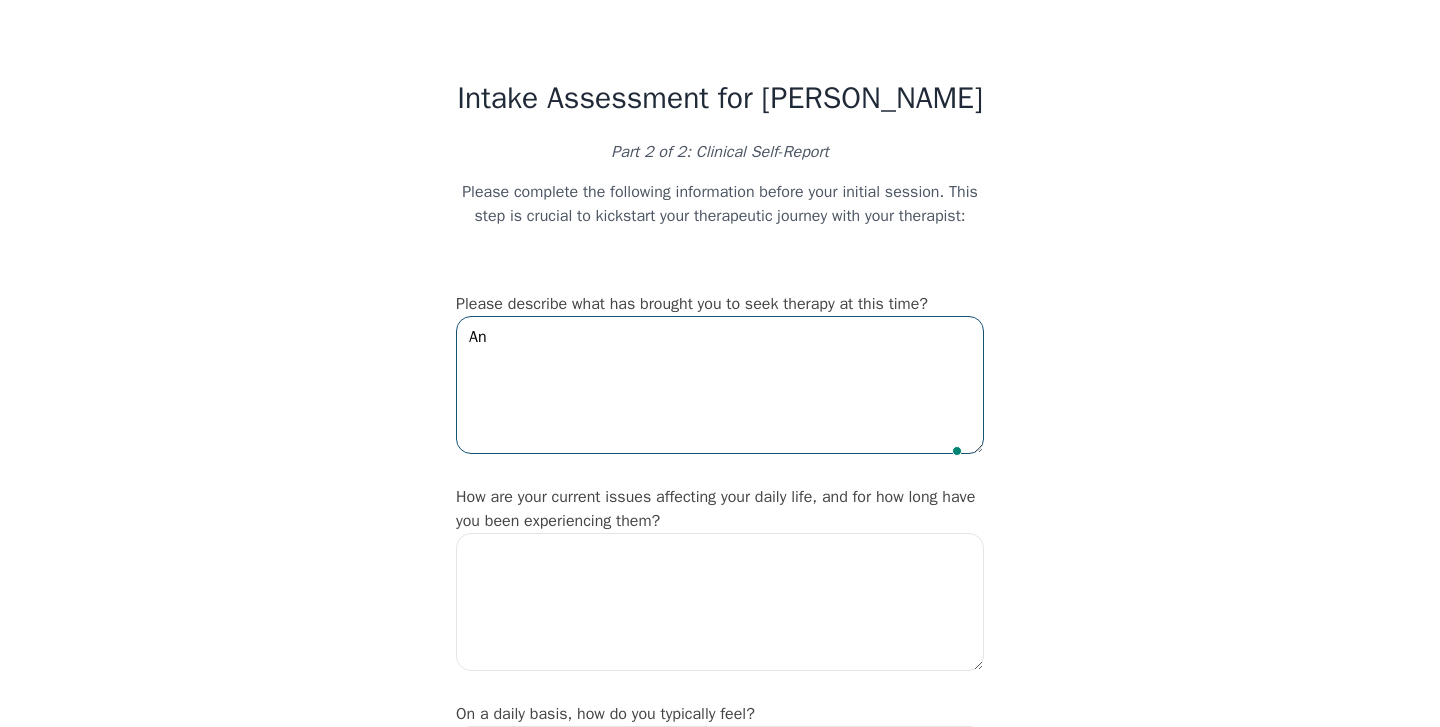 type on "A" 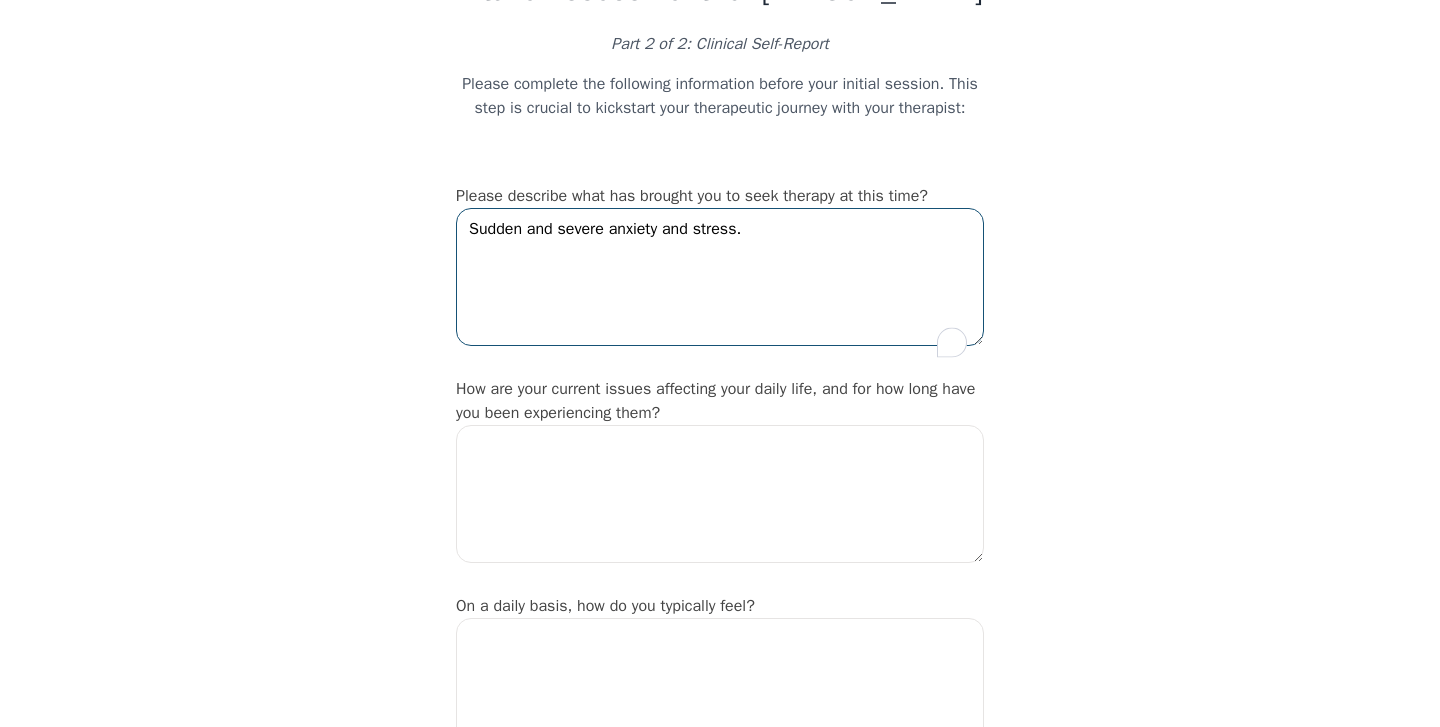 scroll, scrollTop: 107, scrollLeft: 0, axis: vertical 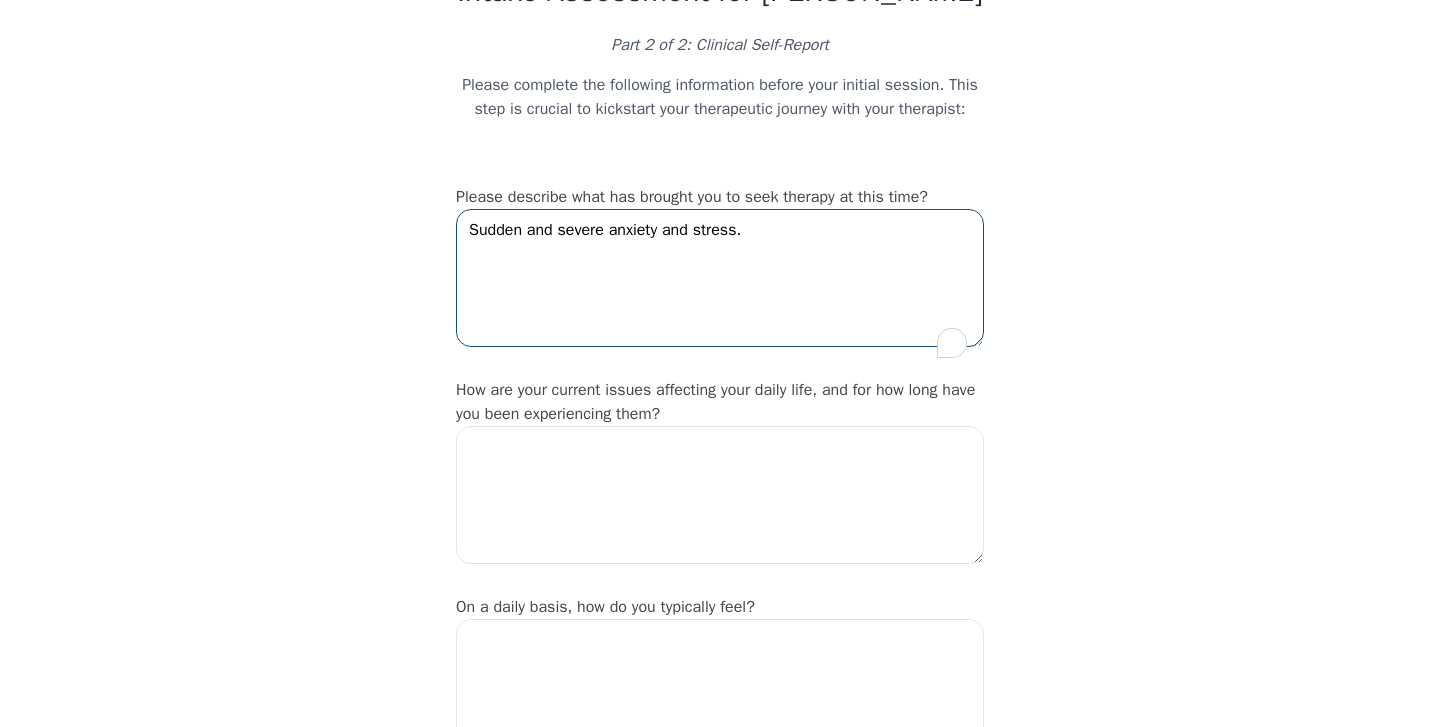 type on "Sudden and severe anxiety and stress." 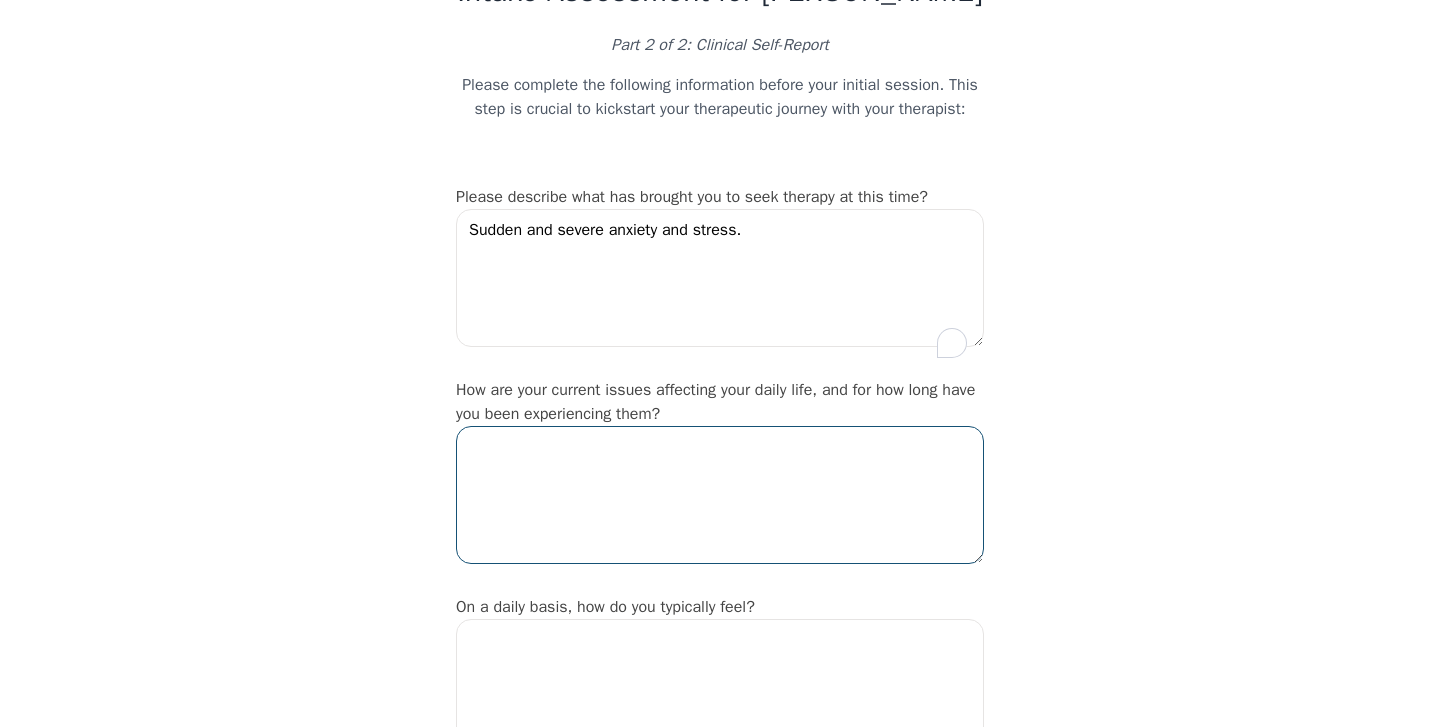 click at bounding box center (720, 495) 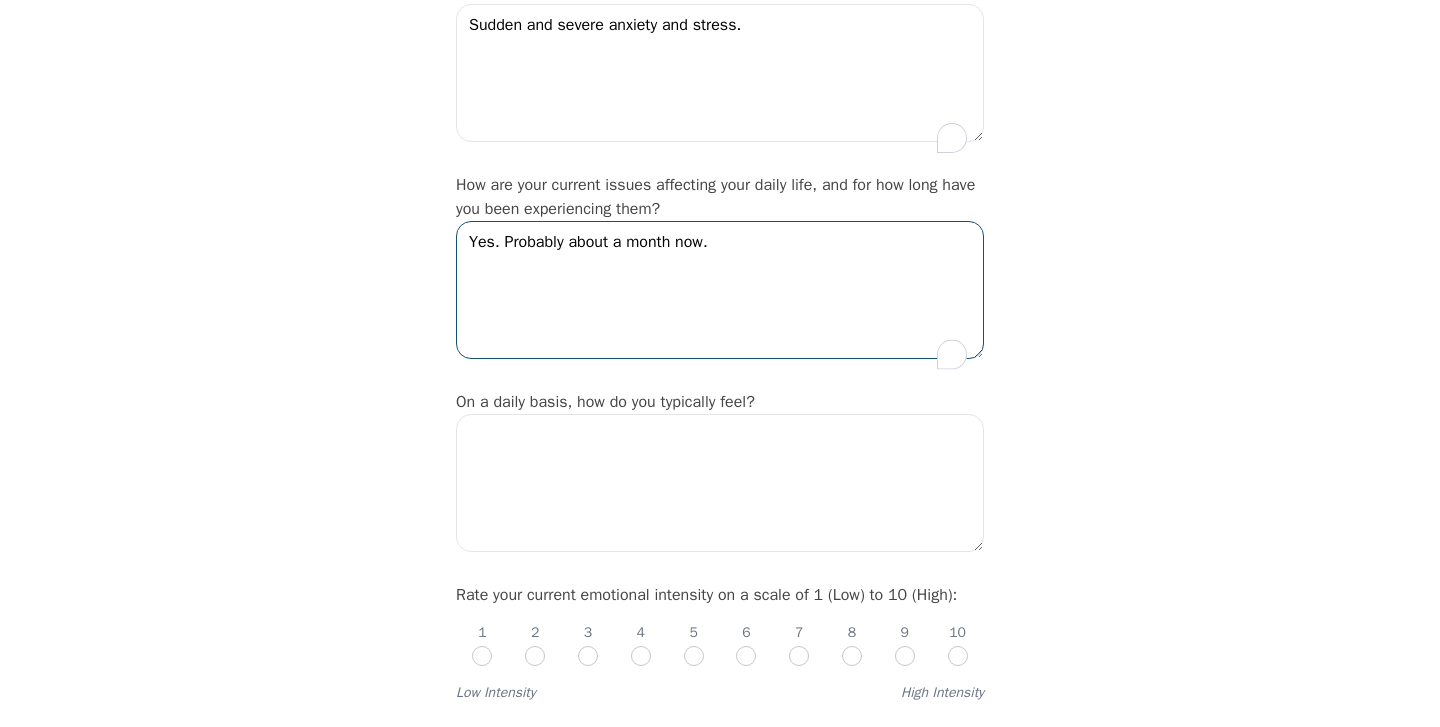 scroll, scrollTop: 325, scrollLeft: 0, axis: vertical 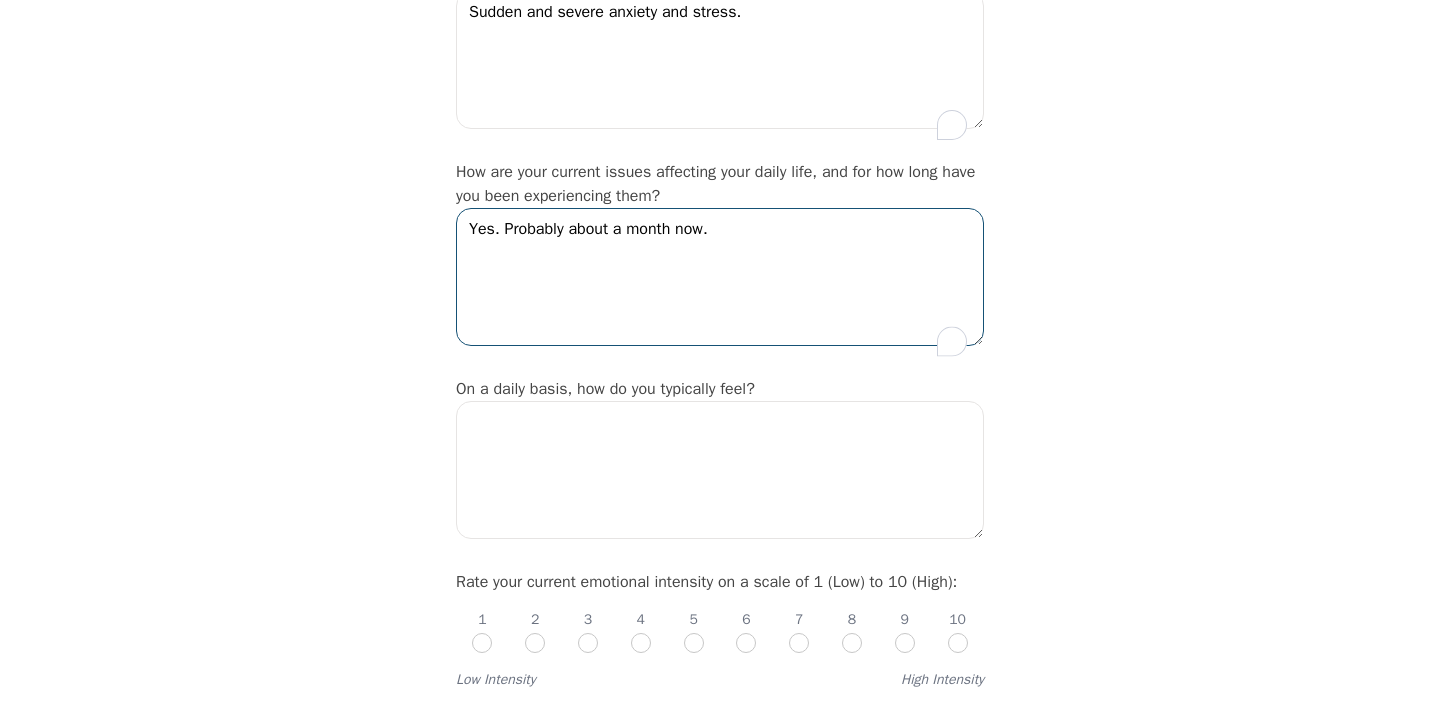 type on "Yes. Probably about a month now." 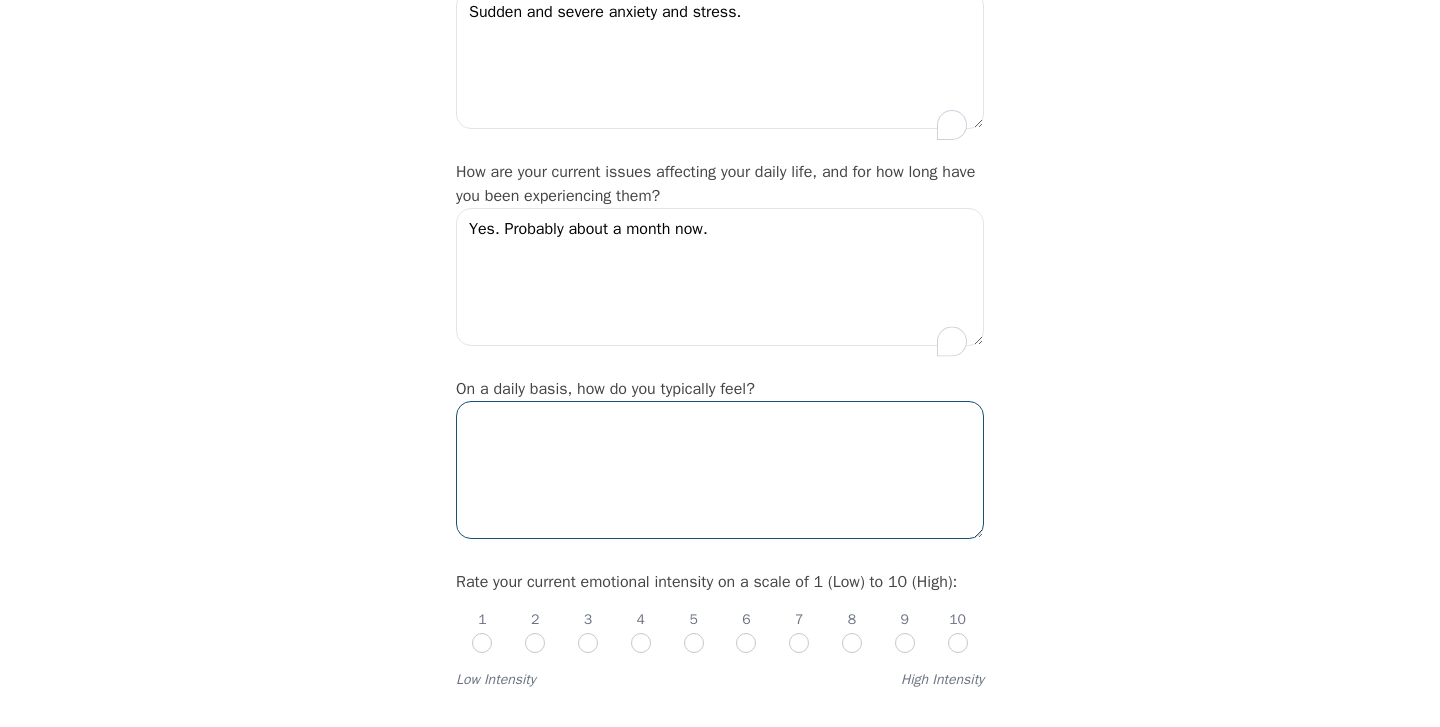 click at bounding box center (720, 470) 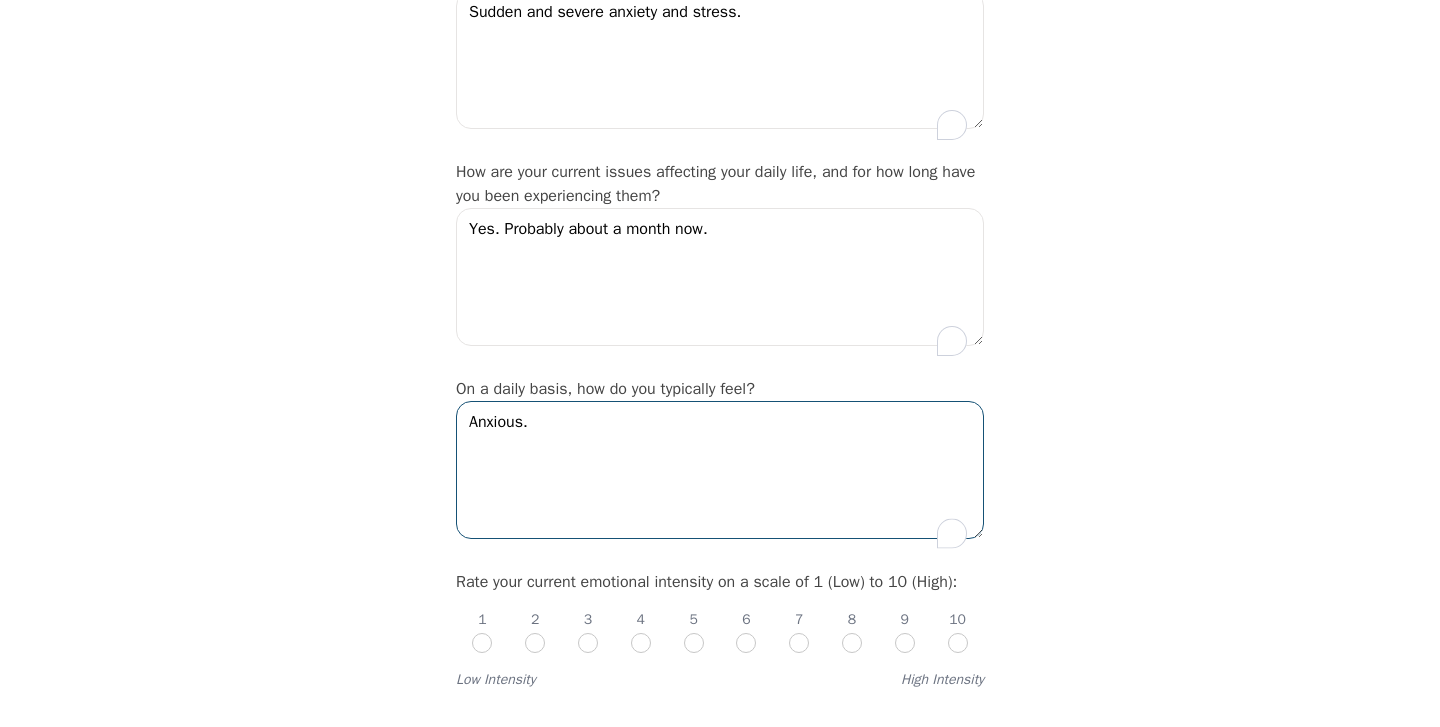 type on "Anxious." 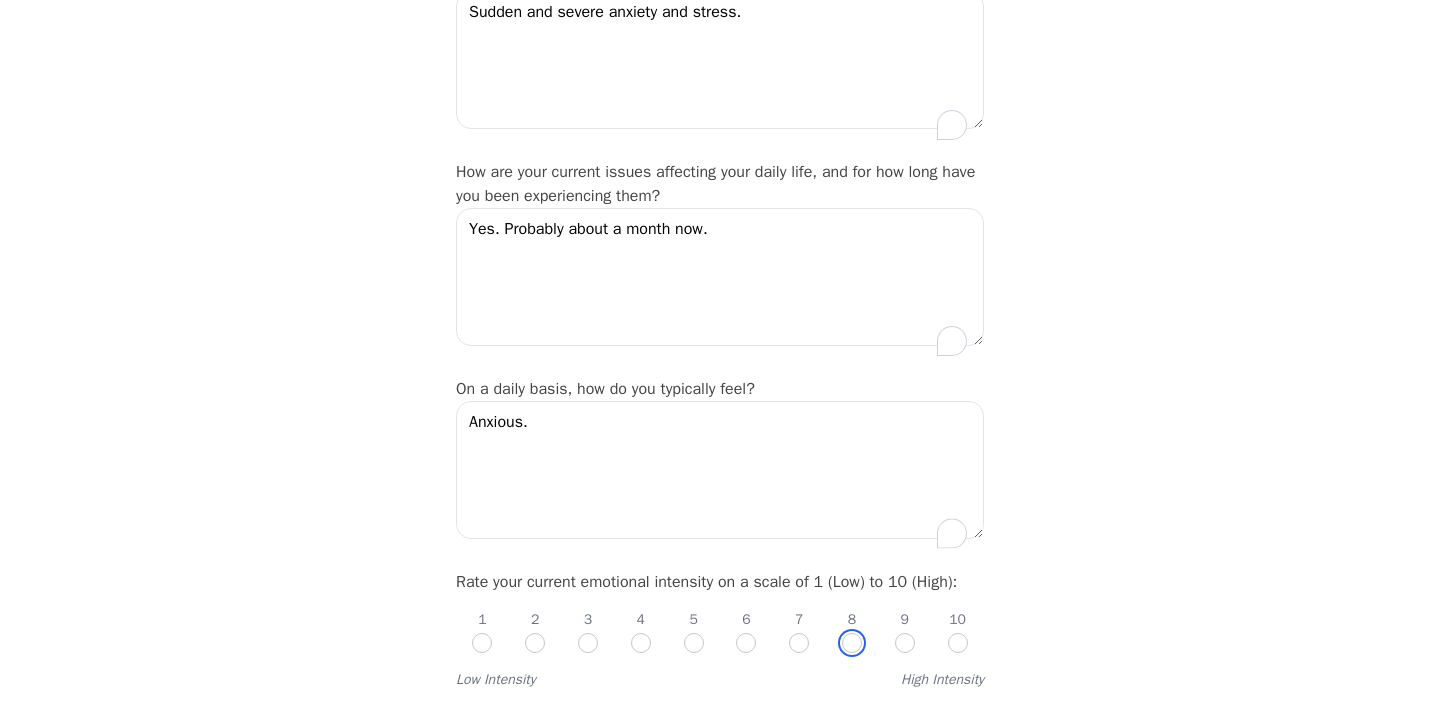 click at bounding box center (852, 643) 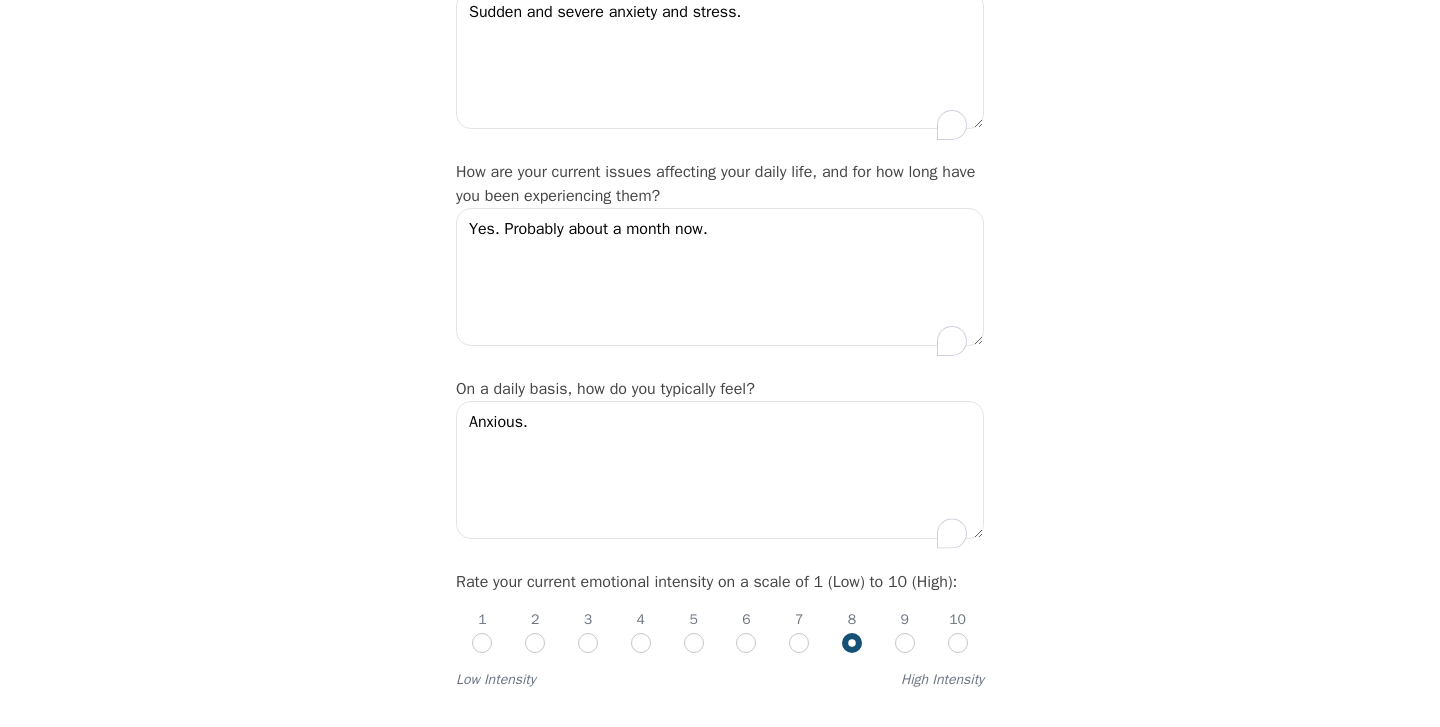 radio on "true" 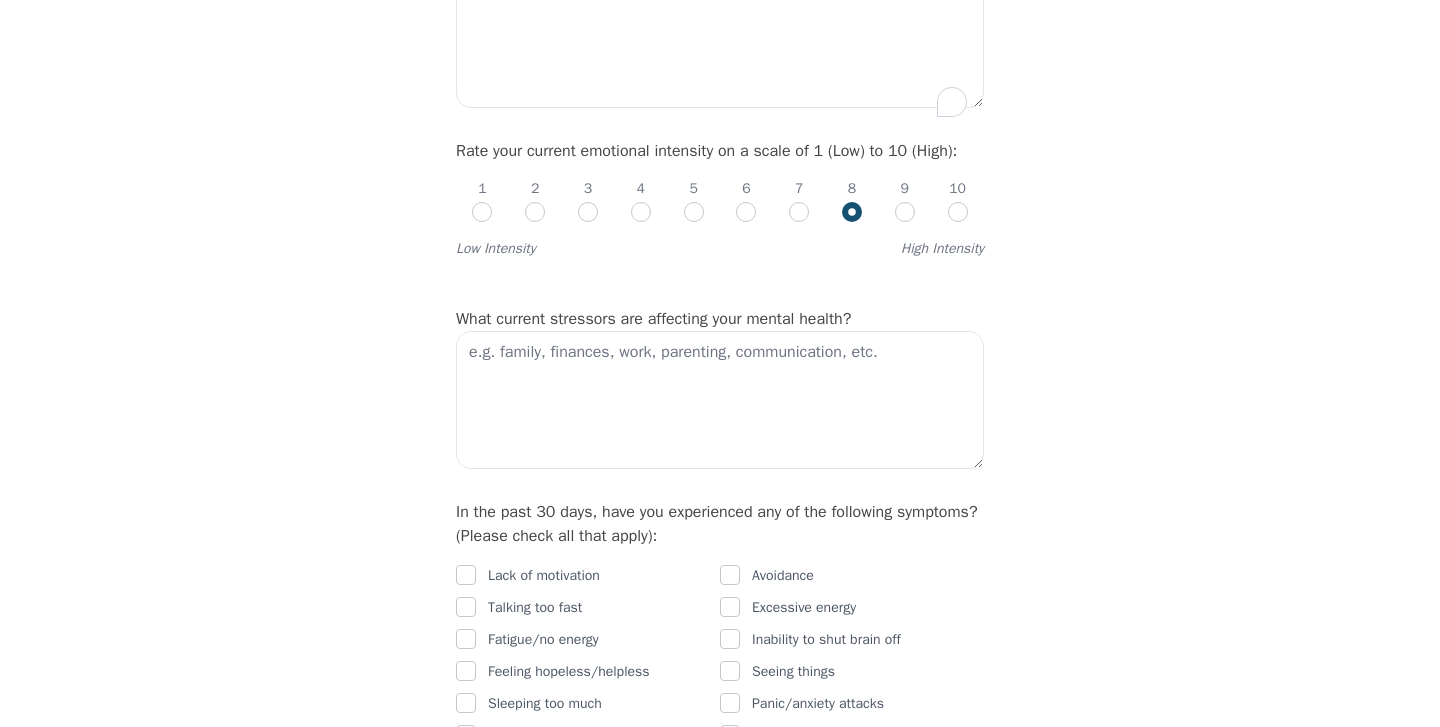 scroll, scrollTop: 762, scrollLeft: 0, axis: vertical 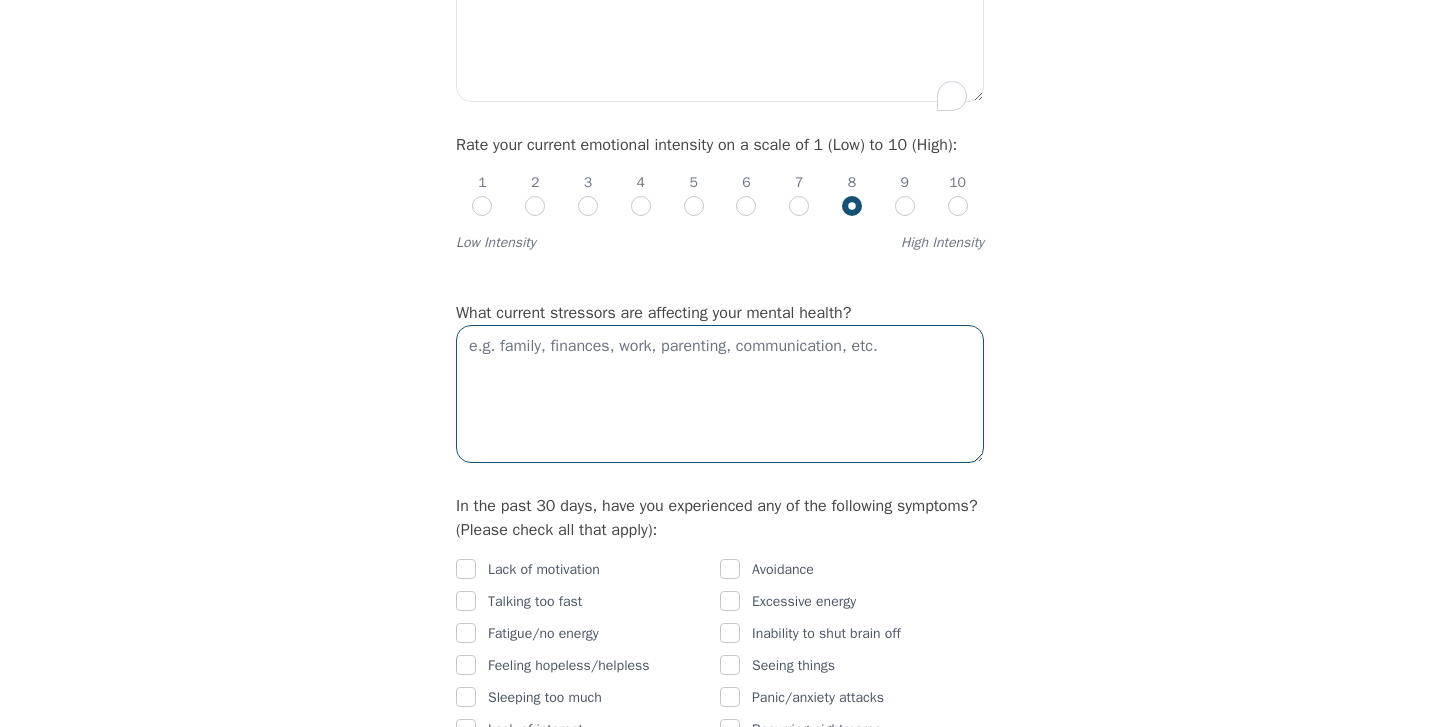 click at bounding box center [720, 394] 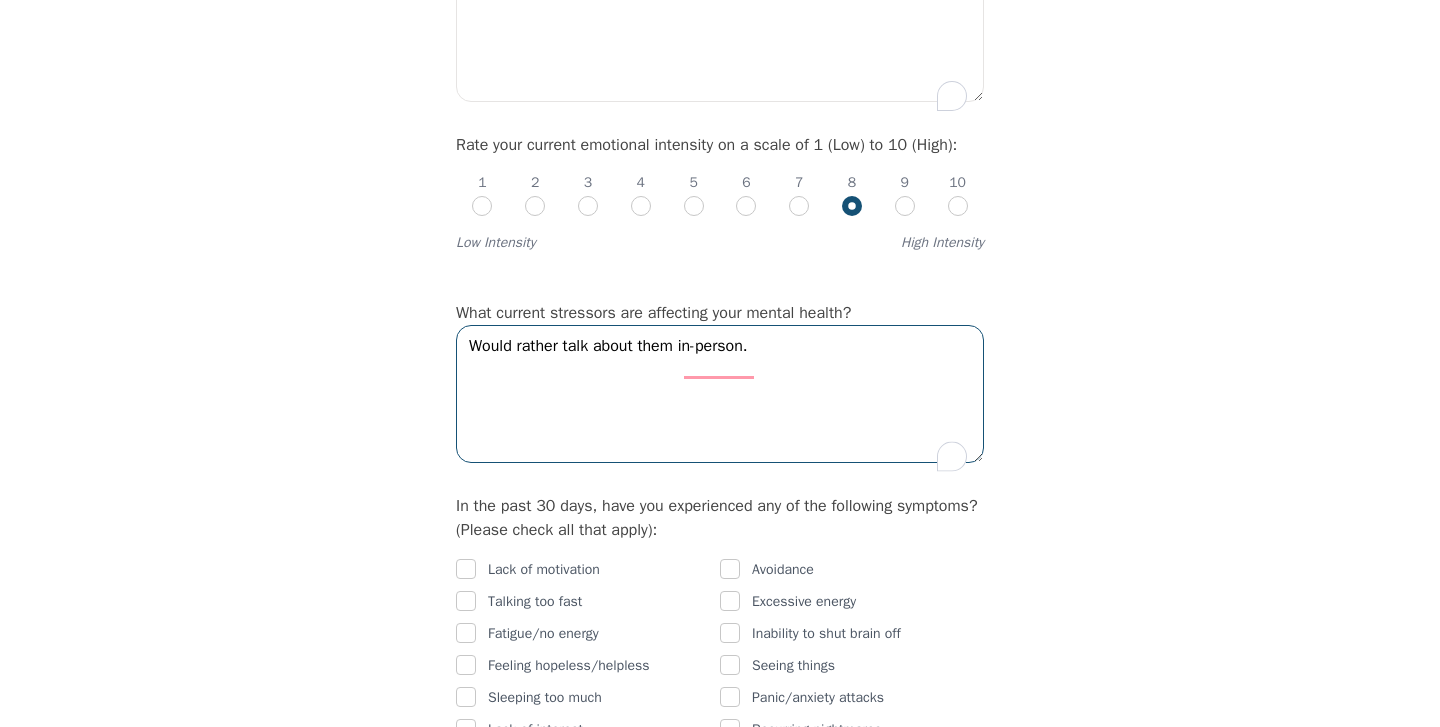 type on "Would rather talk about them in-person." 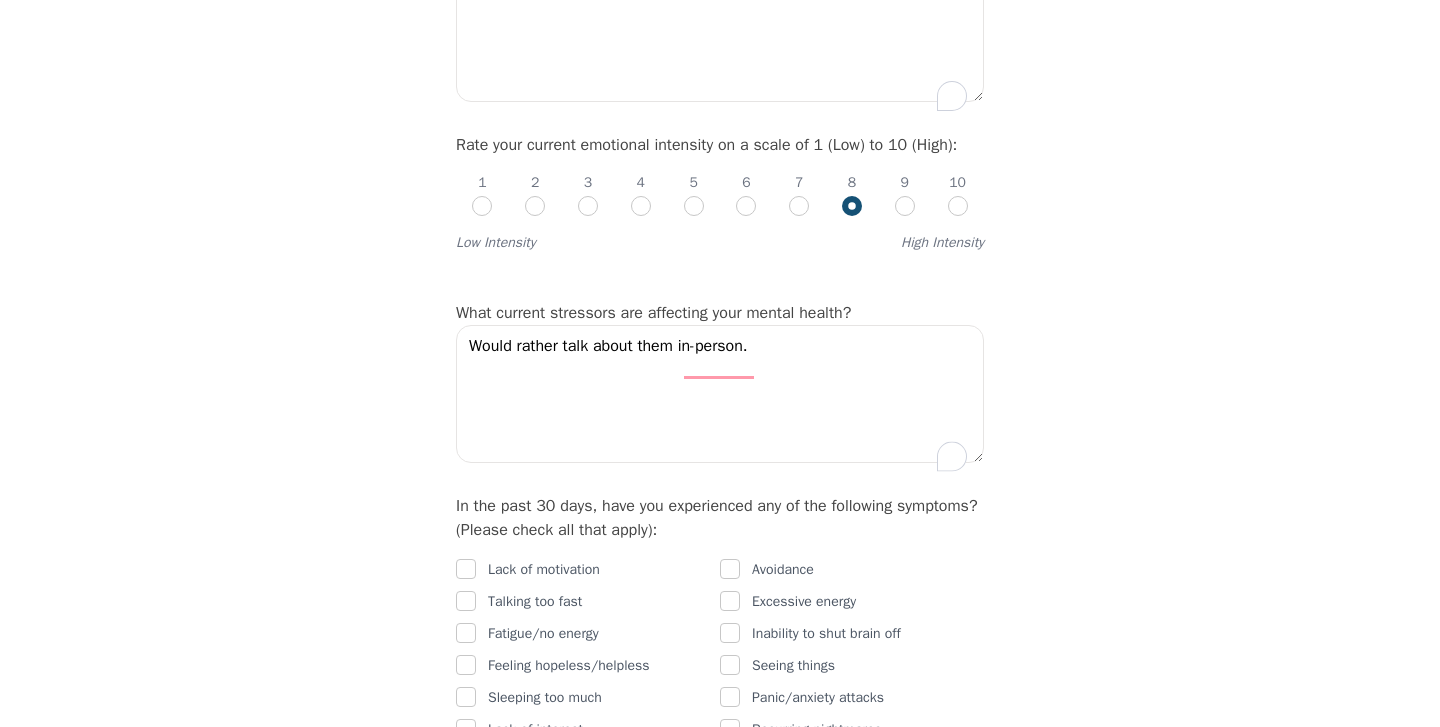 click on "Intake Assessment for [PERSON_NAME] Part 2 of 2: Clinical Self-Report Please complete the following information before your initial session. This step is crucial to kickstart your therapeutic journey with your therapist: Please describe what has brought you to seek therapy at this time? Sudden and severe anxiety and stress. How are your current issues affecting your daily life, and for how long have you been experiencing them? Yes. Probably about a month now. On a daily basis, how do you typically feel? Anxious. Rate your current emotional intensity on a scale of 1 (Low) to 10 (High): 1 2 3 4 5 6 7 8 9 10 Low Intensity High Intensity What current stressors are affecting your mental health? Would rather talk about them in-person. In the past 30 days, have you experienced any of the following symptoms? (Please check all that apply): Lack of motivation Talking too fast Fatigue/no energy Feeling hopeless/helpless Sleeping too much Lack of interest Poor/no appetite Thoughts of dying [MEDICAL_DATA] [MEDICAL_DATA] Sadness" at bounding box center [720, 1057] 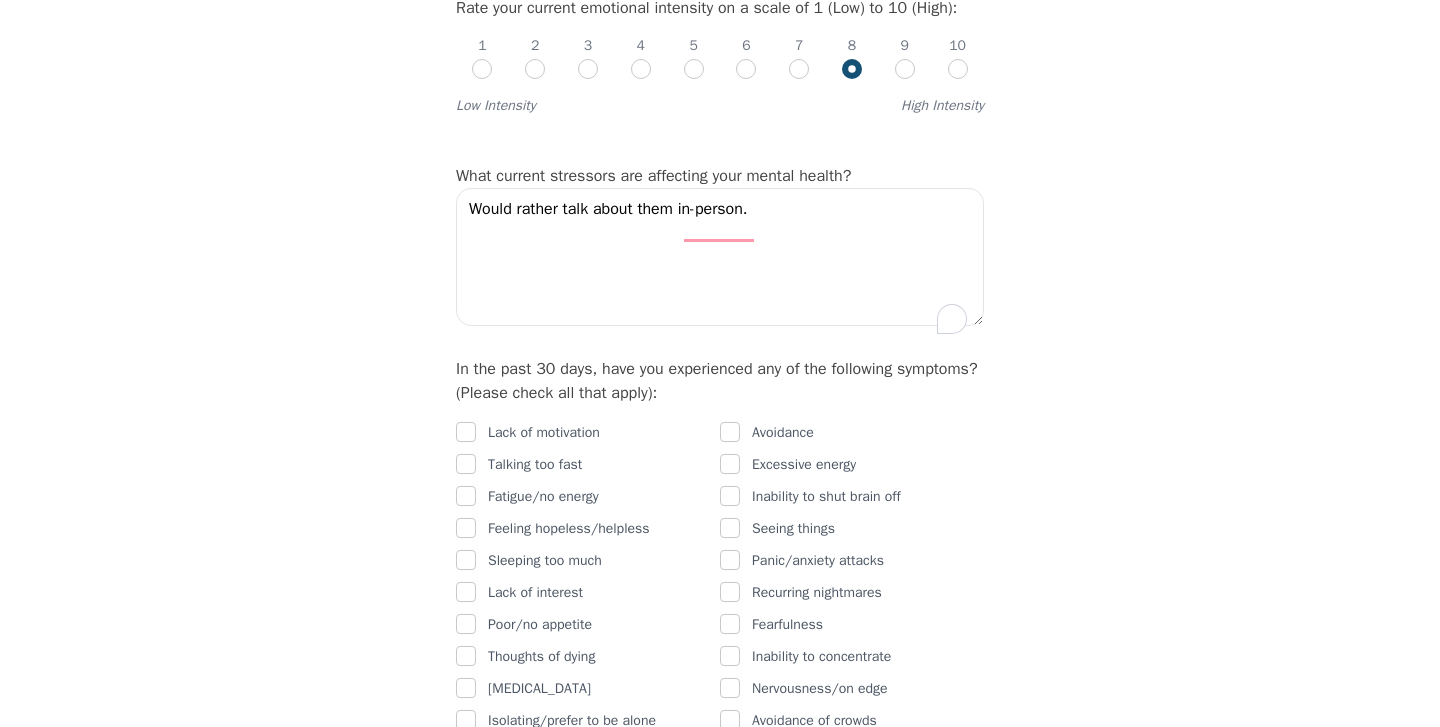 scroll, scrollTop: 1028, scrollLeft: 0, axis: vertical 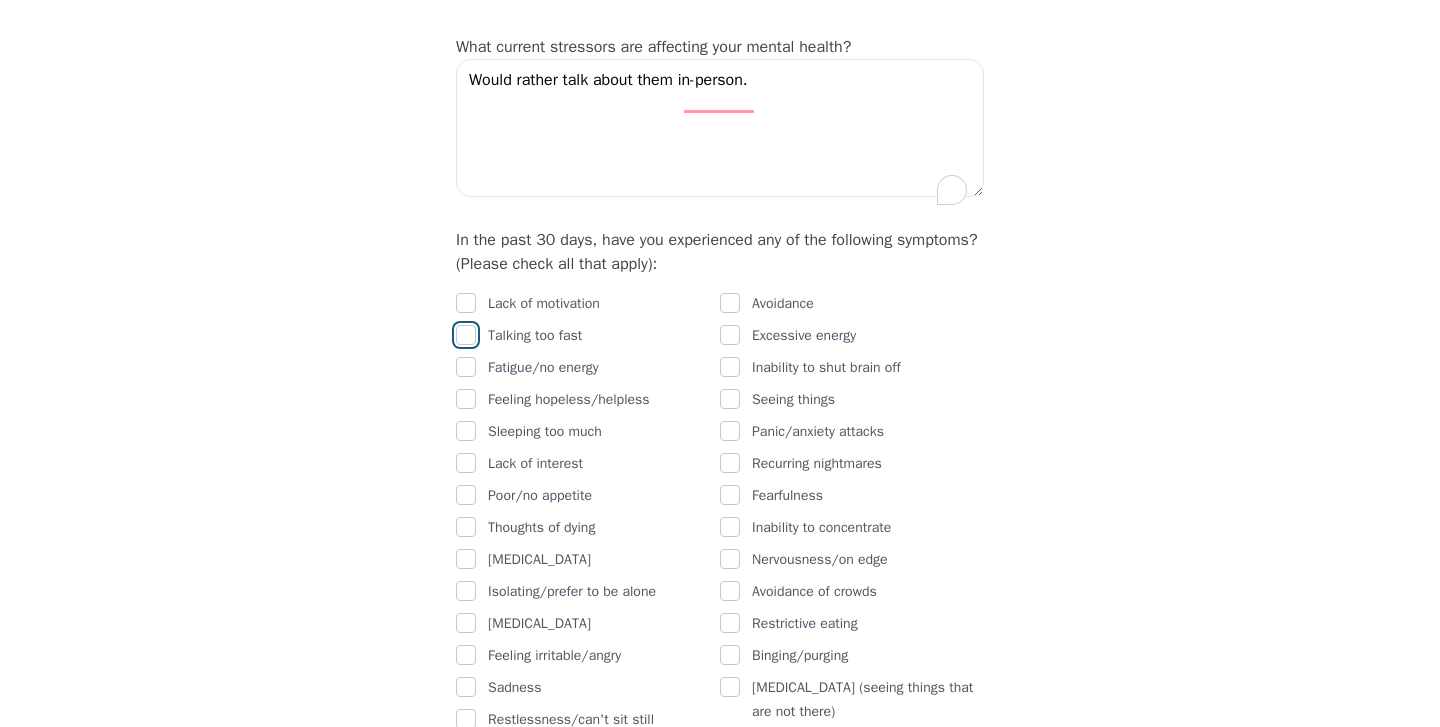 click at bounding box center (466, 335) 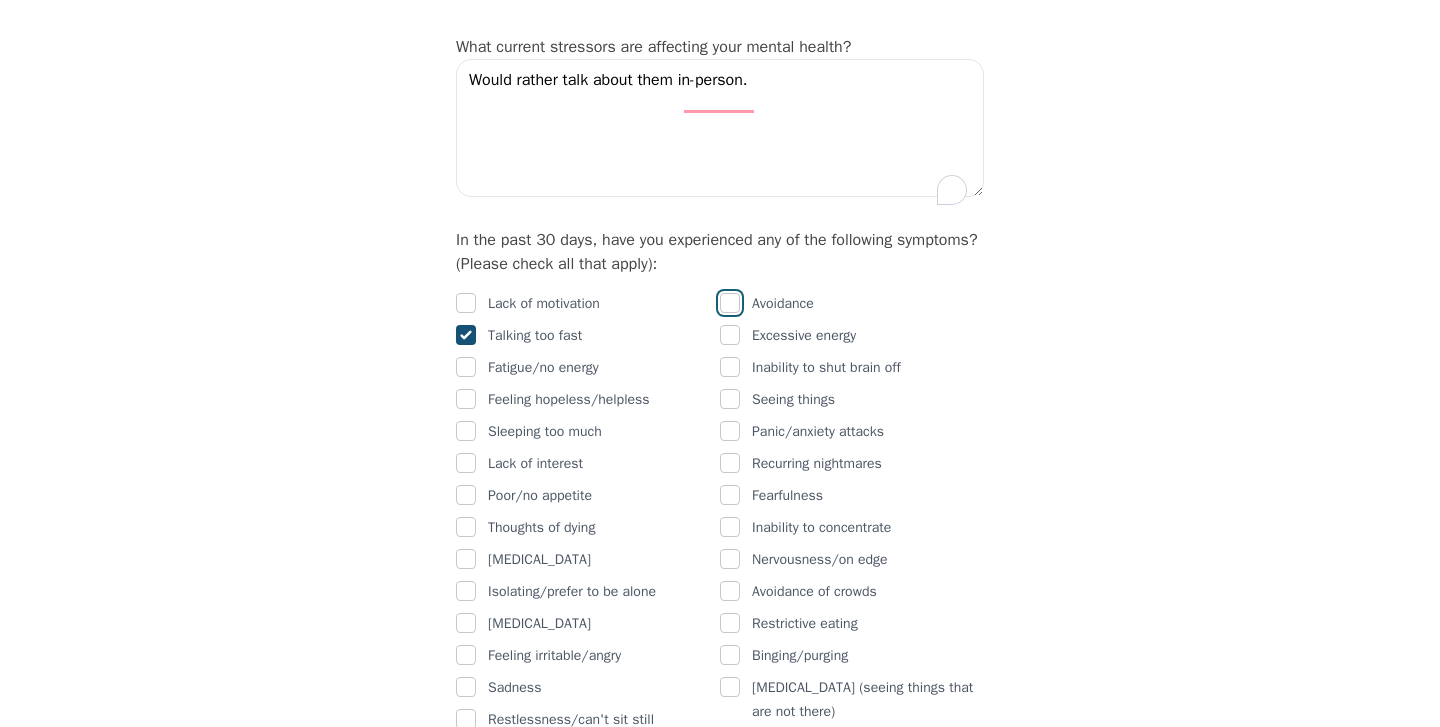 click at bounding box center [730, 303] 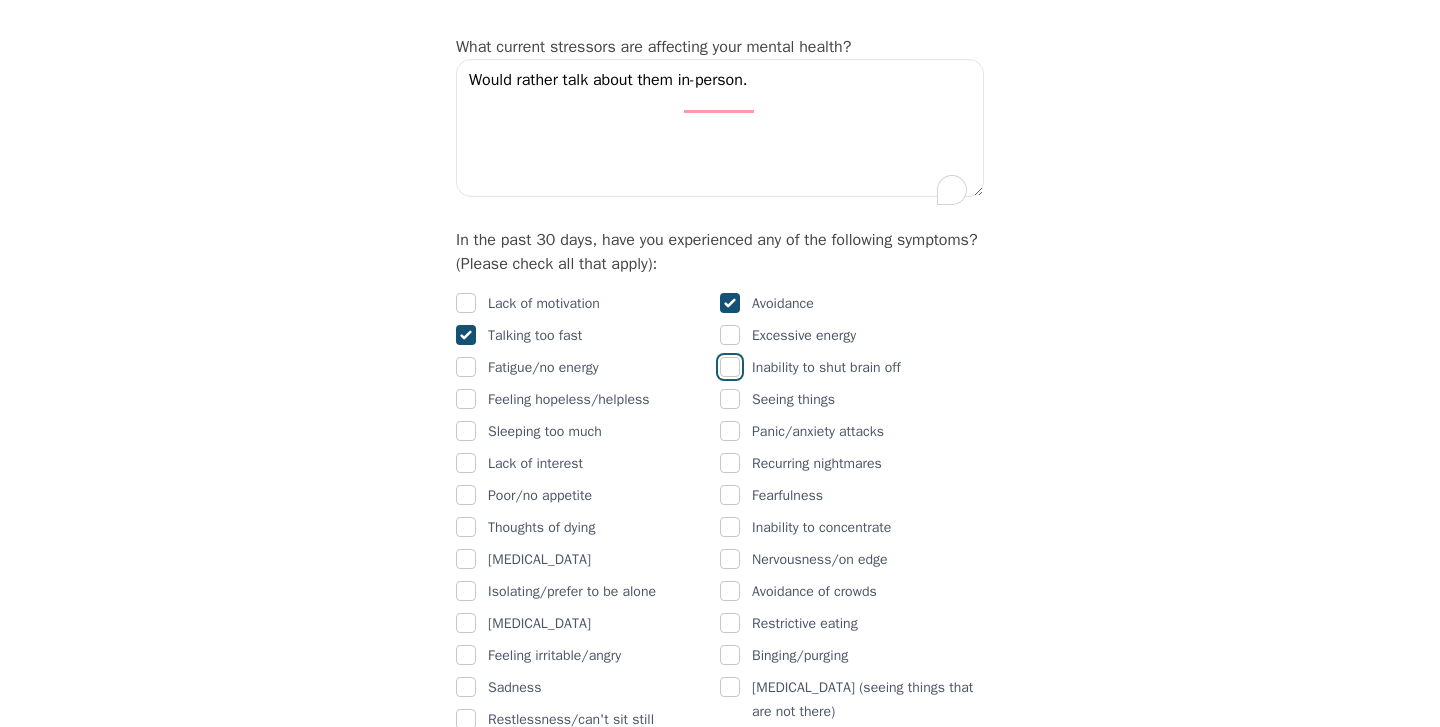 click at bounding box center (730, 367) 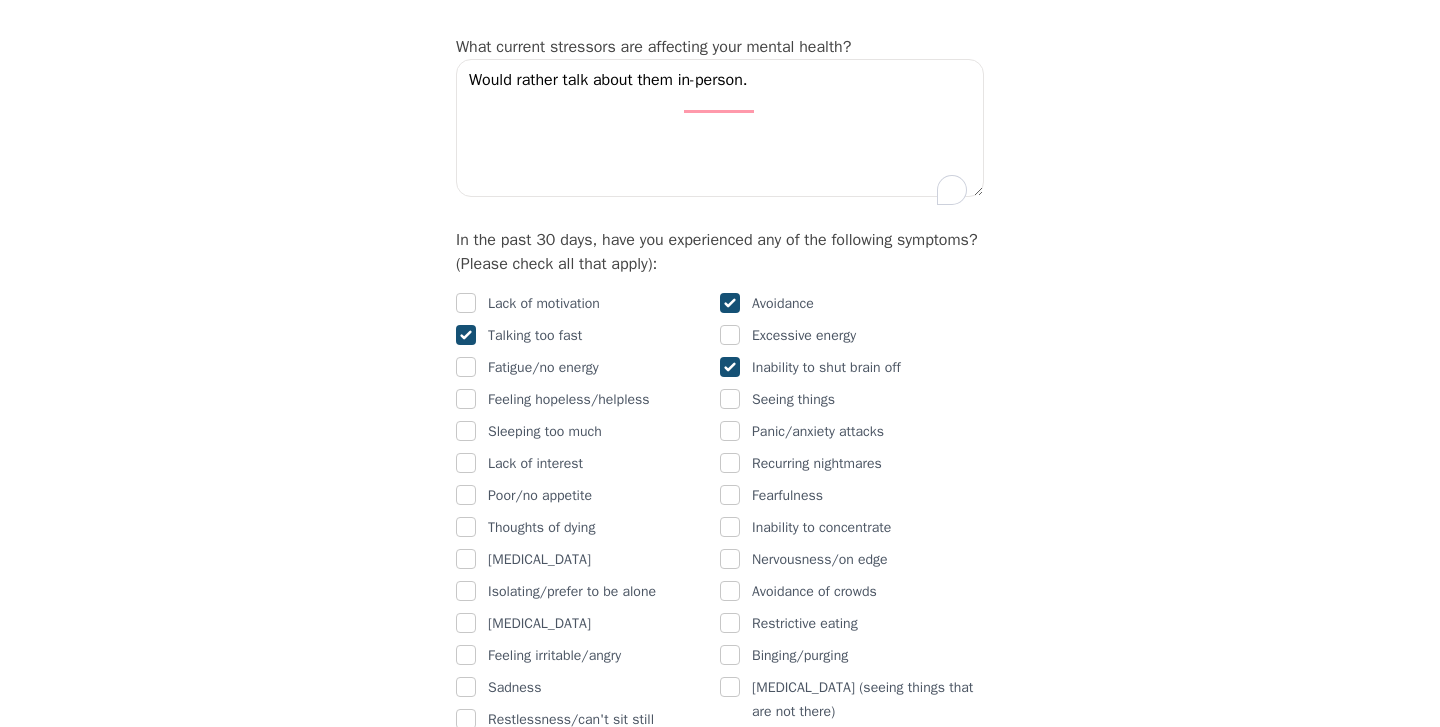 checkbox on "true" 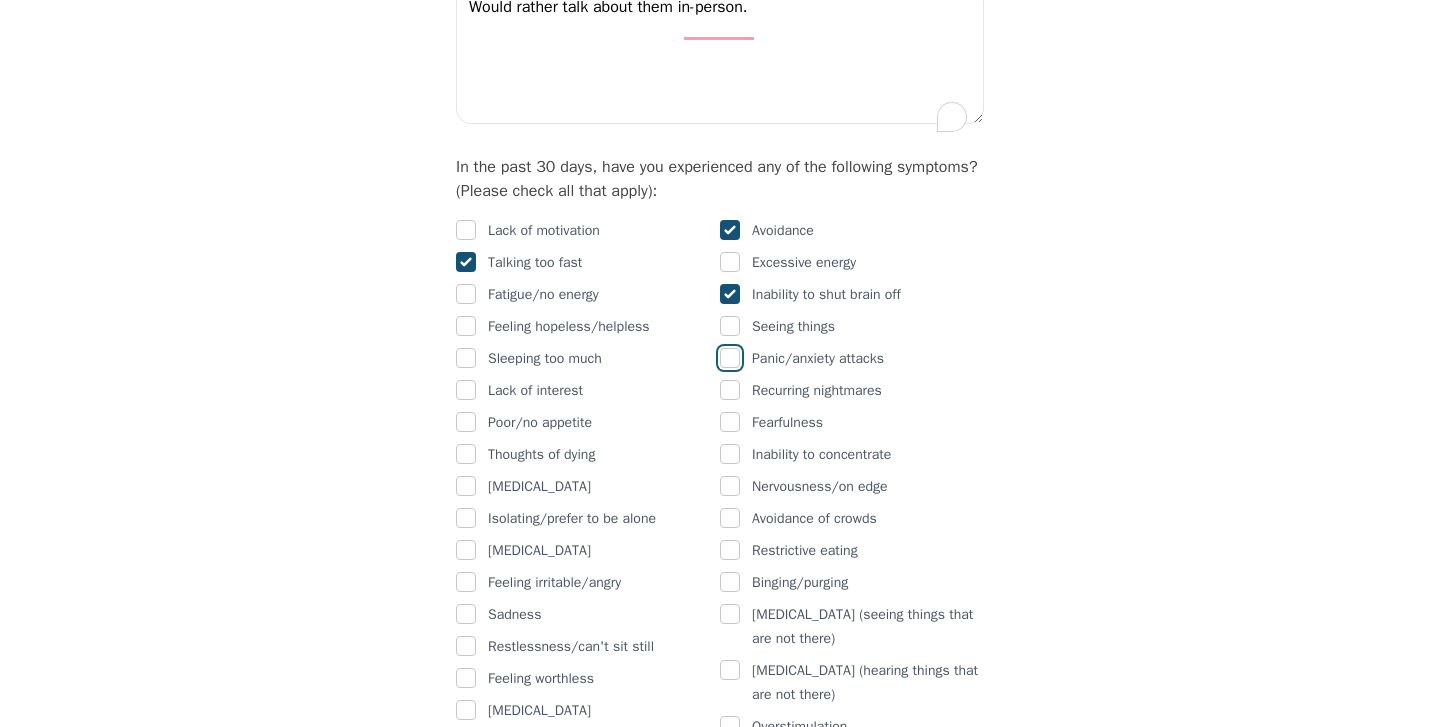 click at bounding box center (730, 359) 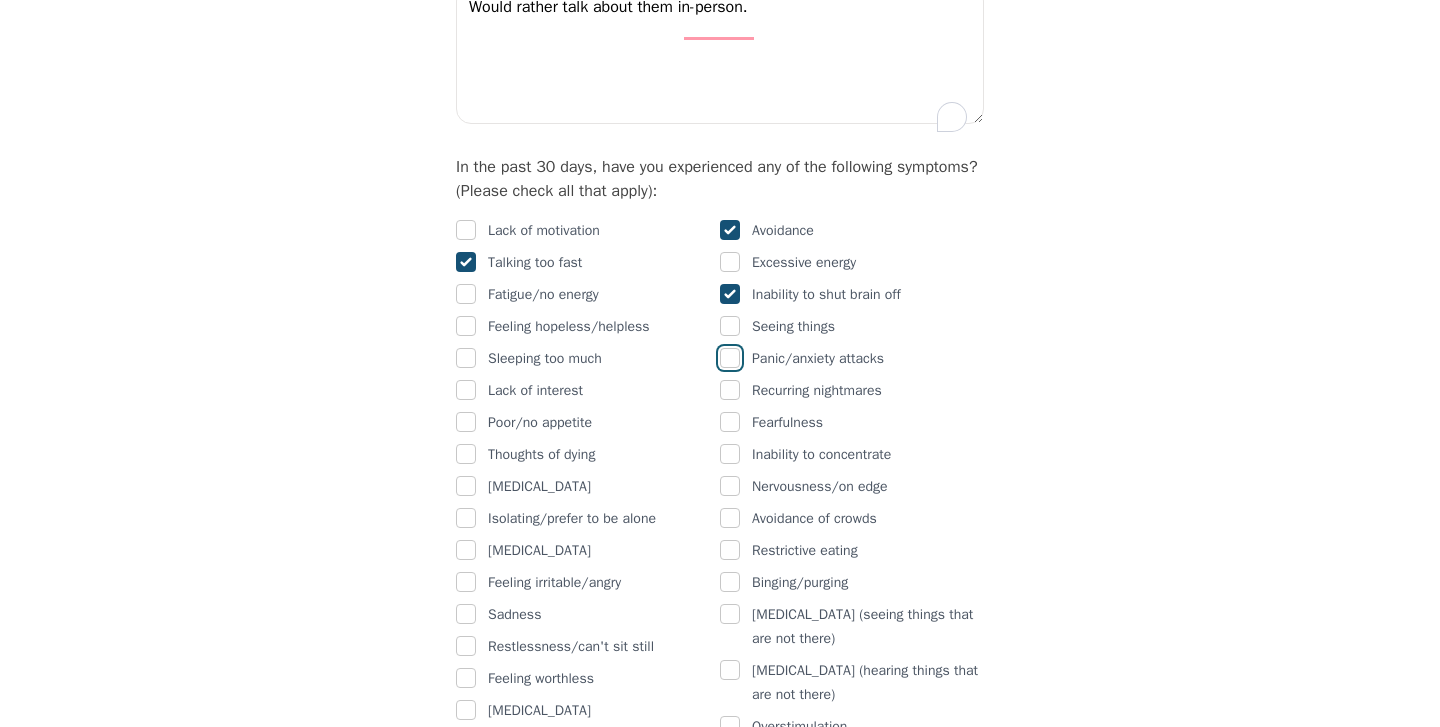 click at bounding box center [730, 358] 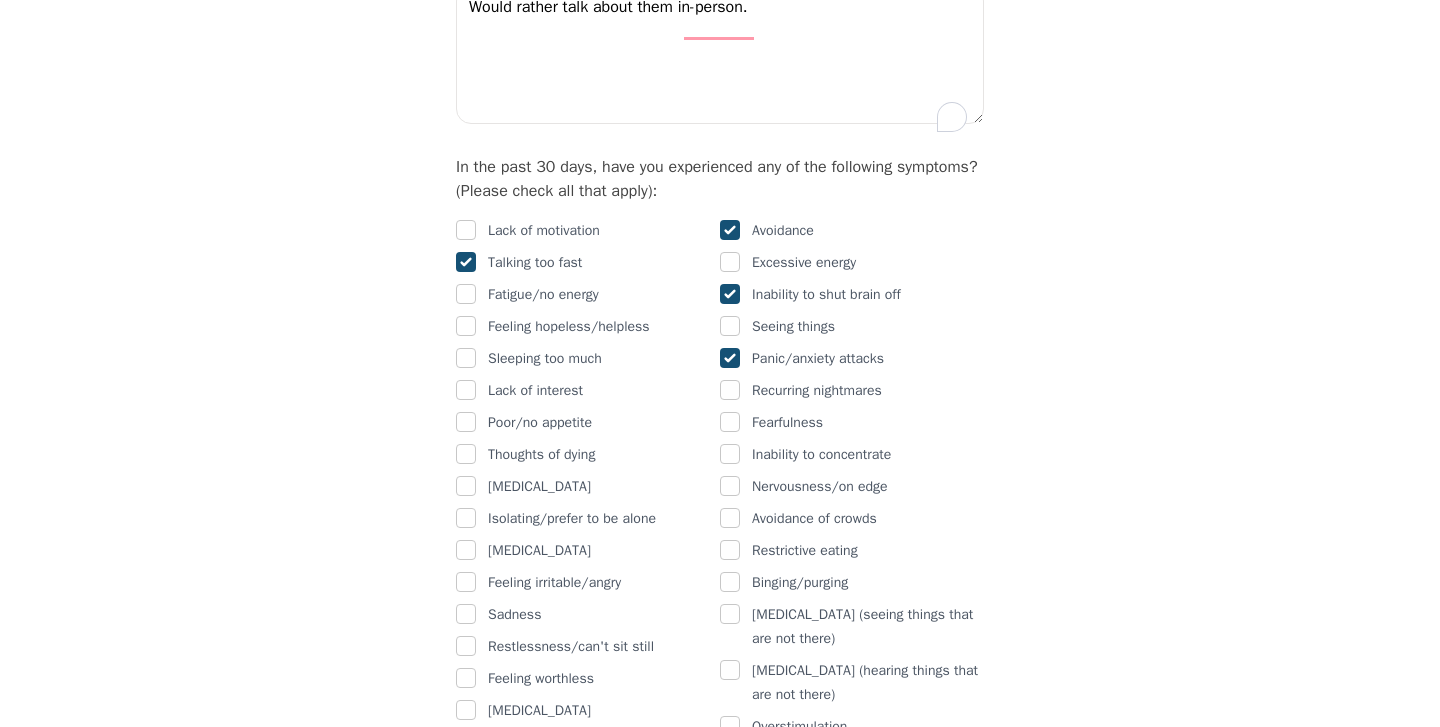 checkbox on "true" 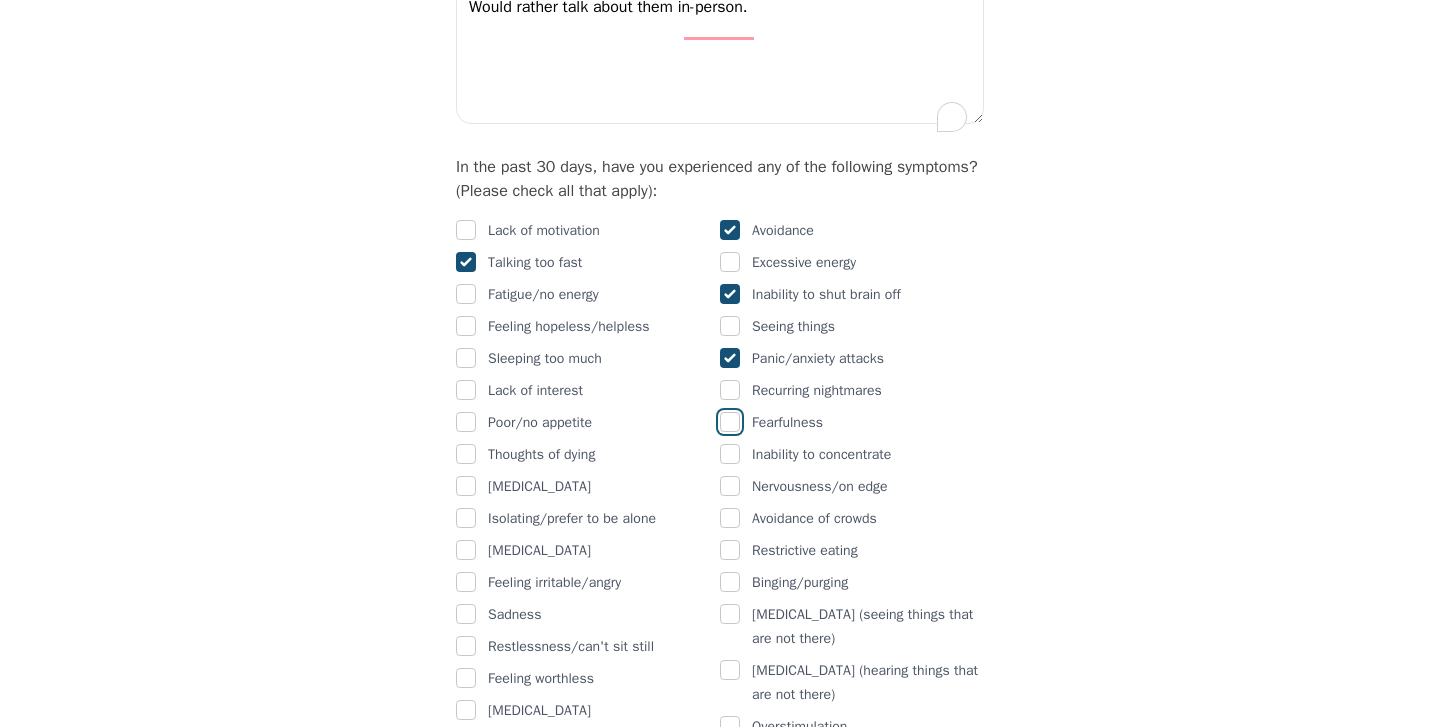 click at bounding box center (730, 422) 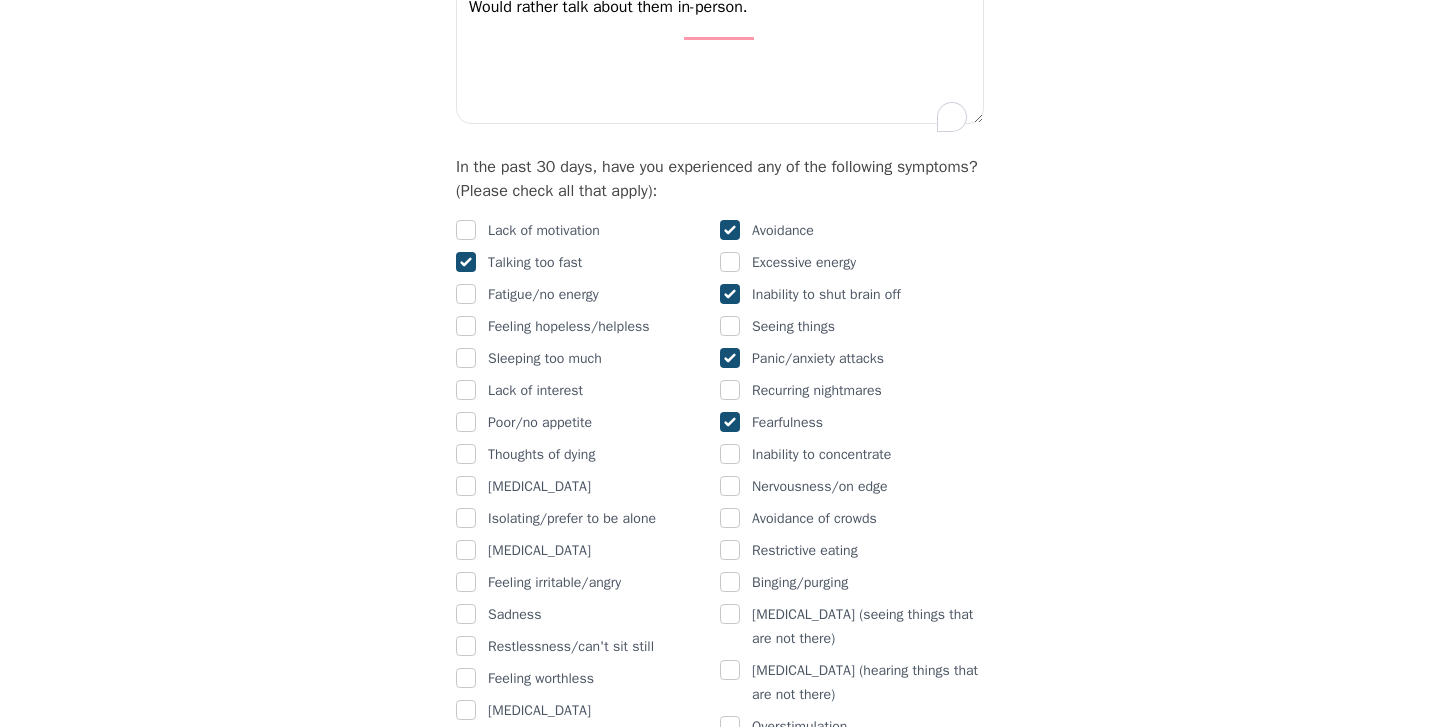 checkbox on "true" 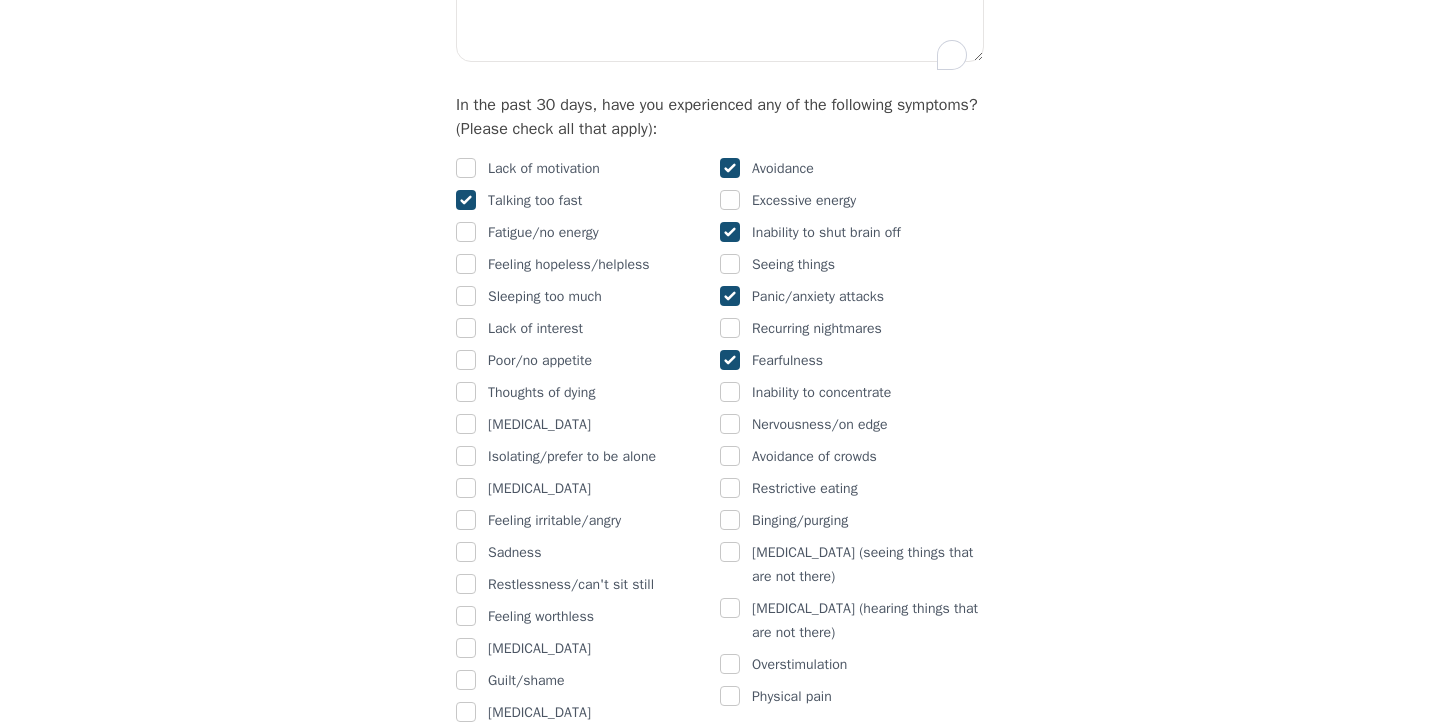 scroll, scrollTop: 1169, scrollLeft: 0, axis: vertical 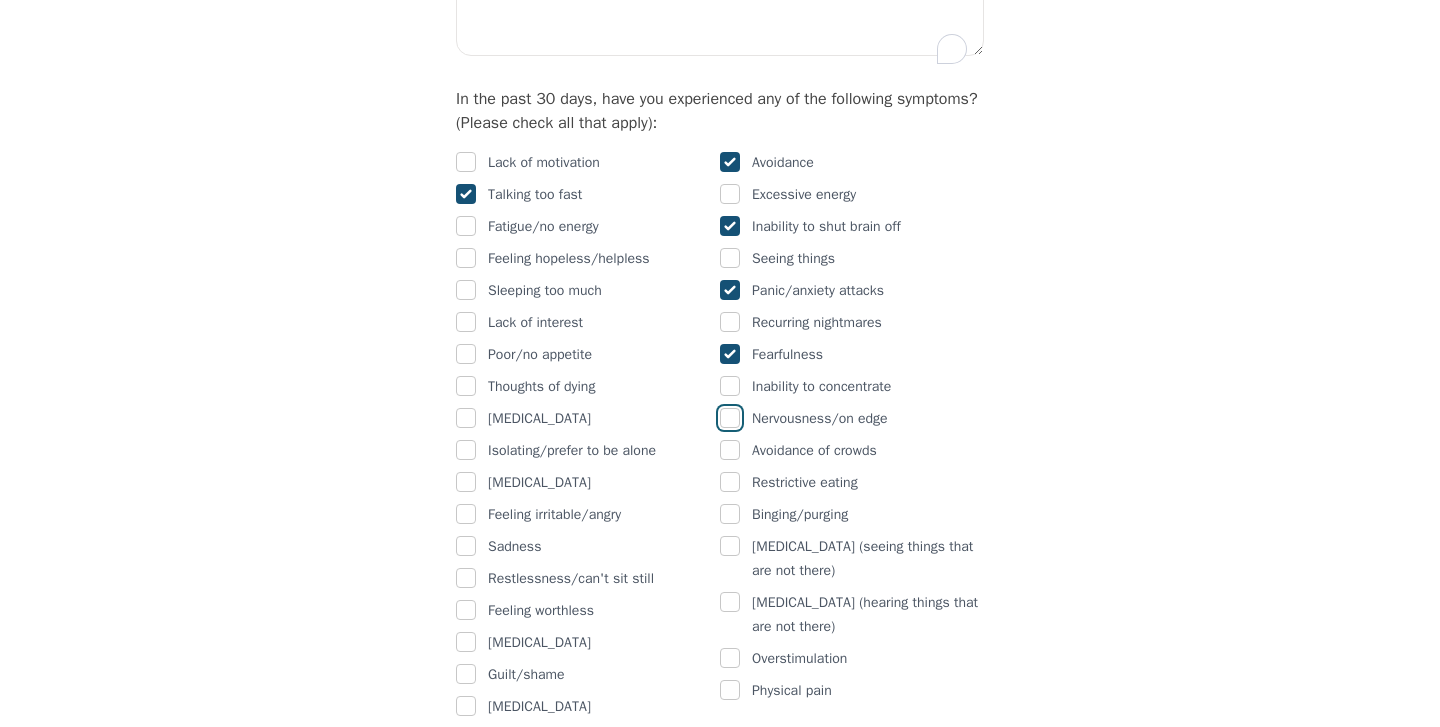 click at bounding box center (730, 418) 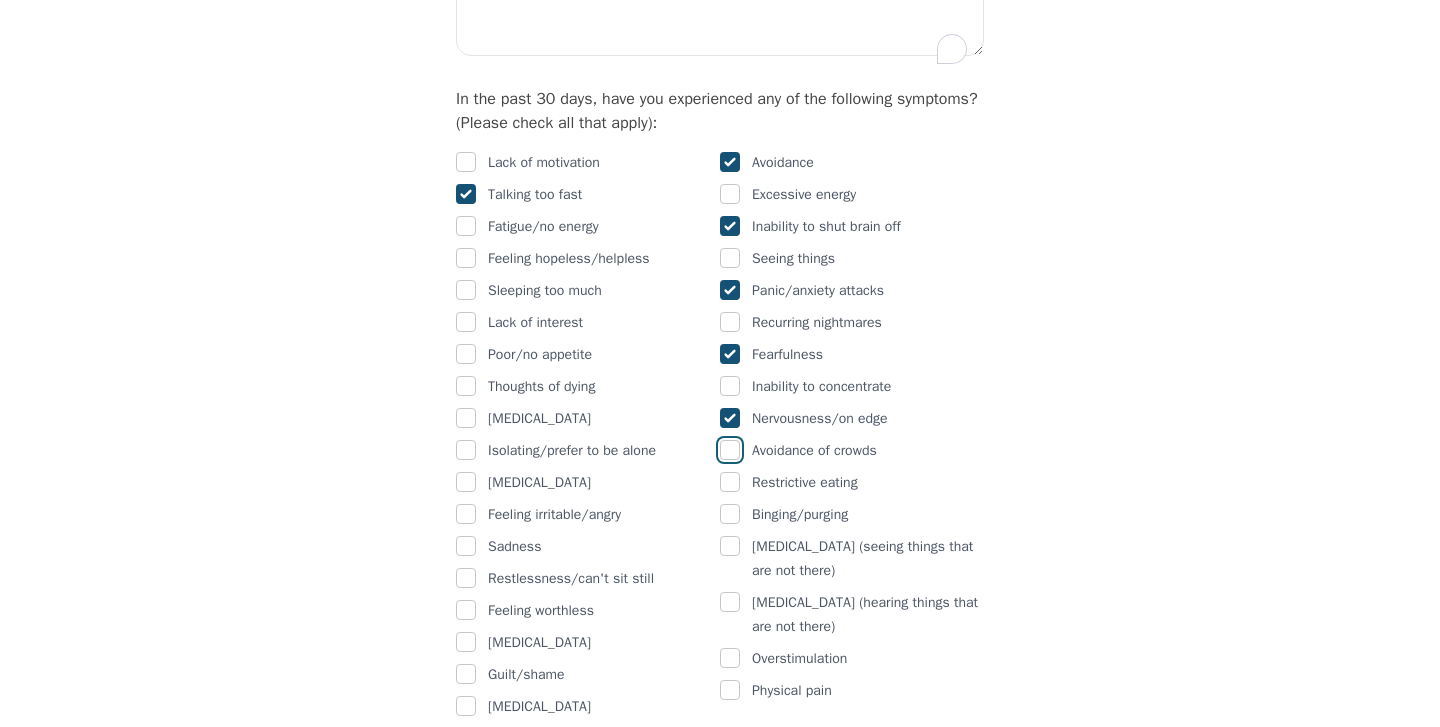 click at bounding box center [730, 450] 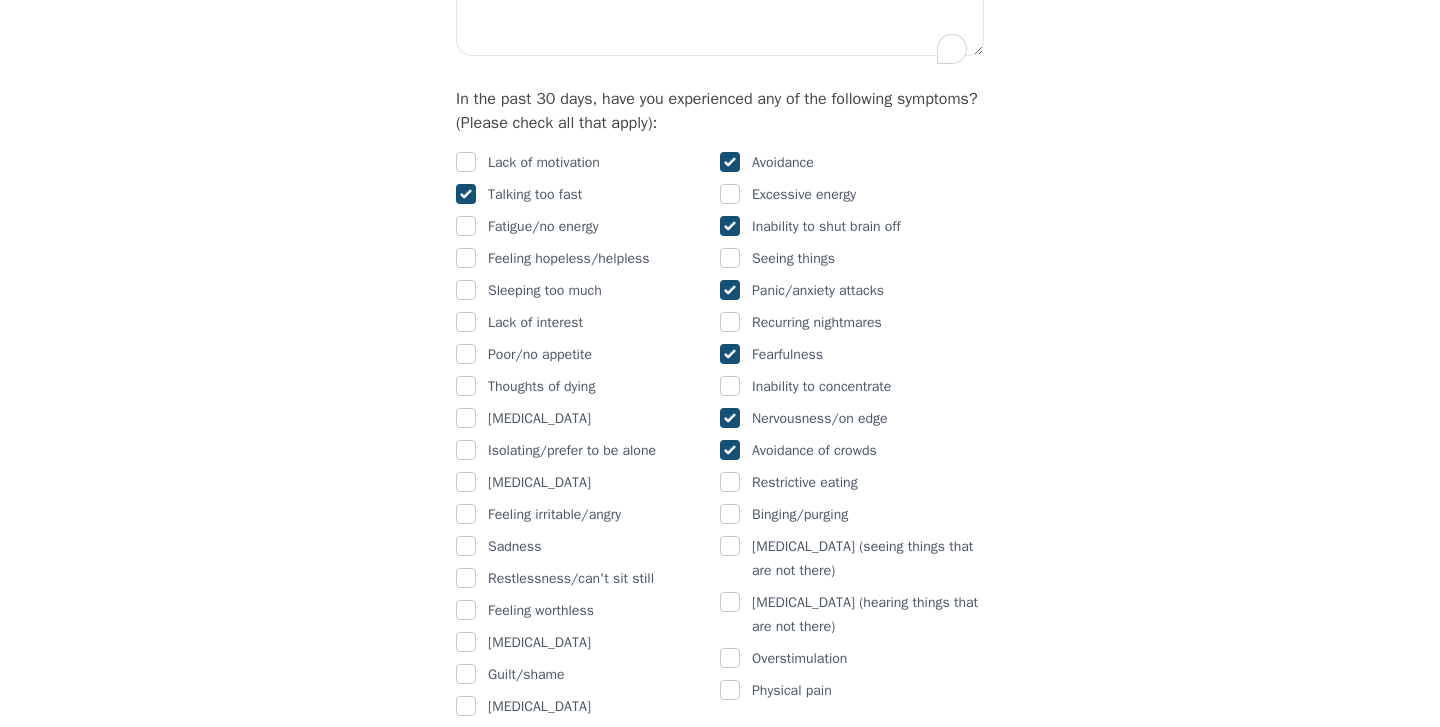 checkbox on "true" 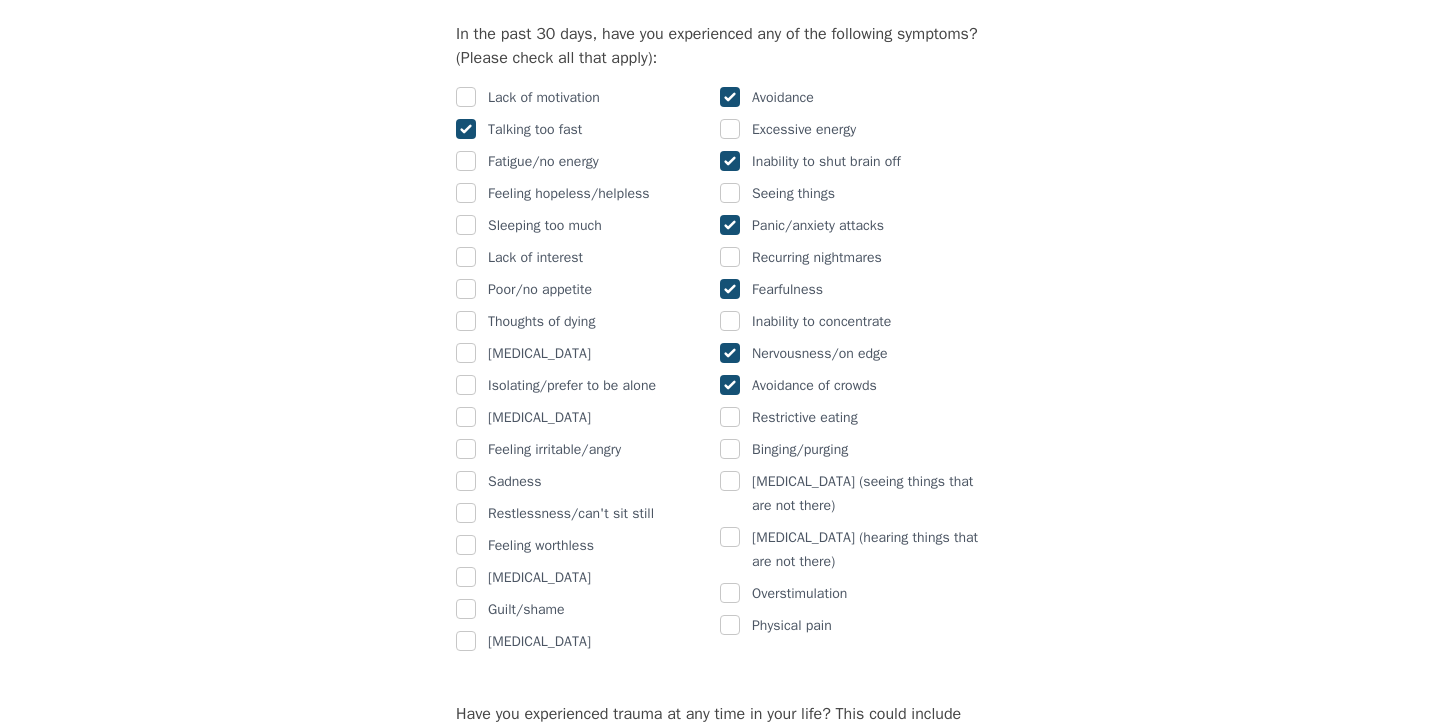 scroll, scrollTop: 1282, scrollLeft: 0, axis: vertical 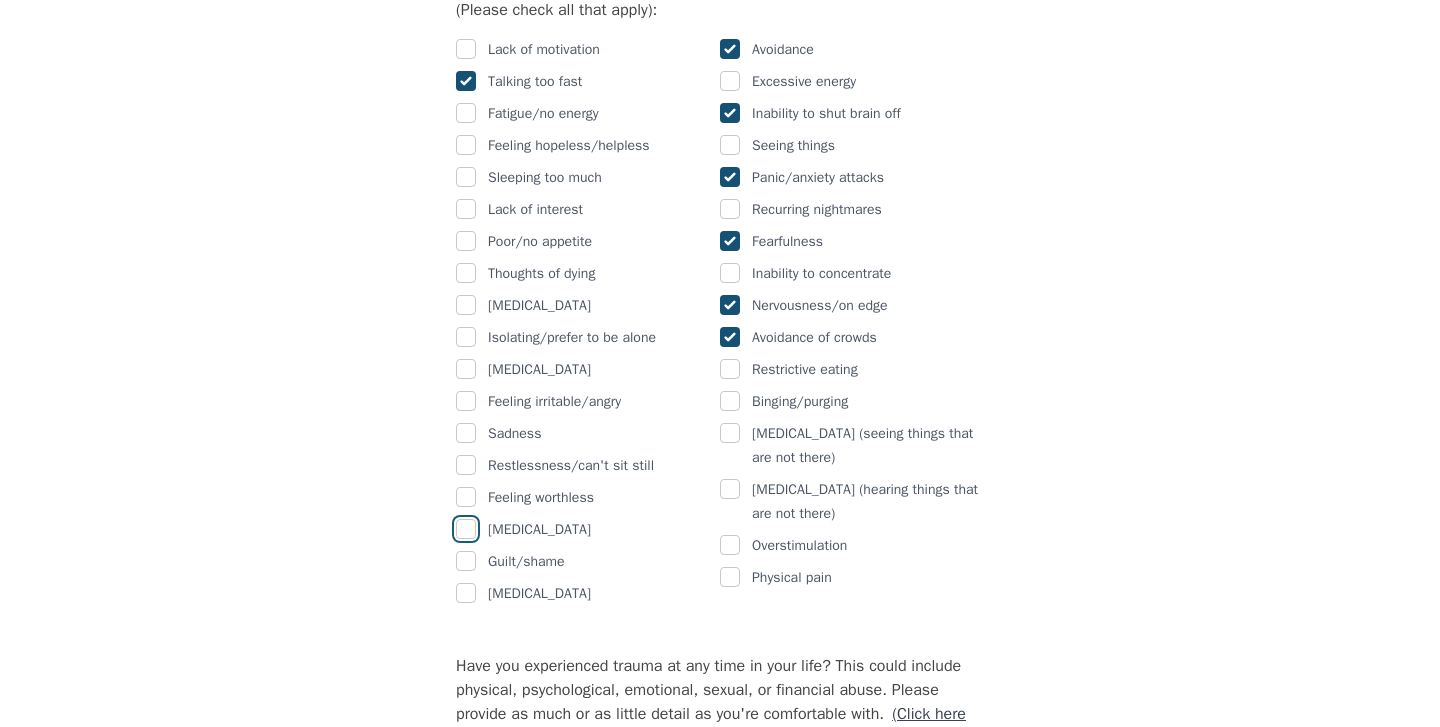 click at bounding box center [466, 529] 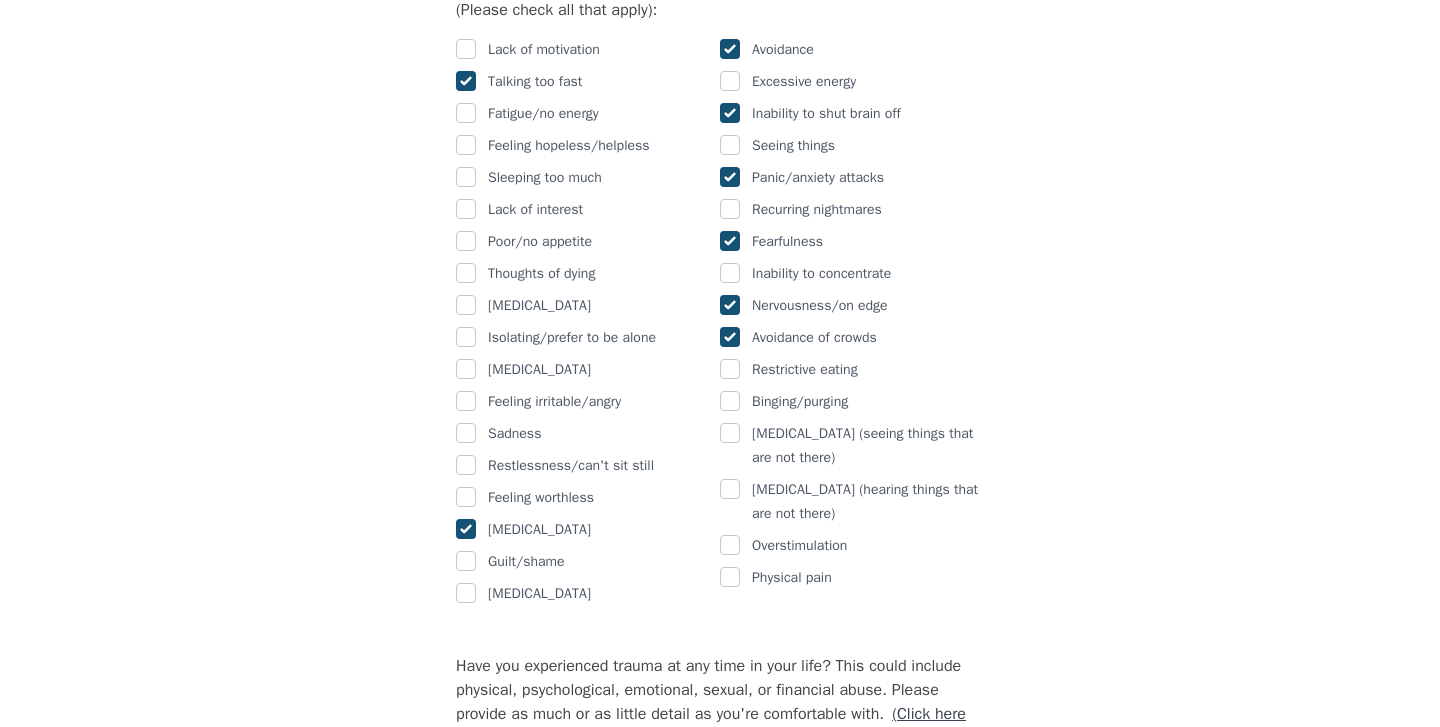 checkbox on "true" 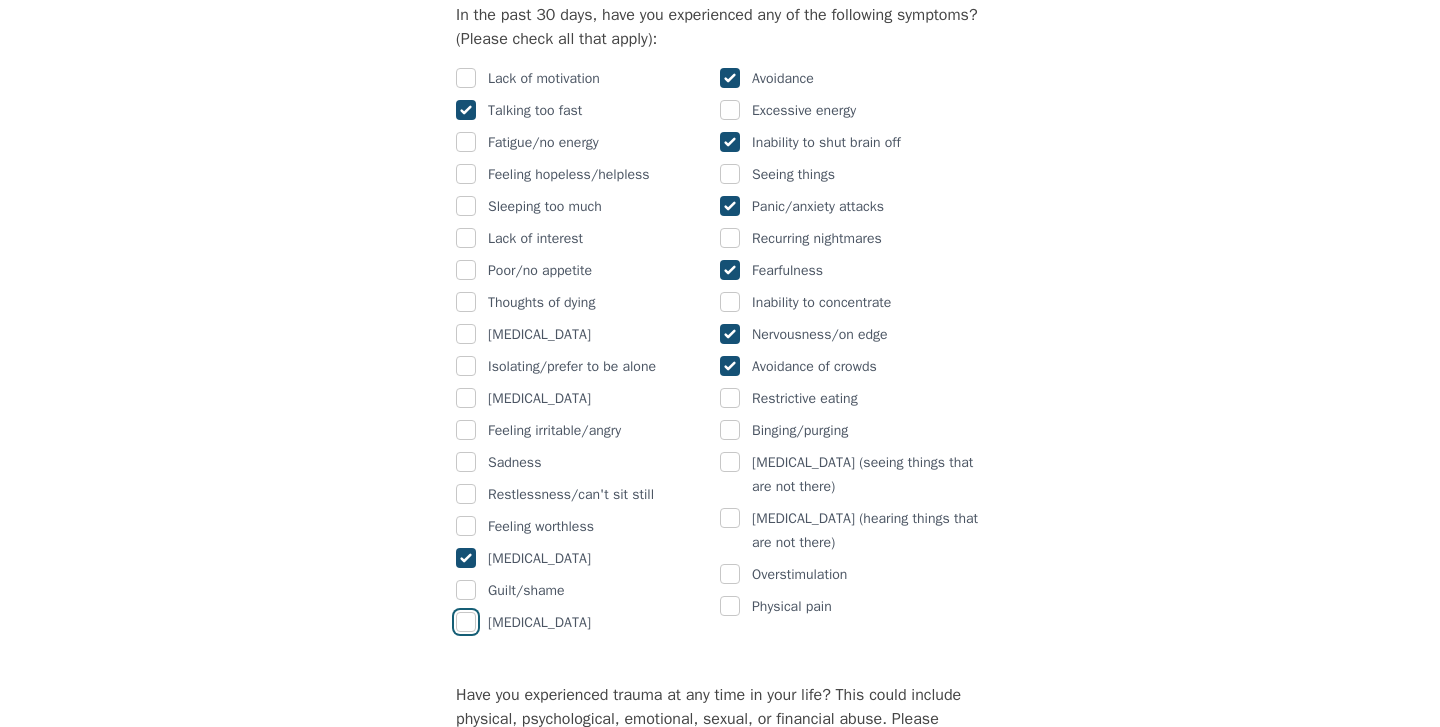 click at bounding box center (466, 622) 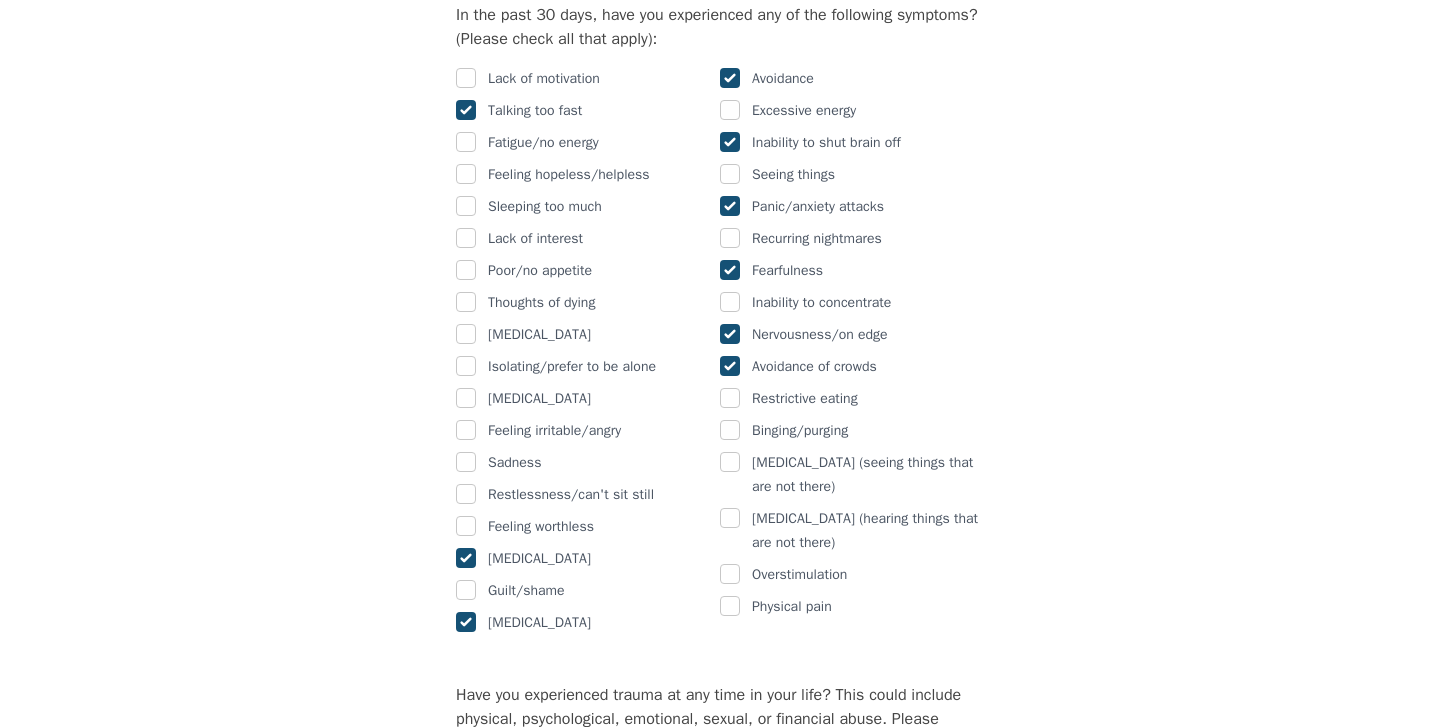 checkbox on "true" 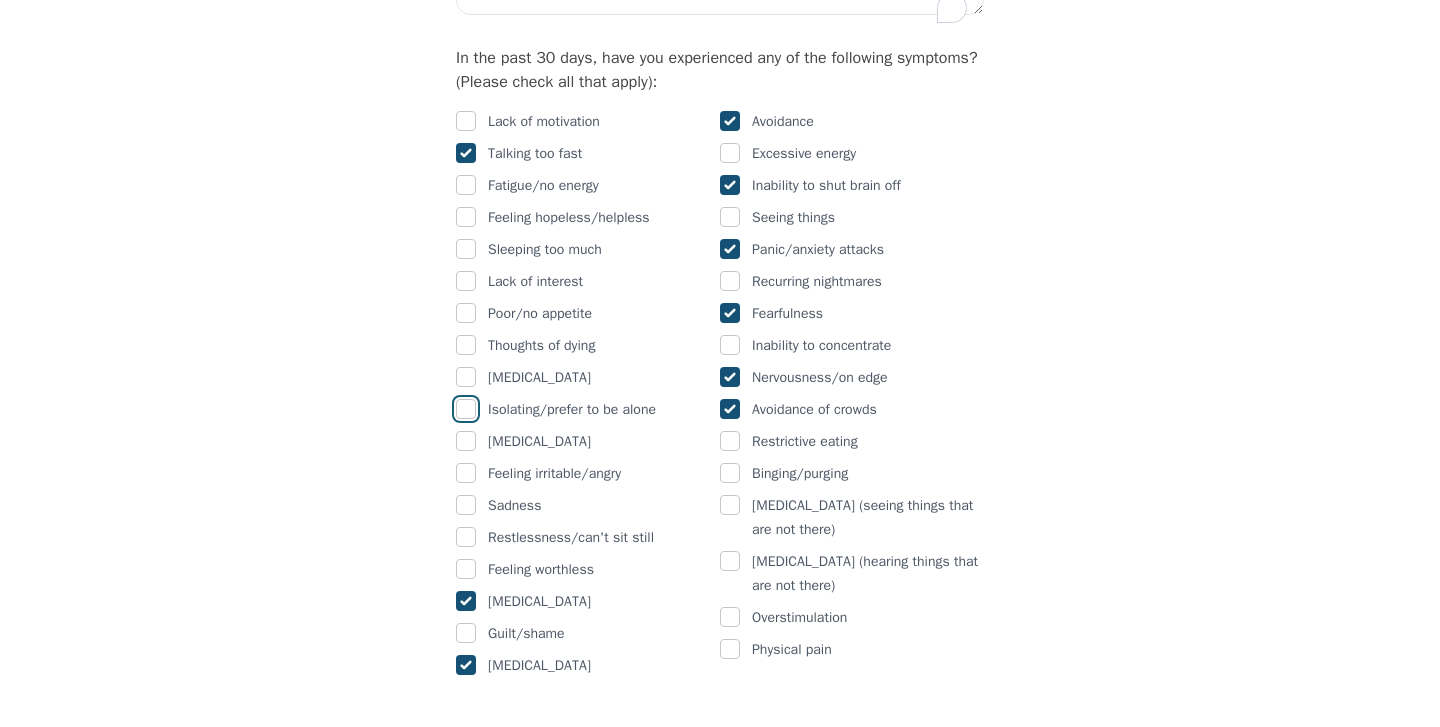 click at bounding box center [466, 409] 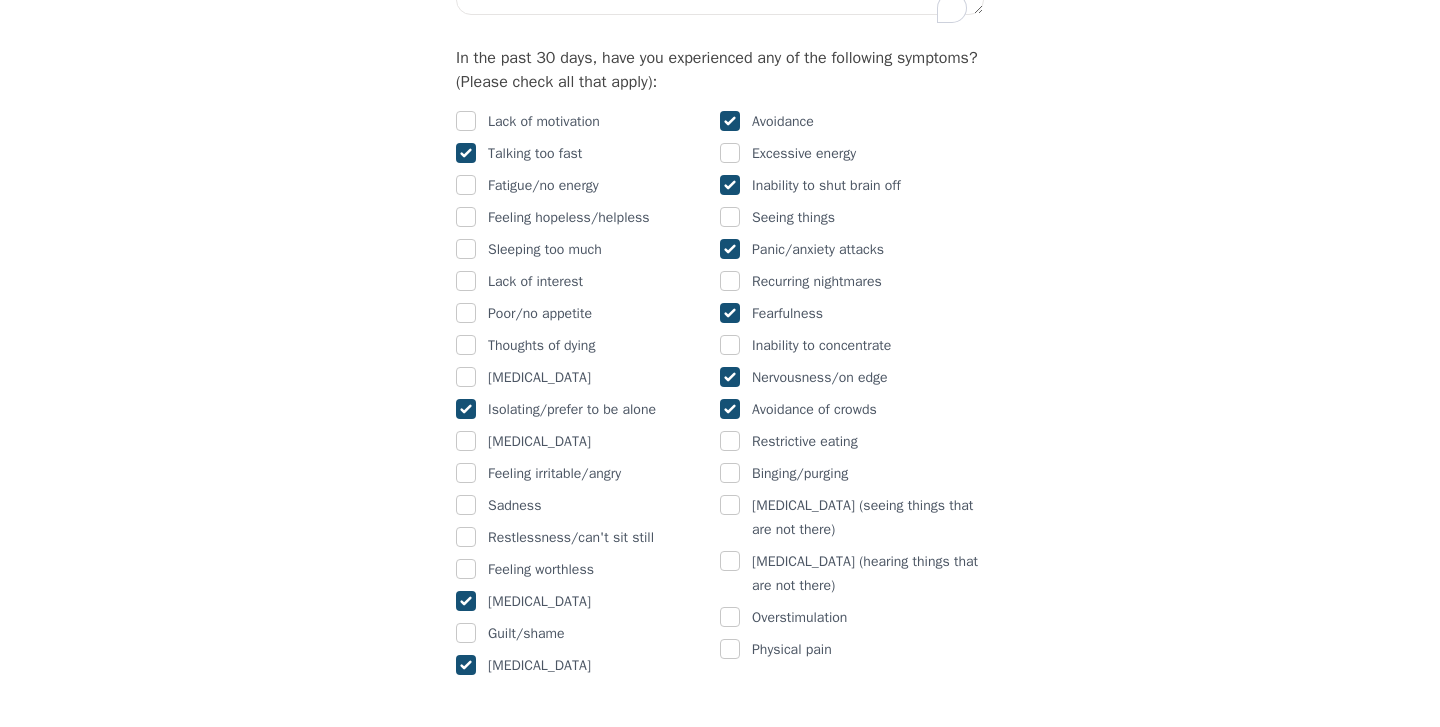 checkbox on "true" 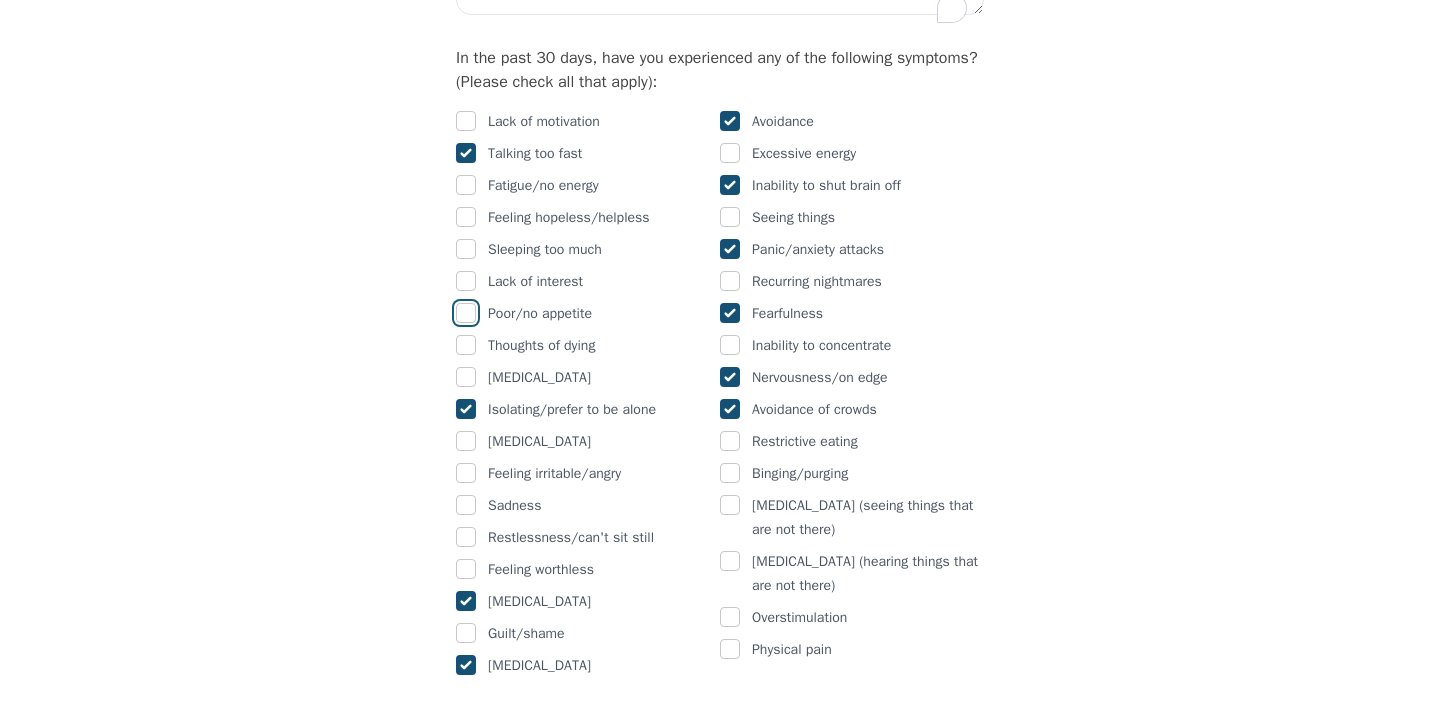 click at bounding box center [466, 313] 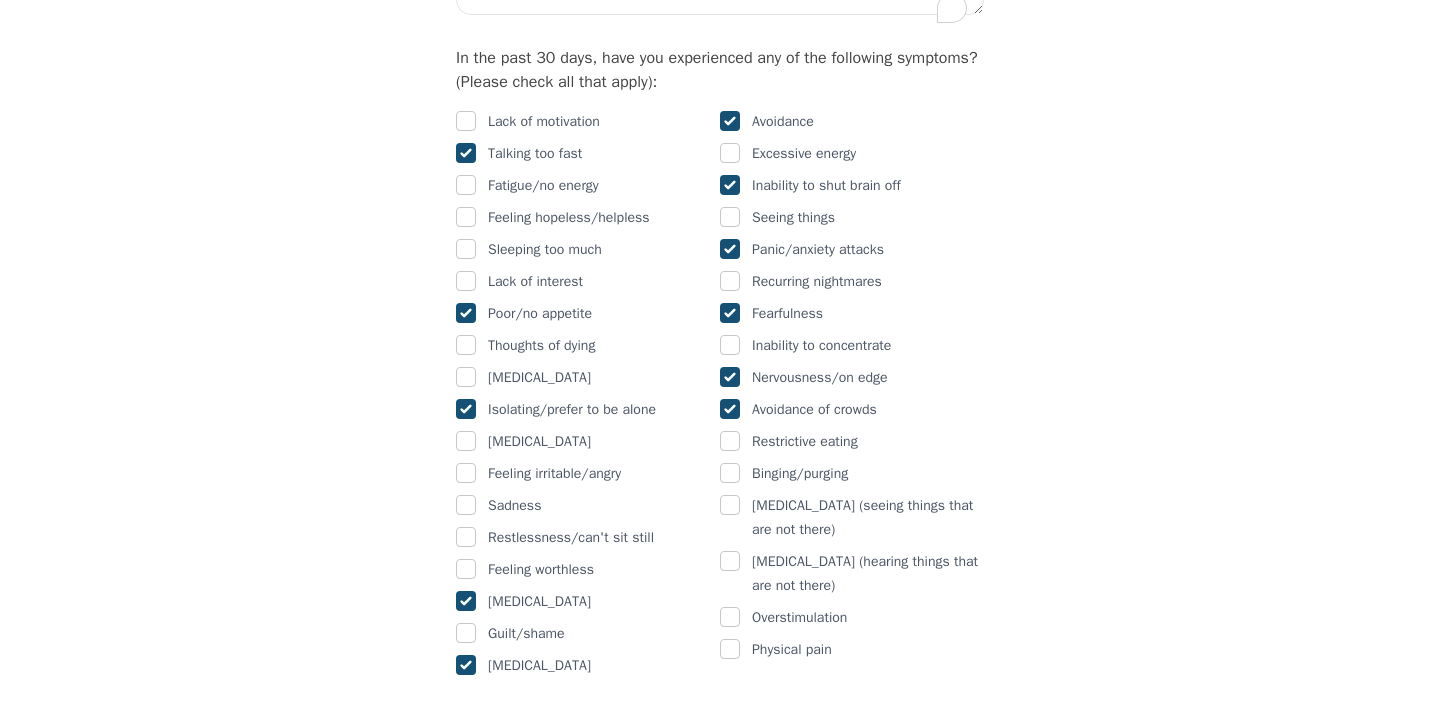 checkbox on "true" 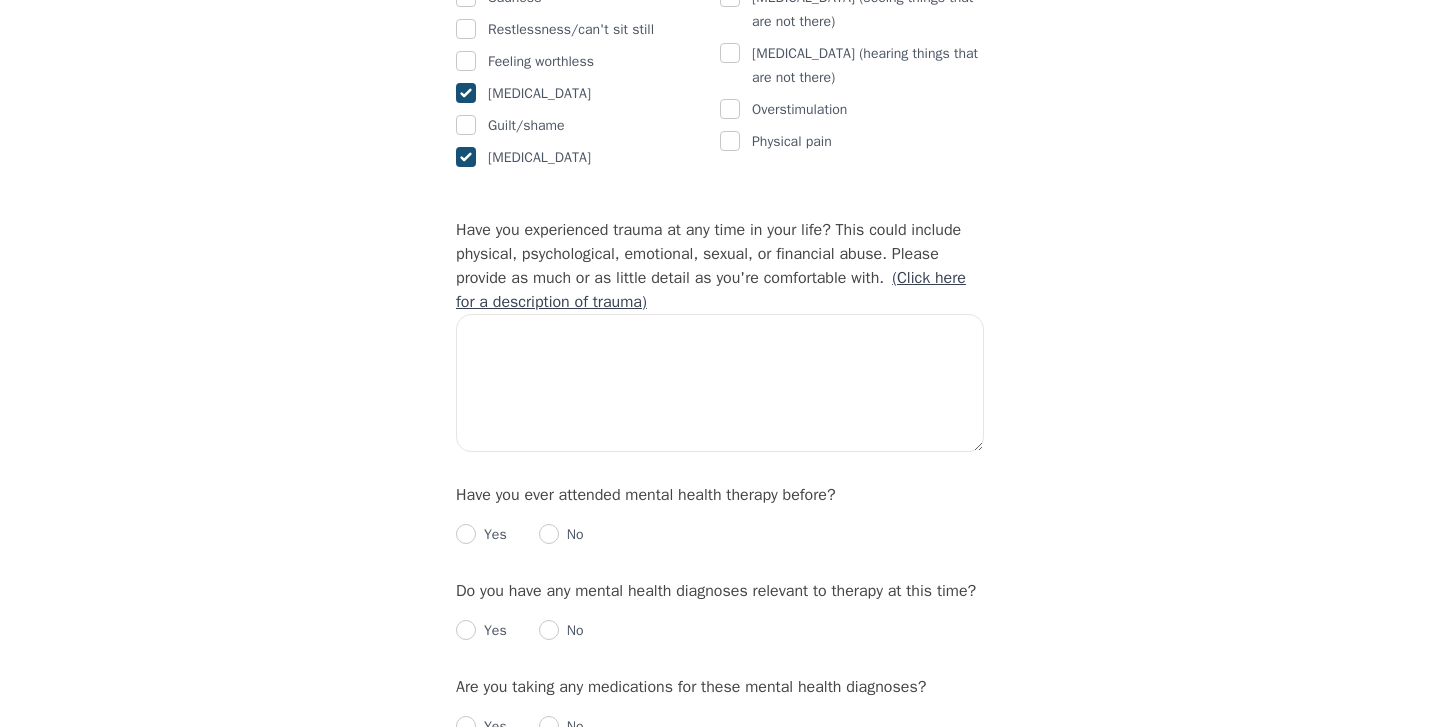 scroll, scrollTop: 1720, scrollLeft: 0, axis: vertical 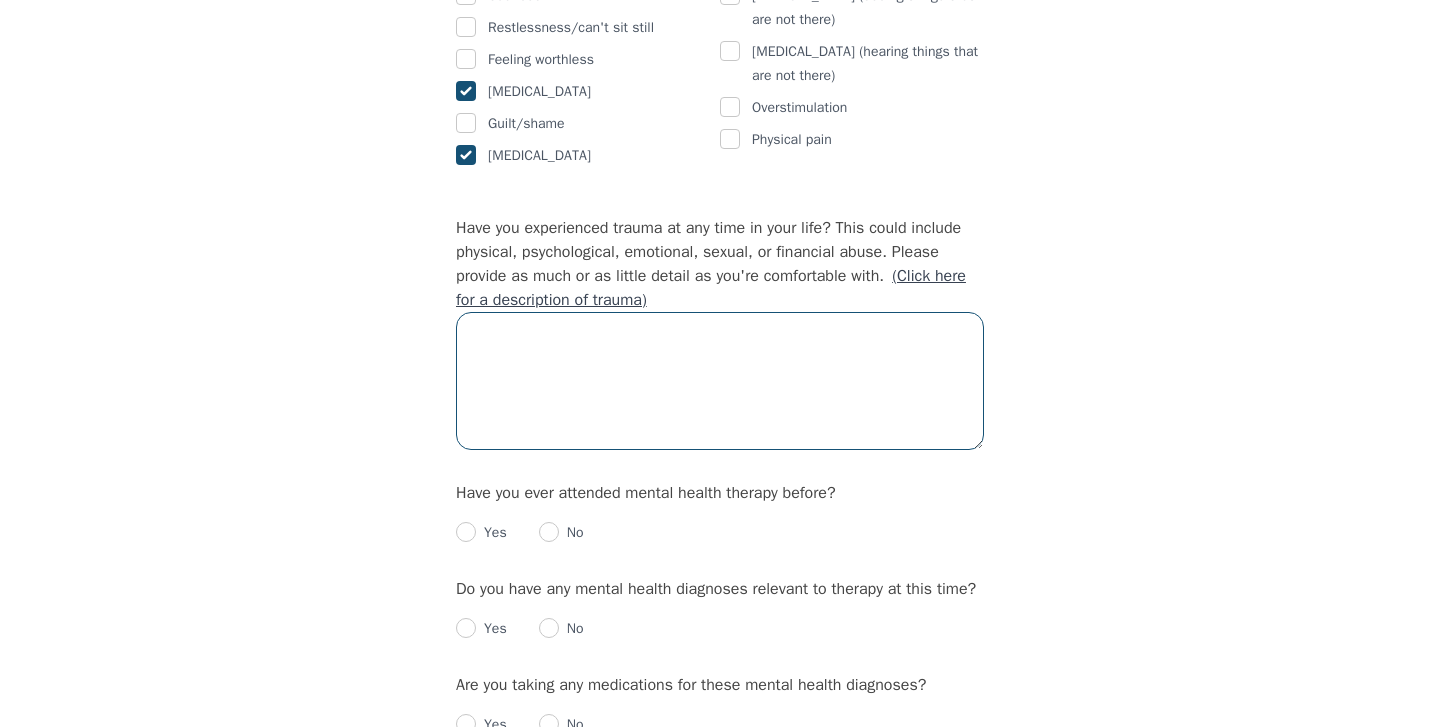 click at bounding box center [720, 381] 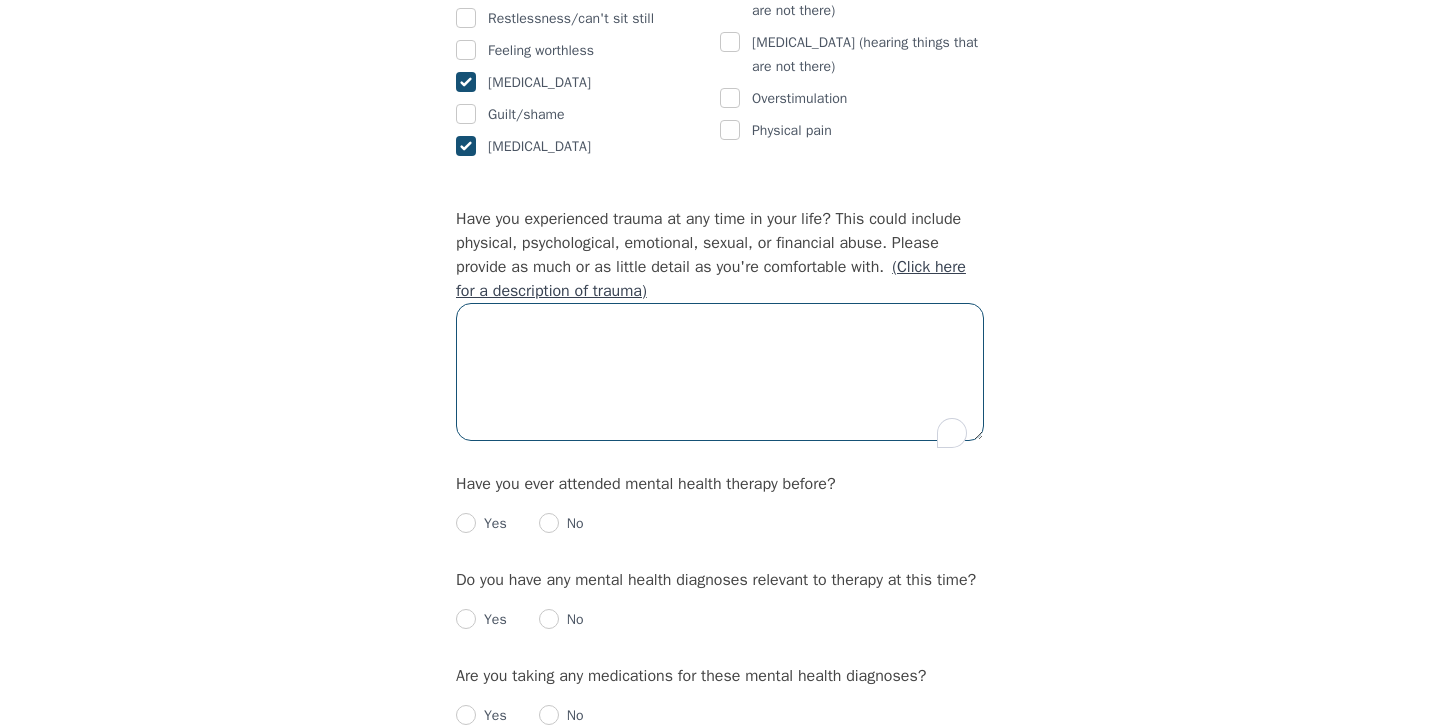 scroll, scrollTop: 1720, scrollLeft: 0, axis: vertical 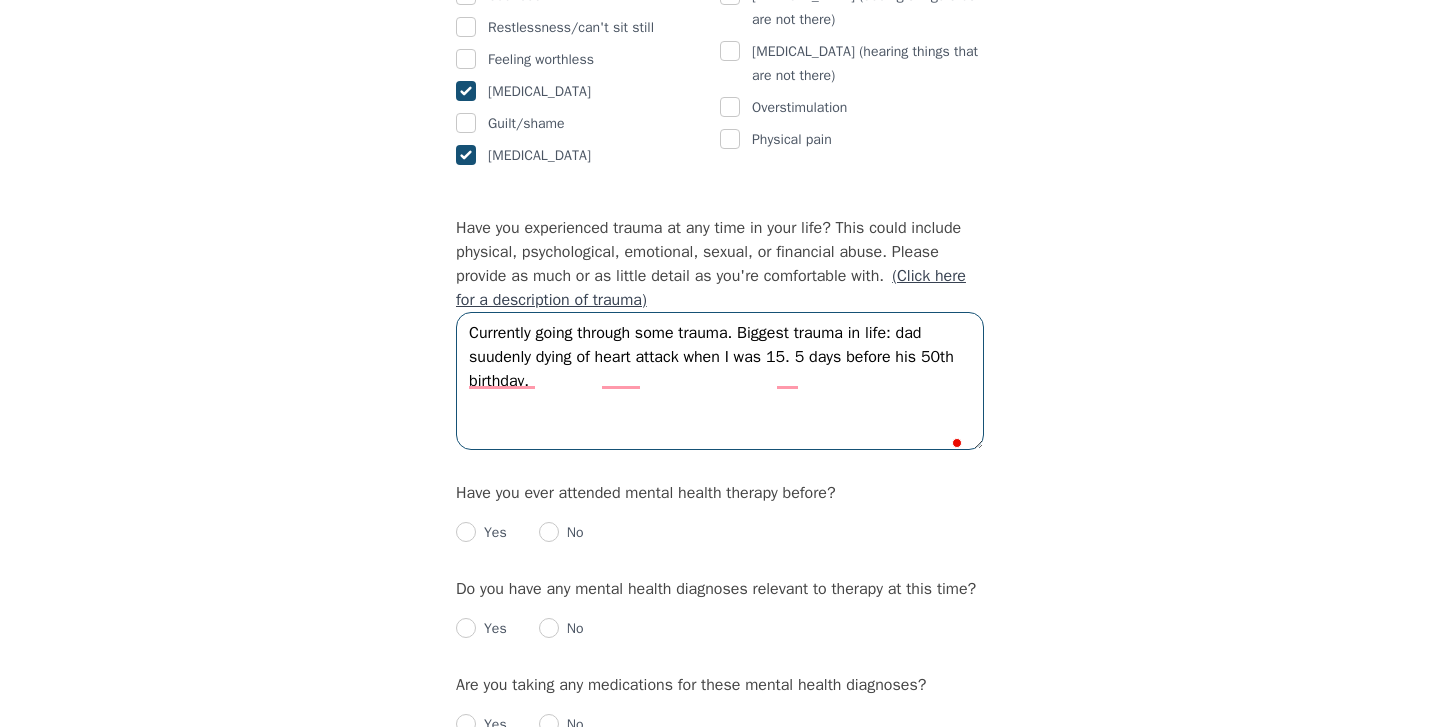 type on "Currently going through some trauma. Biggest trauma in life: dad suudenly dying of heart attack when I was 15. 5 days before his 50th birthday." 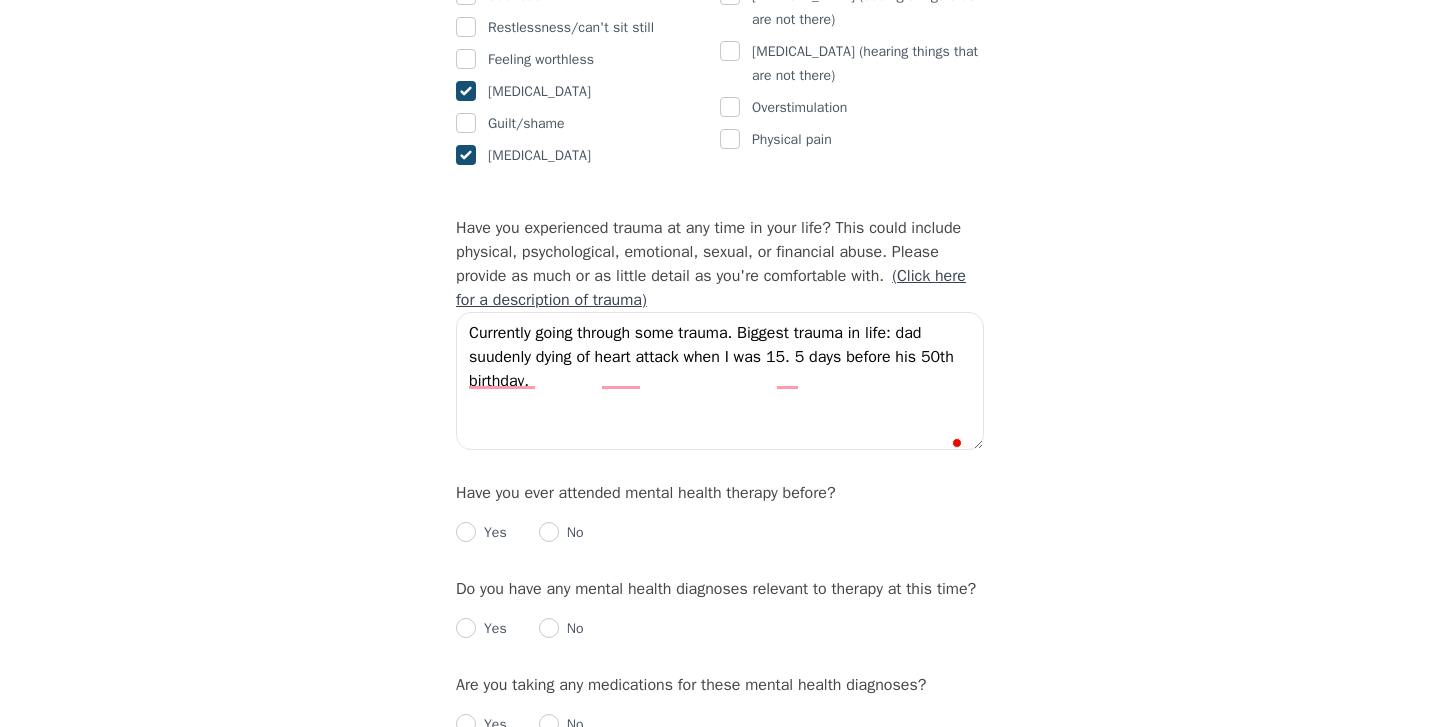 click on "Intake Assessment for [PERSON_NAME] Part 2 of 2: Clinical Self-Report Please complete the following information before your initial session. This step is crucial to kickstart your therapeutic journey with your therapist: Please describe what has brought you to seek therapy at this time? Sudden and severe anxiety and stress. How are your current issues affecting your daily life, and for how long have you been experiencing them? Yes. Probably about a month now. On a daily basis, how do you typically feel? Anxious. Rate your current emotional intensity on a scale of 1 (Low) to 10 (High): 1 2 3 4 5 6 7 8 9 10 Low Intensity High Intensity What current stressors are affecting your mental health? Would rather talk about them in-person. In the past 30 days, have you experienced any of the following symptoms? (Please check all that apply): Lack of motivation Talking too fast Fatigue/no energy Feeling hopeless/helpless Sleeping too much Lack of interest Poor/no appetite Thoughts of dying [MEDICAL_DATA] [MEDICAL_DATA] Sadness" at bounding box center (720, 99) 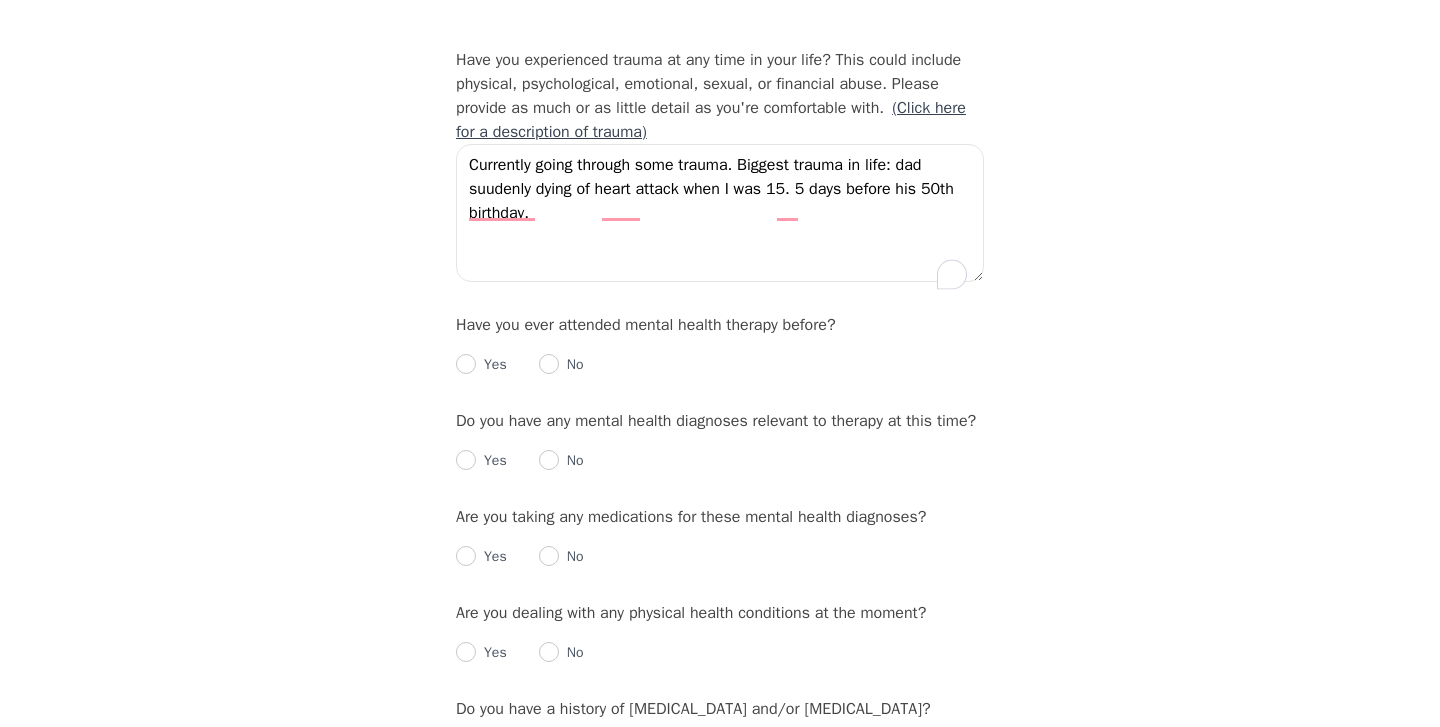 scroll, scrollTop: 1892, scrollLeft: 0, axis: vertical 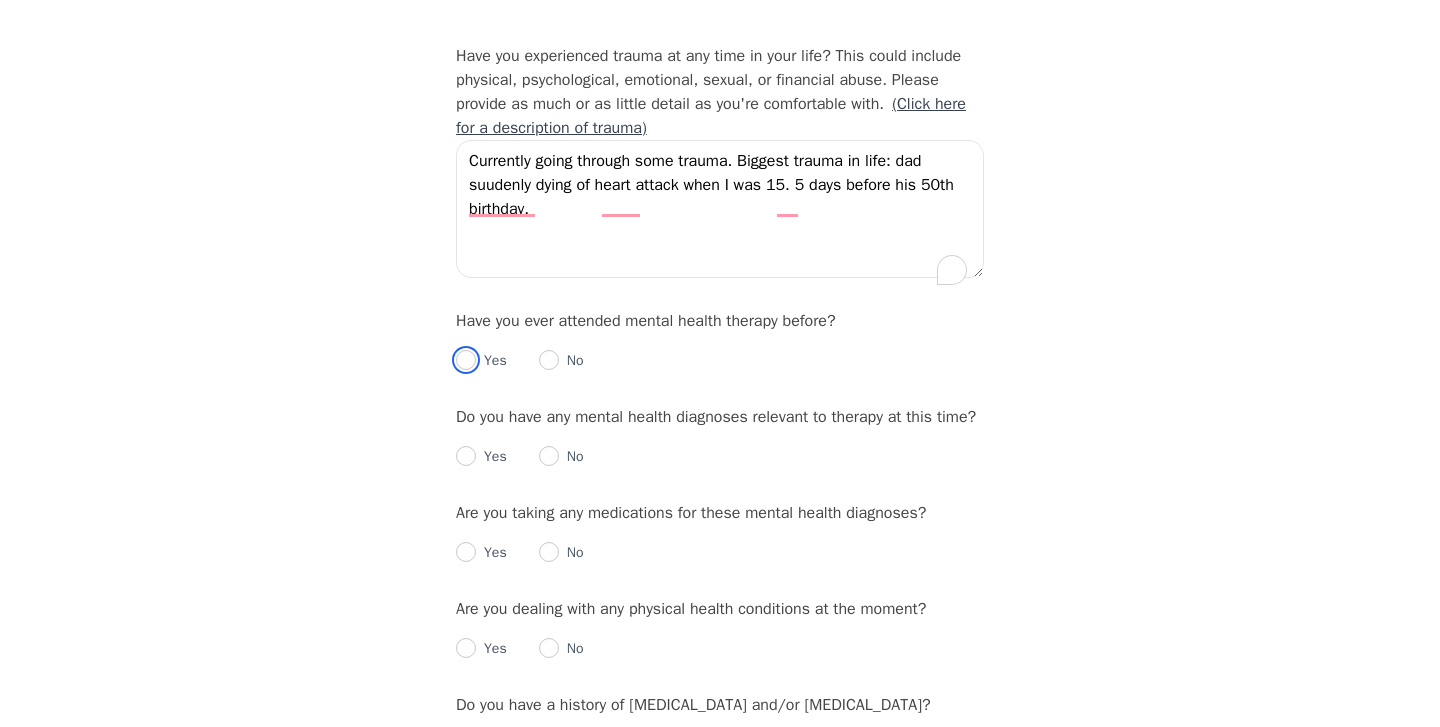 click at bounding box center [466, 360] 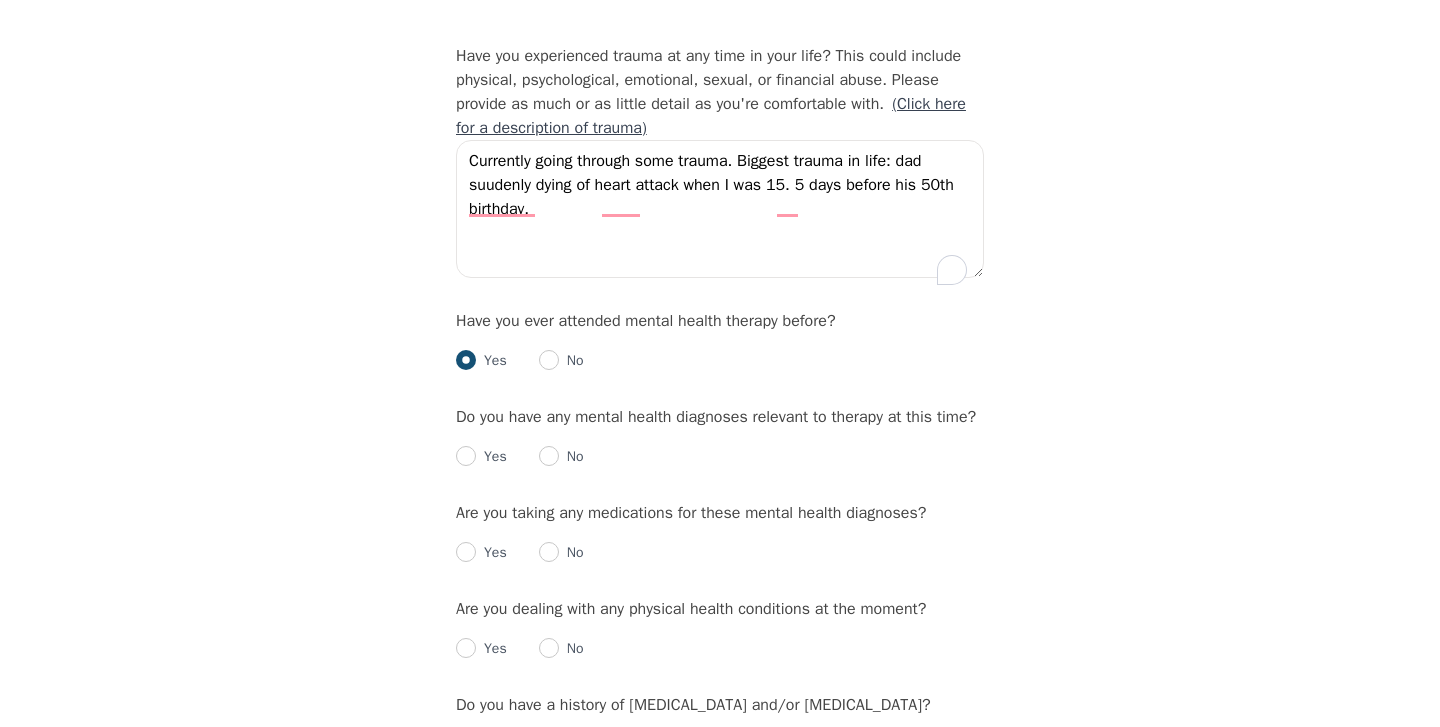 radio on "true" 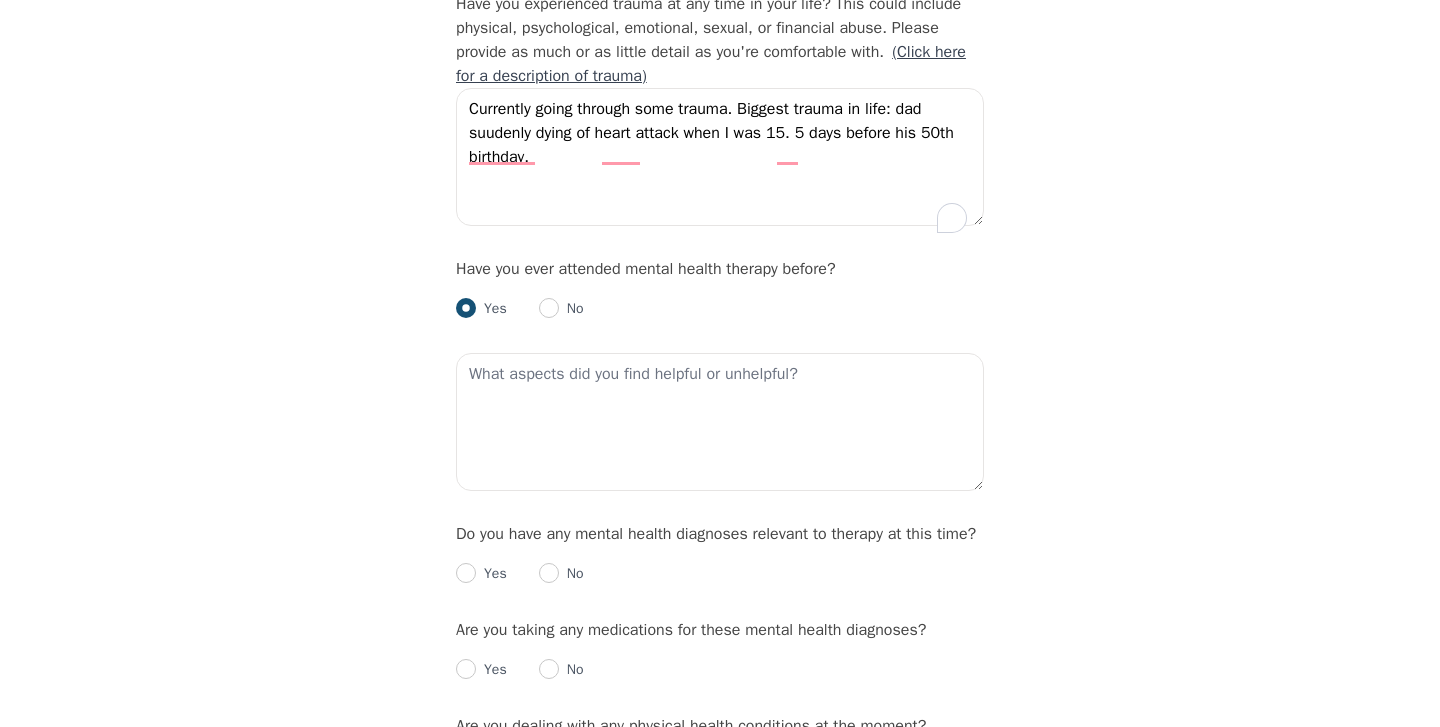 scroll, scrollTop: 1951, scrollLeft: 0, axis: vertical 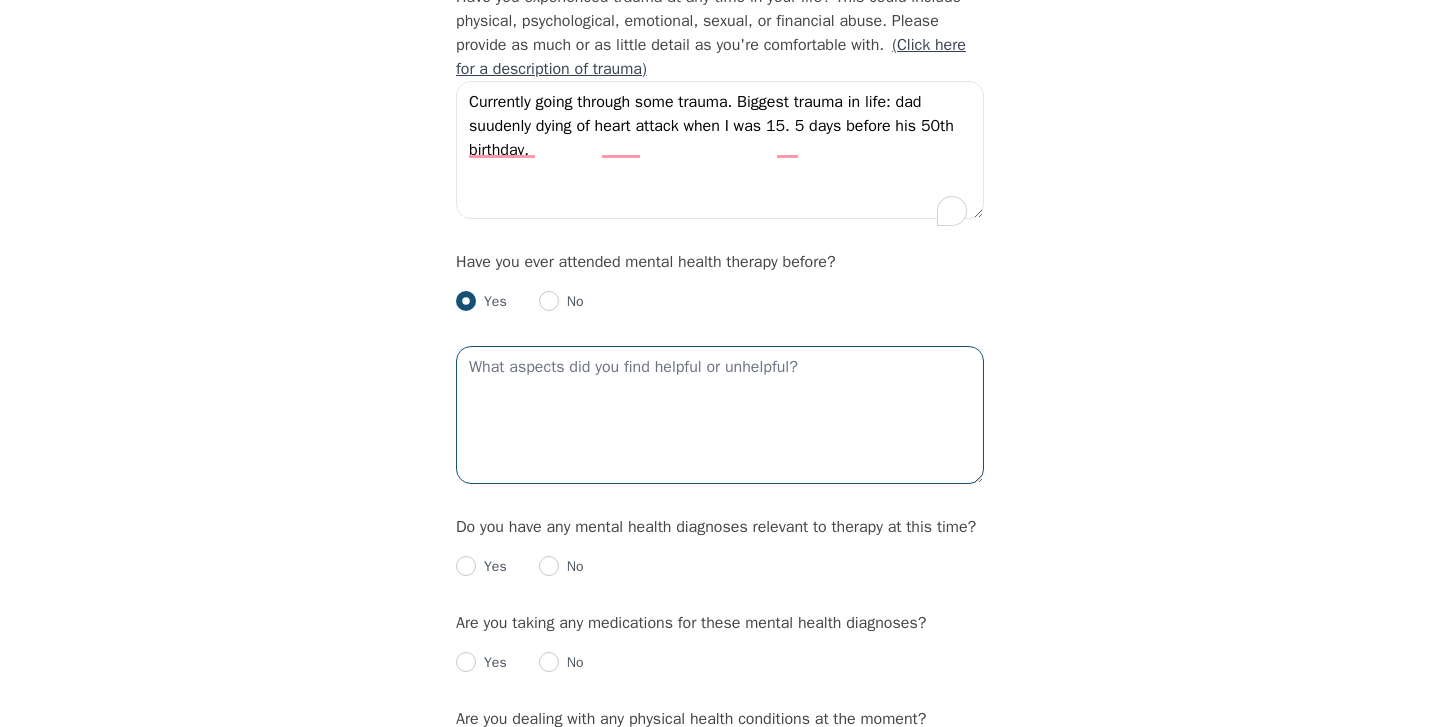 click at bounding box center (720, 415) 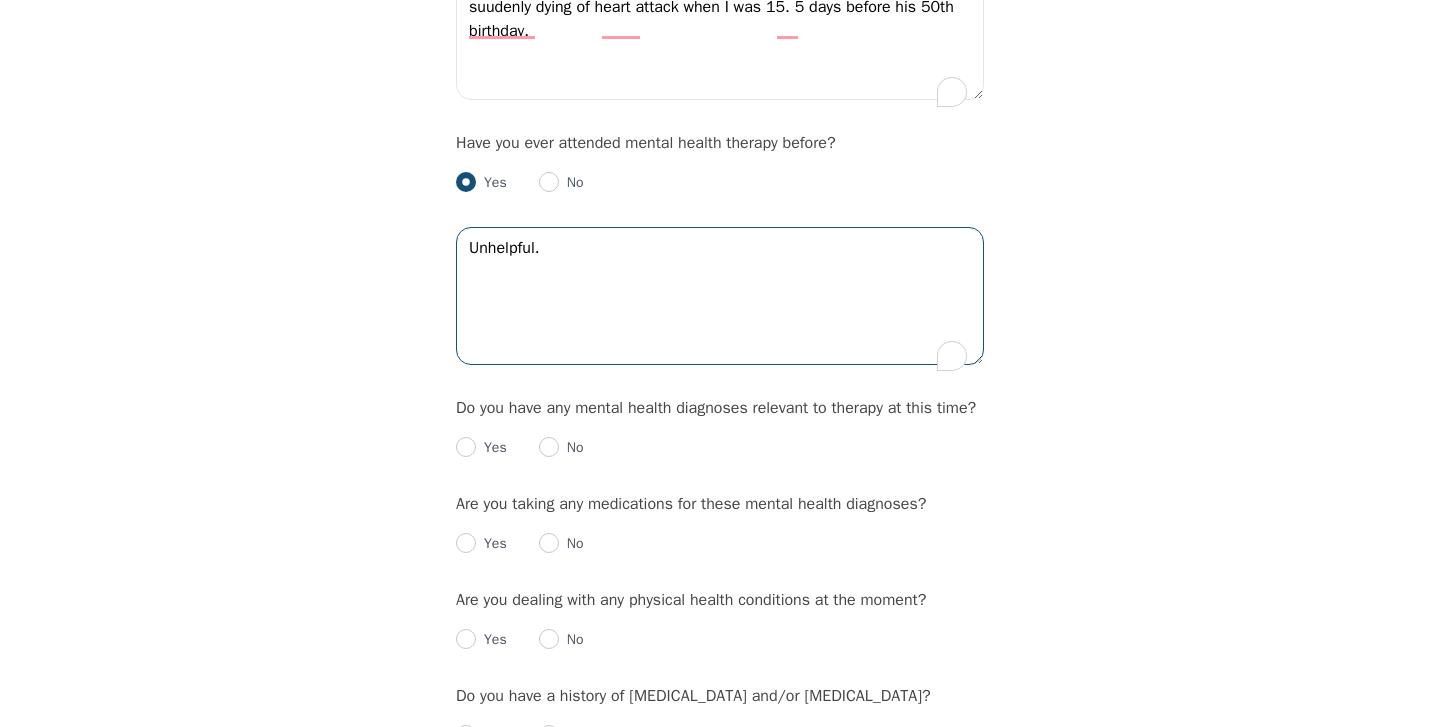 scroll, scrollTop: 2143, scrollLeft: 0, axis: vertical 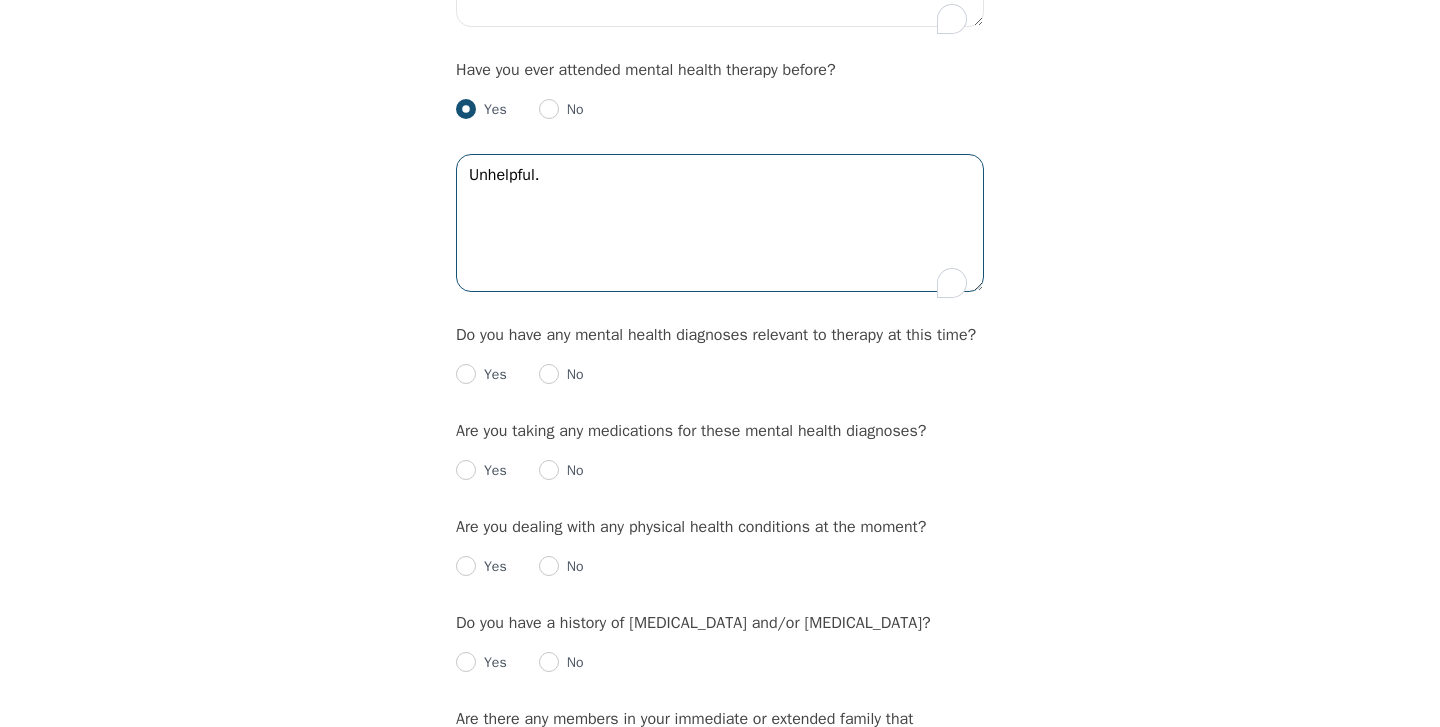 type on "Unhelpful." 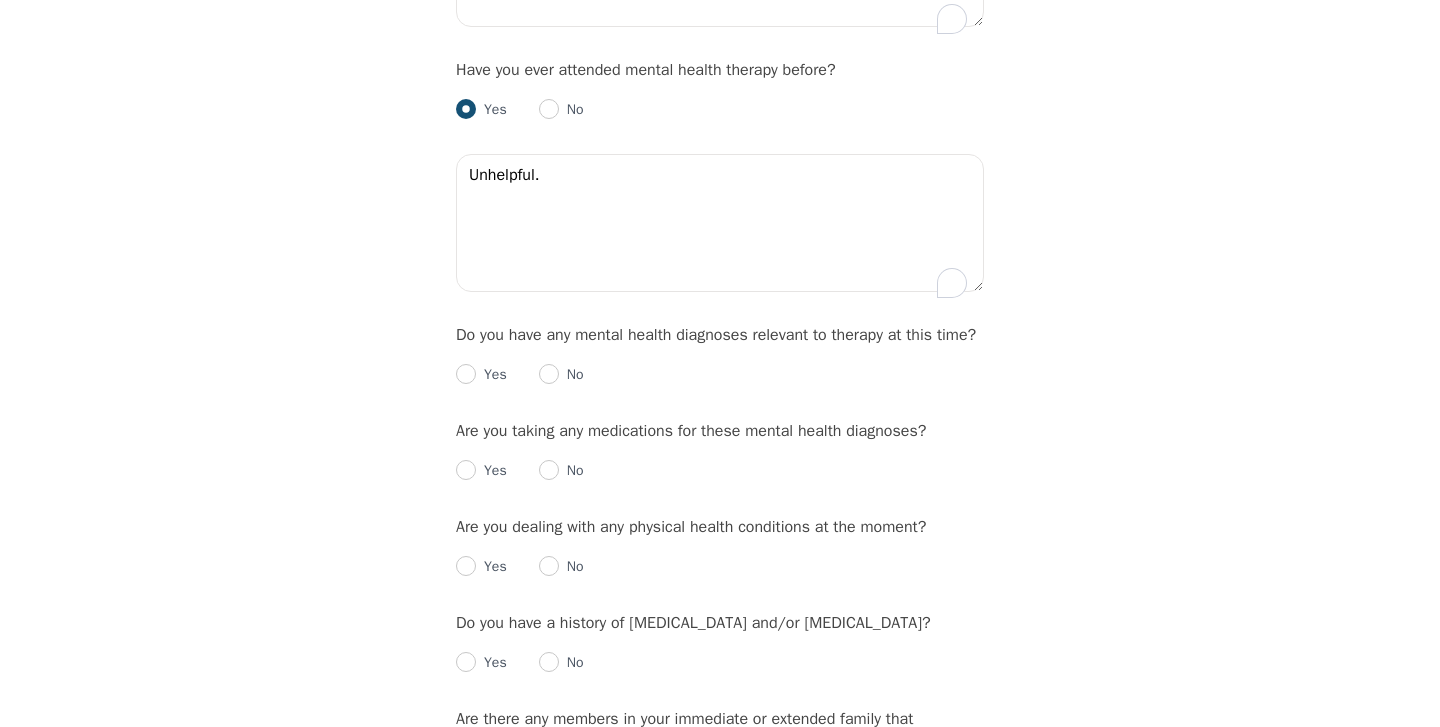 click on "No" at bounding box center (571, 375) 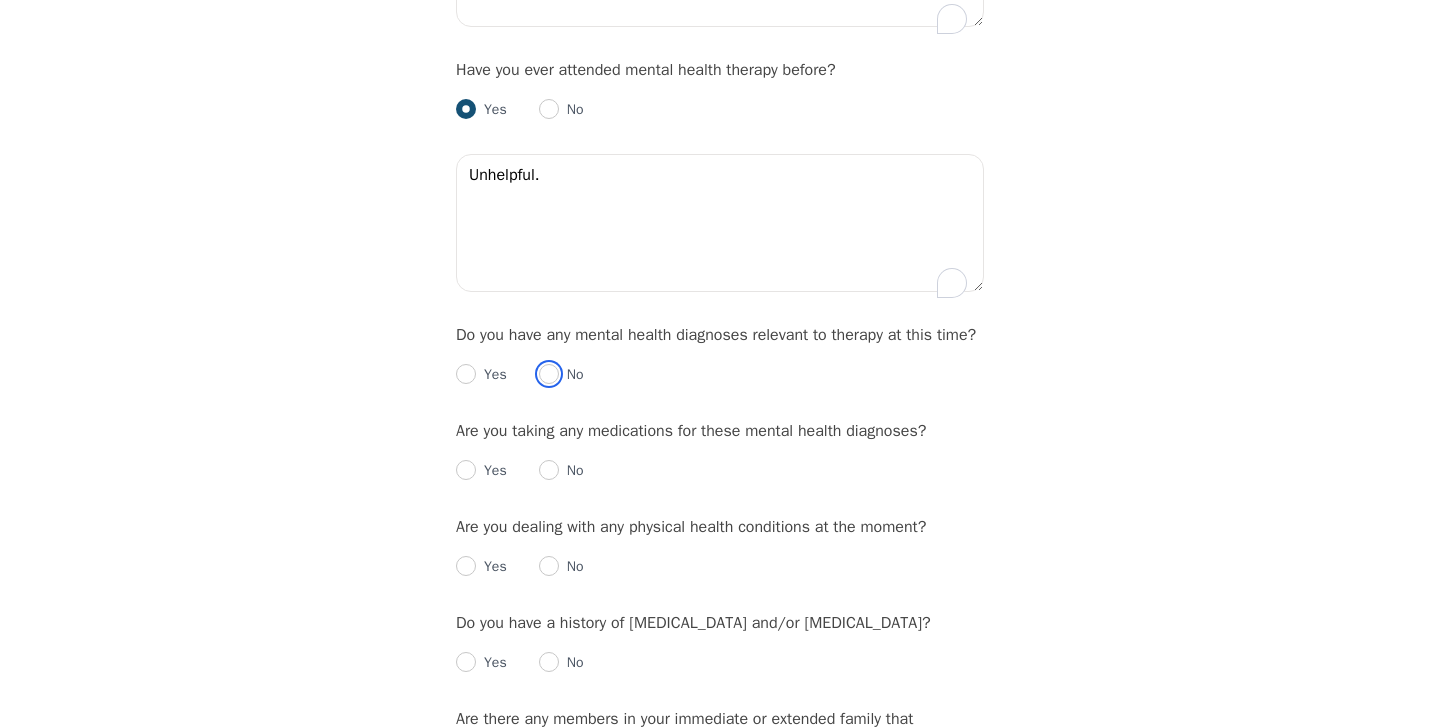 click at bounding box center (549, 374) 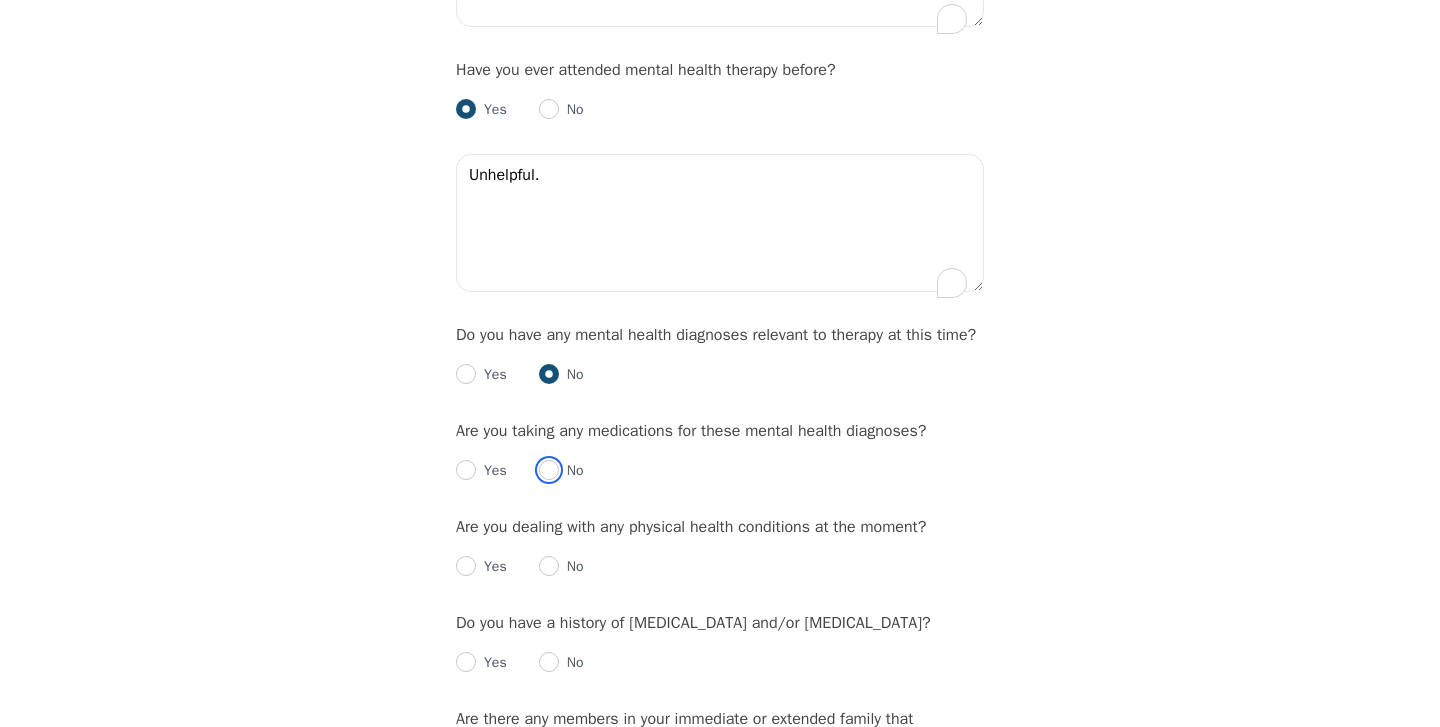 click at bounding box center [549, 470] 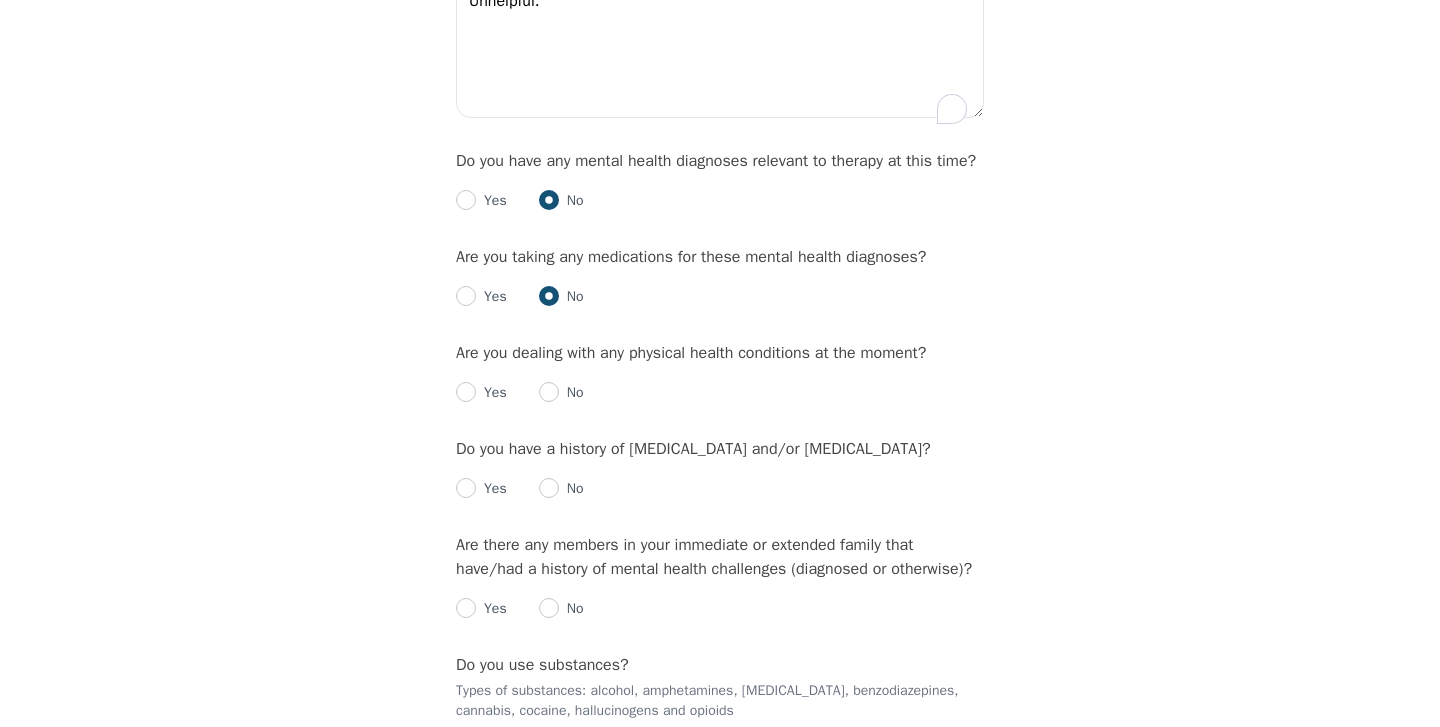 scroll, scrollTop: 2322, scrollLeft: 0, axis: vertical 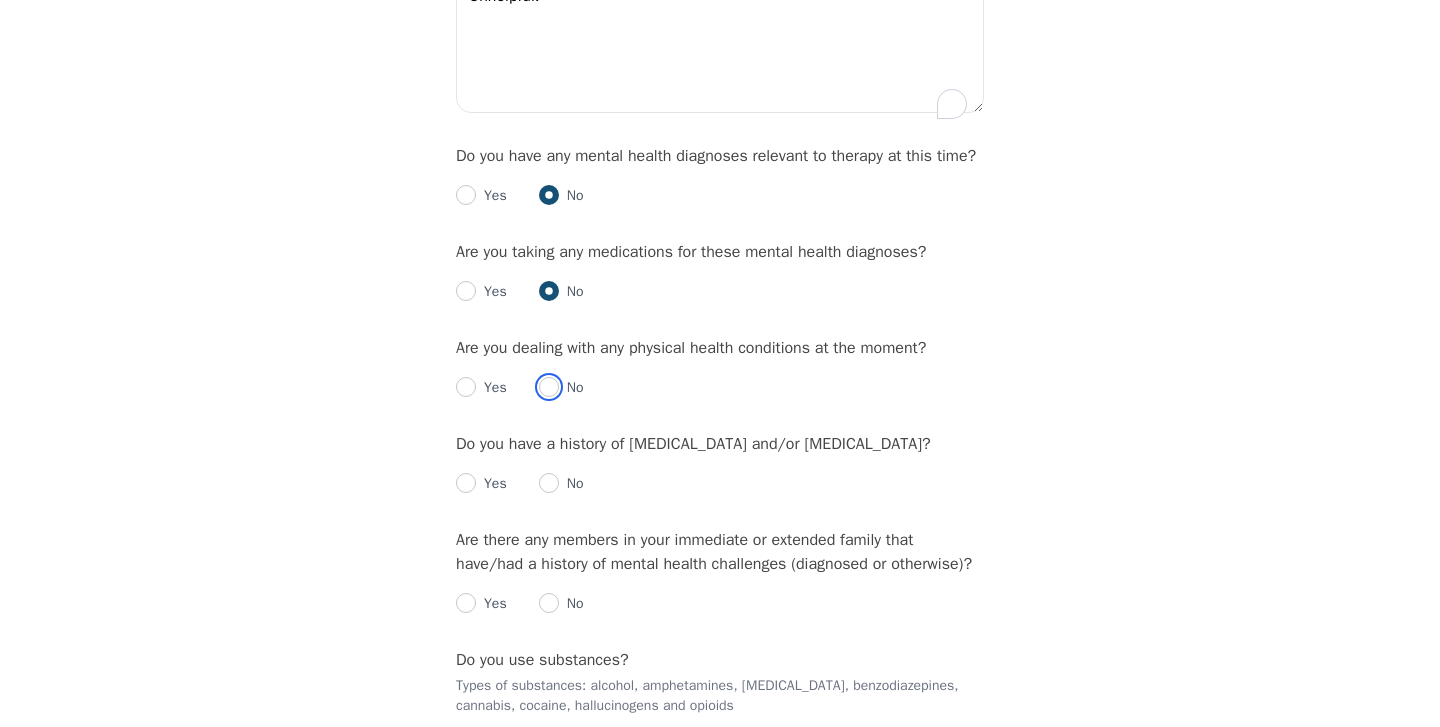 click at bounding box center (549, 387) 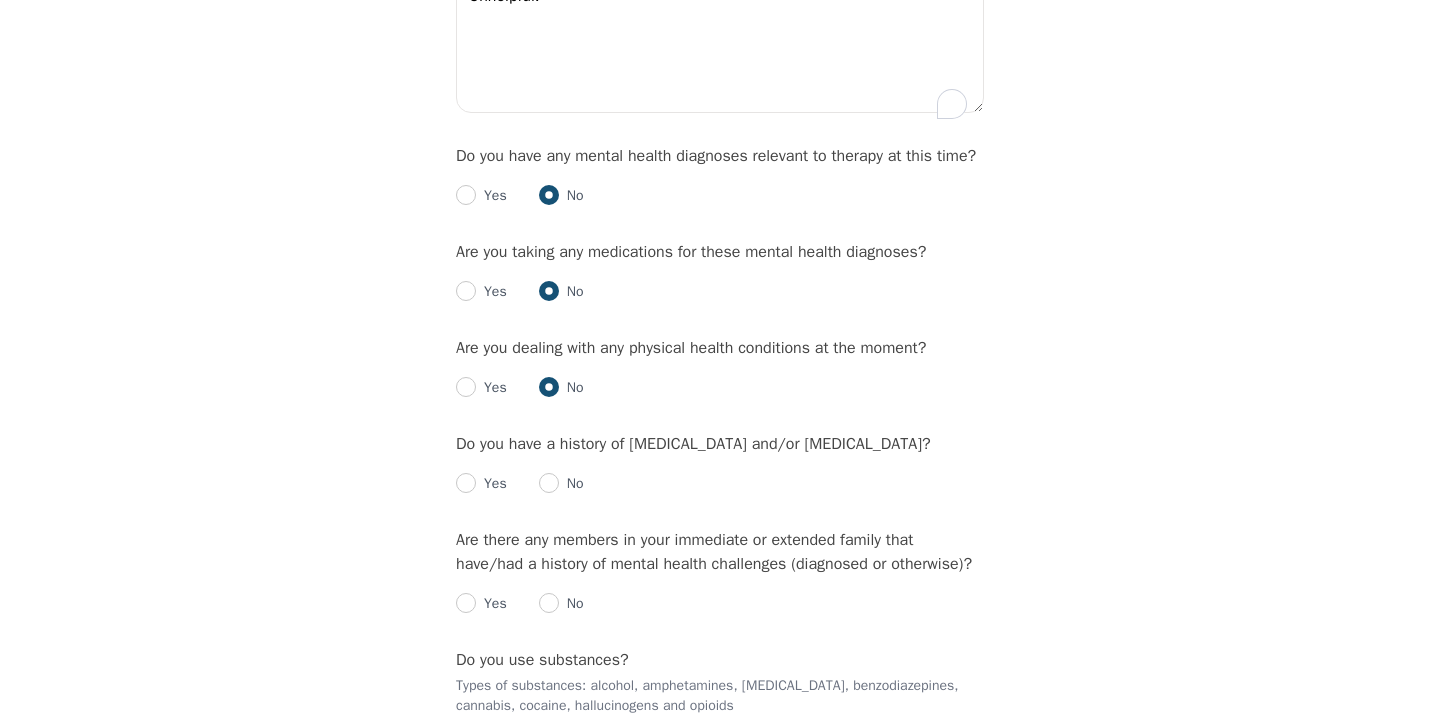 radio on "true" 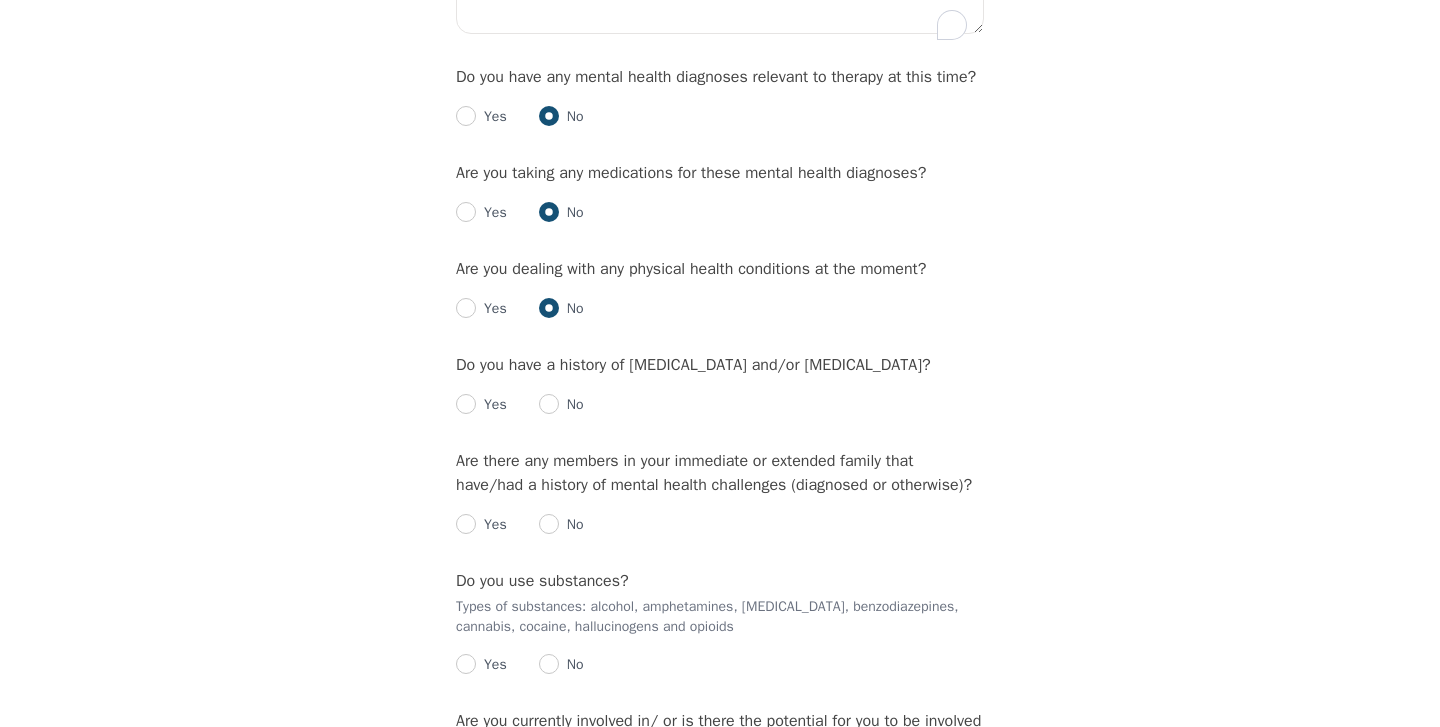 scroll, scrollTop: 2439, scrollLeft: 0, axis: vertical 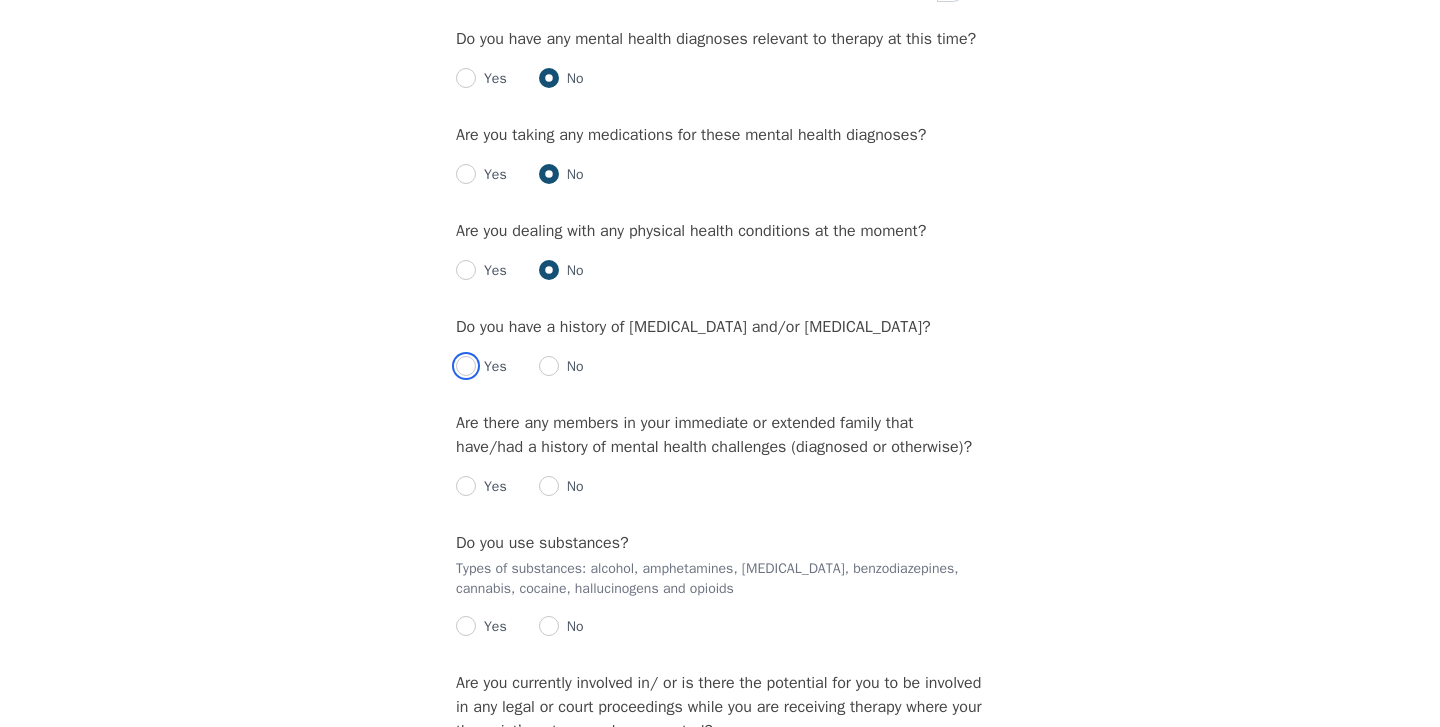 click at bounding box center (466, 366) 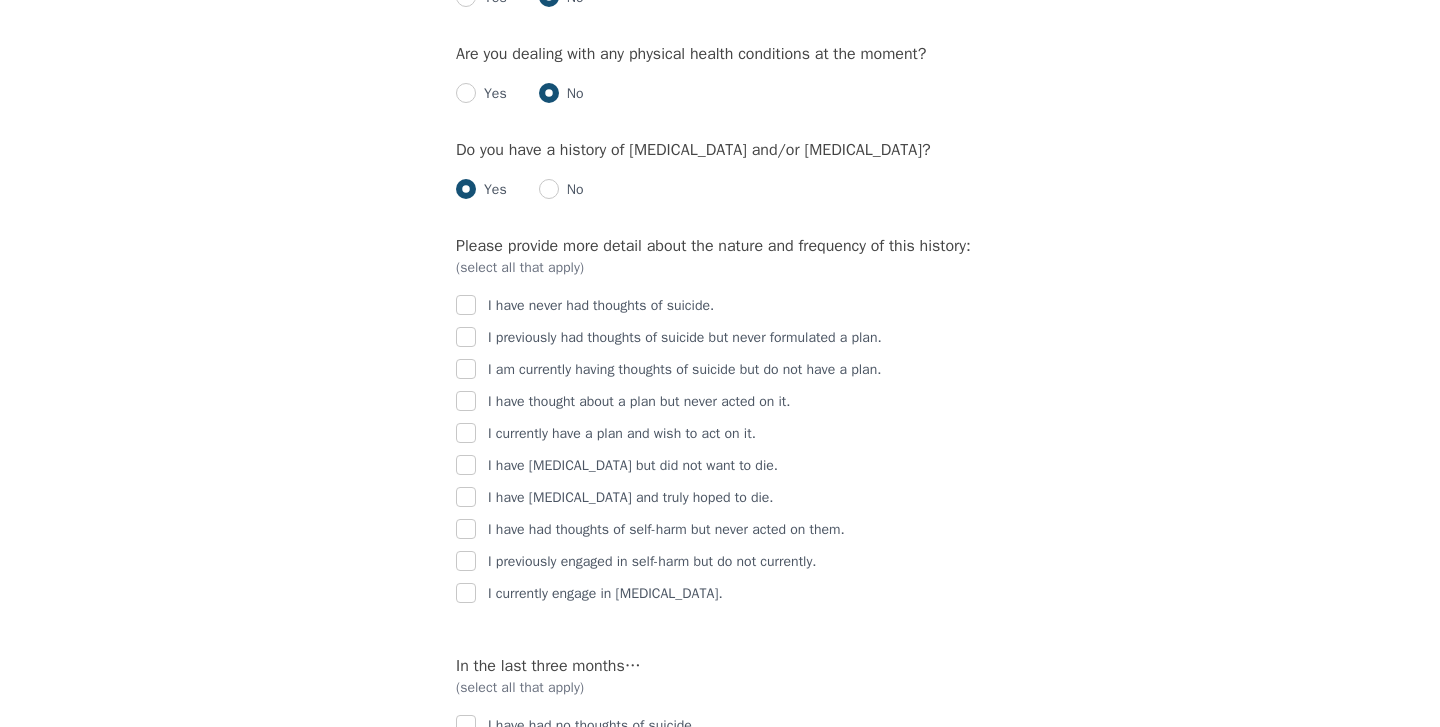 scroll, scrollTop: 2624, scrollLeft: 0, axis: vertical 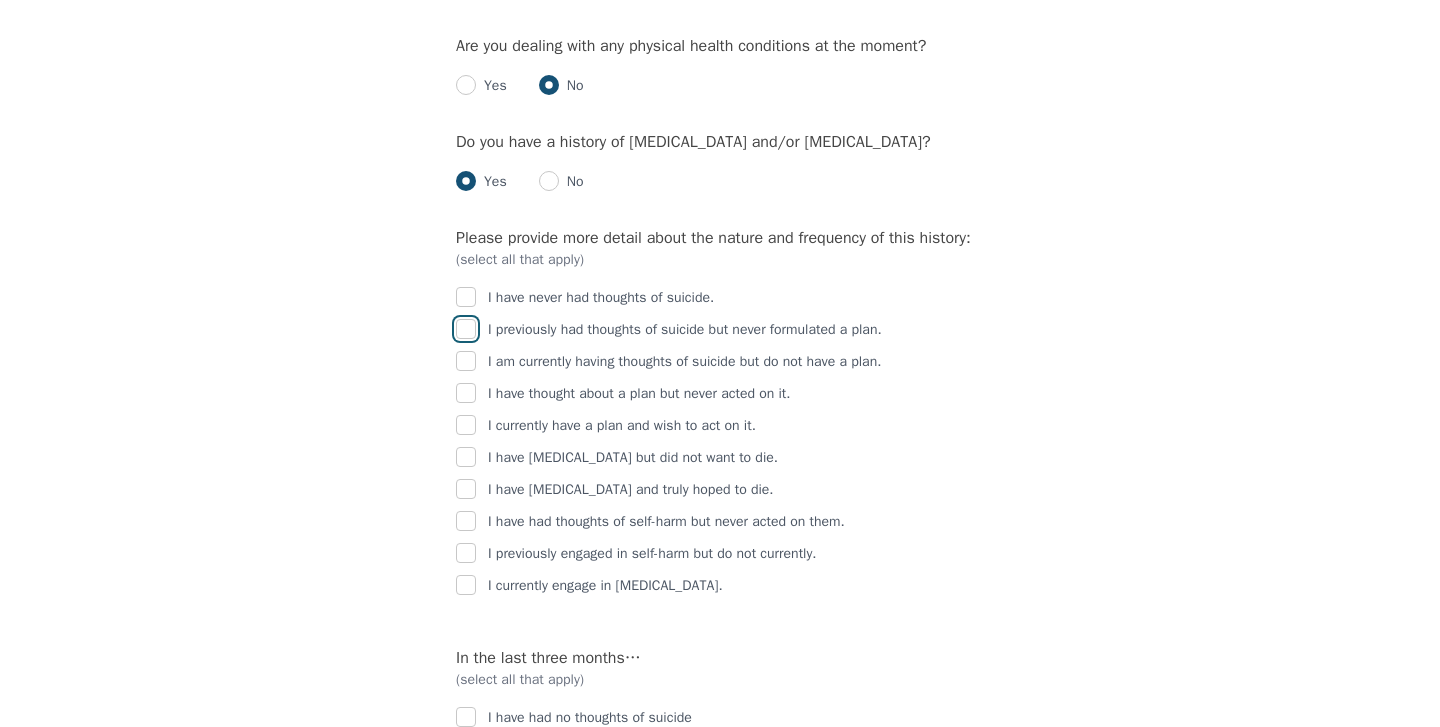 click at bounding box center (466, 329) 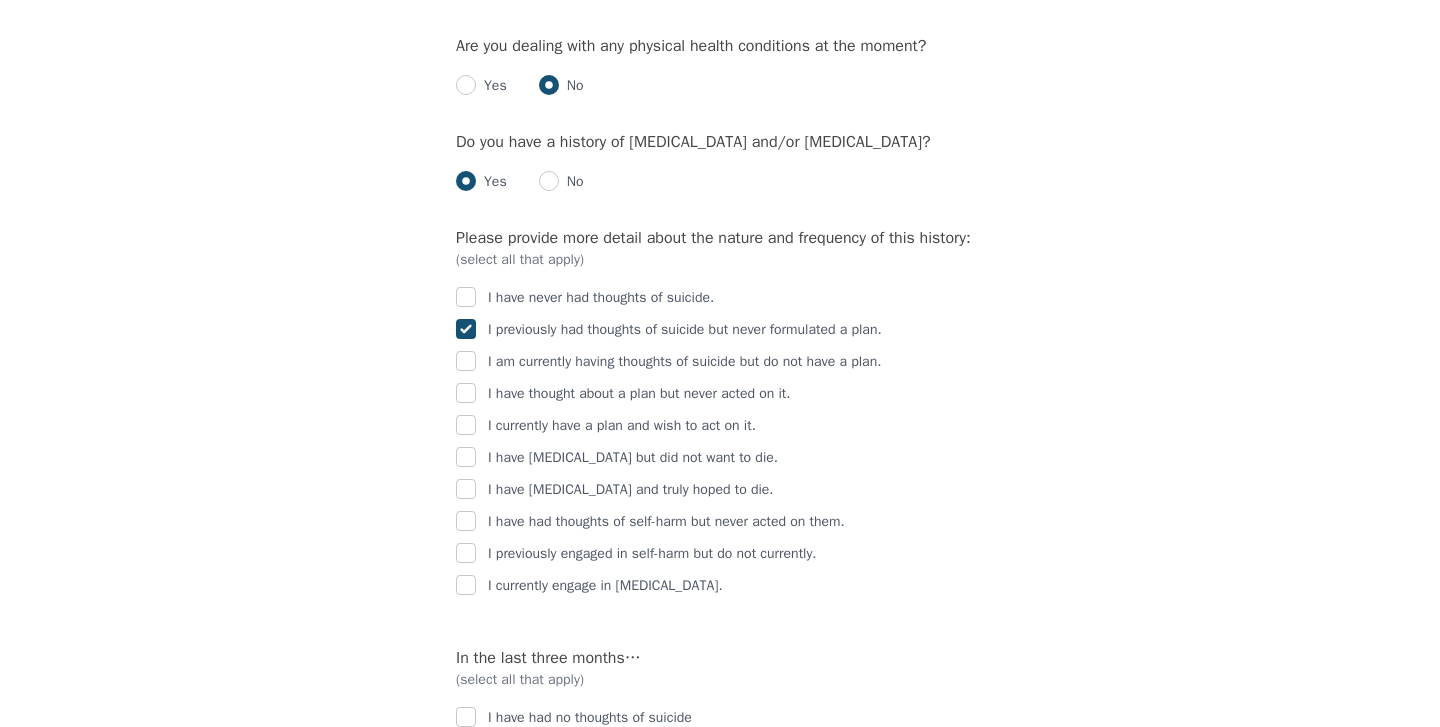 checkbox on "true" 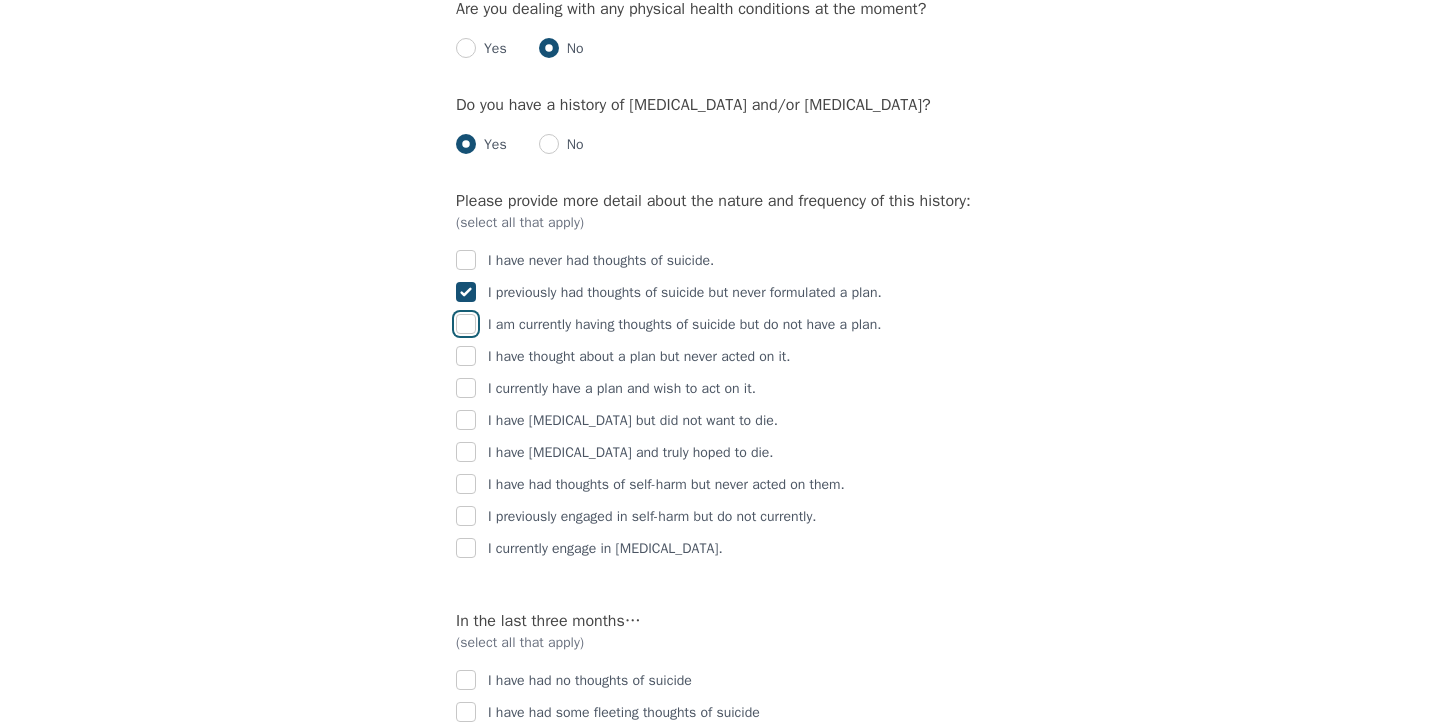 click at bounding box center (466, 324) 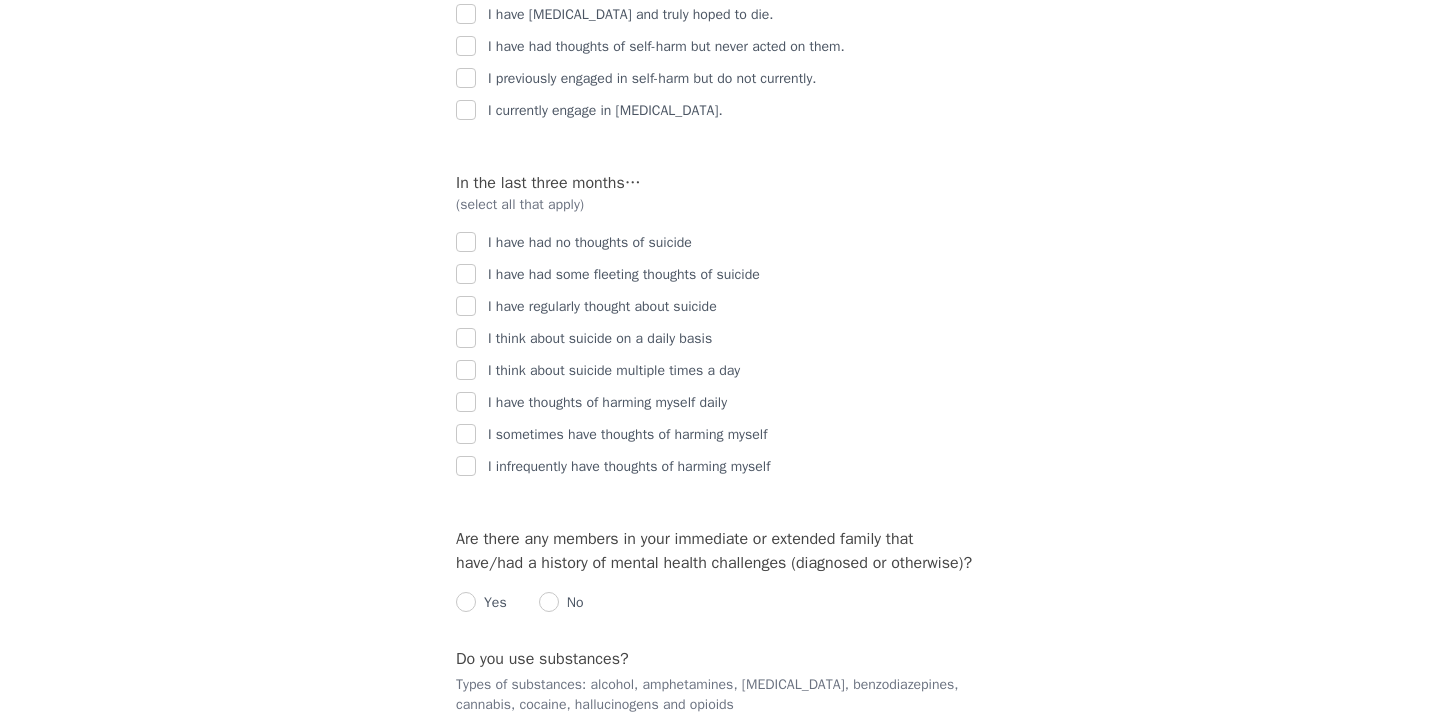 scroll, scrollTop: 3101, scrollLeft: 0, axis: vertical 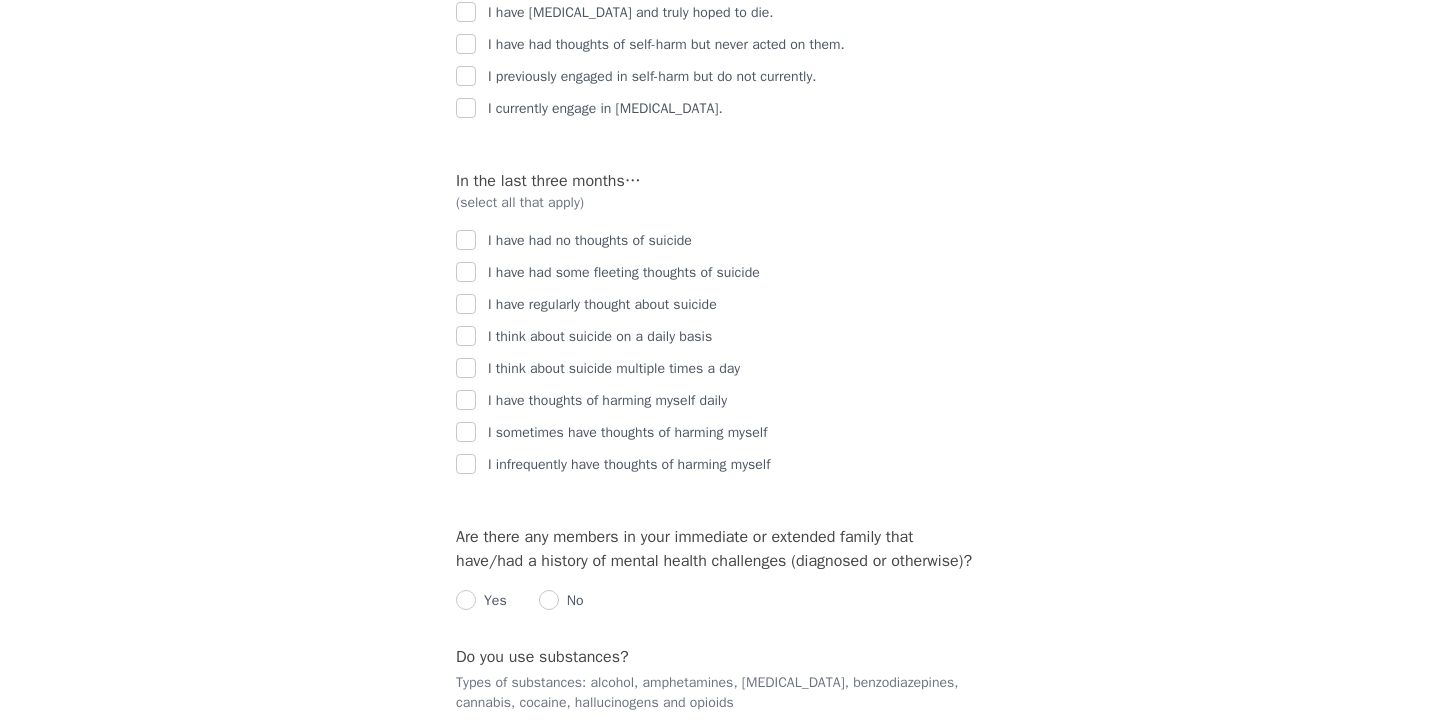 click at bounding box center [466, 273] 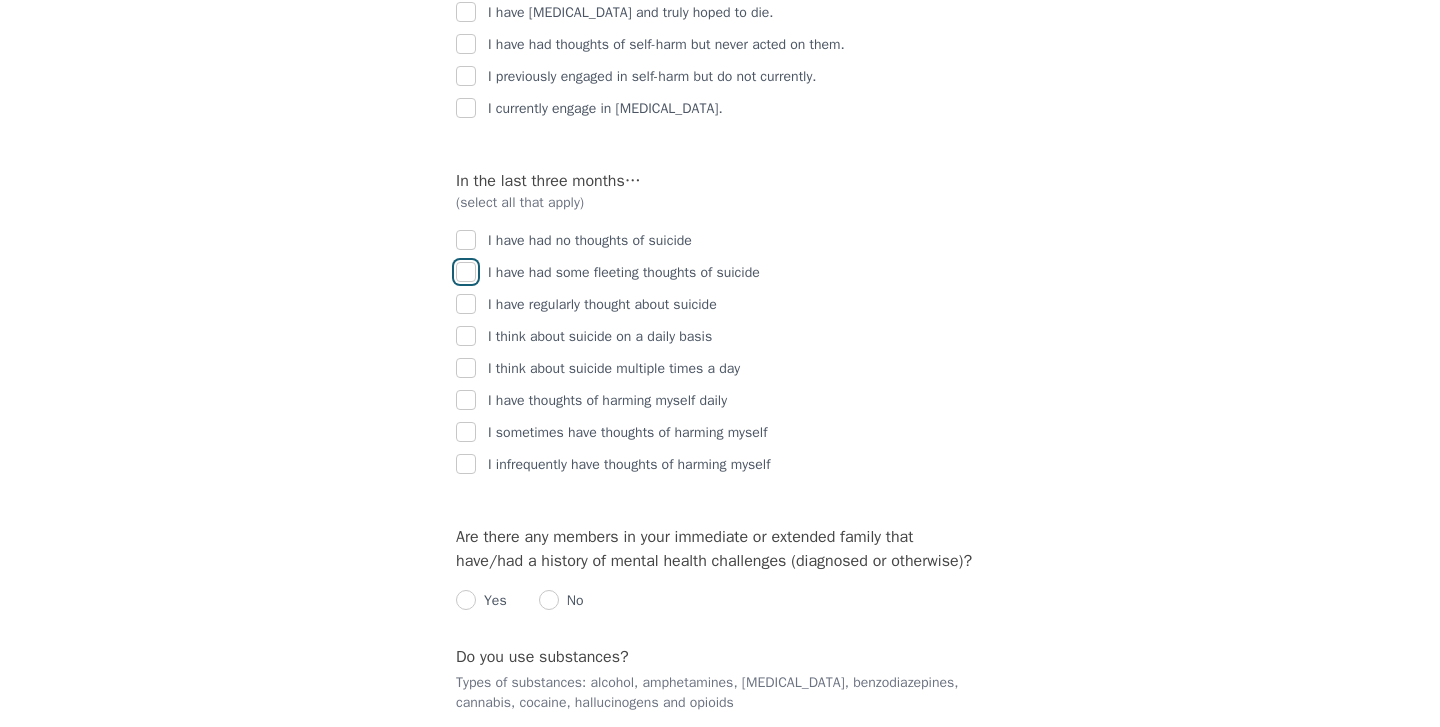 click at bounding box center (466, 272) 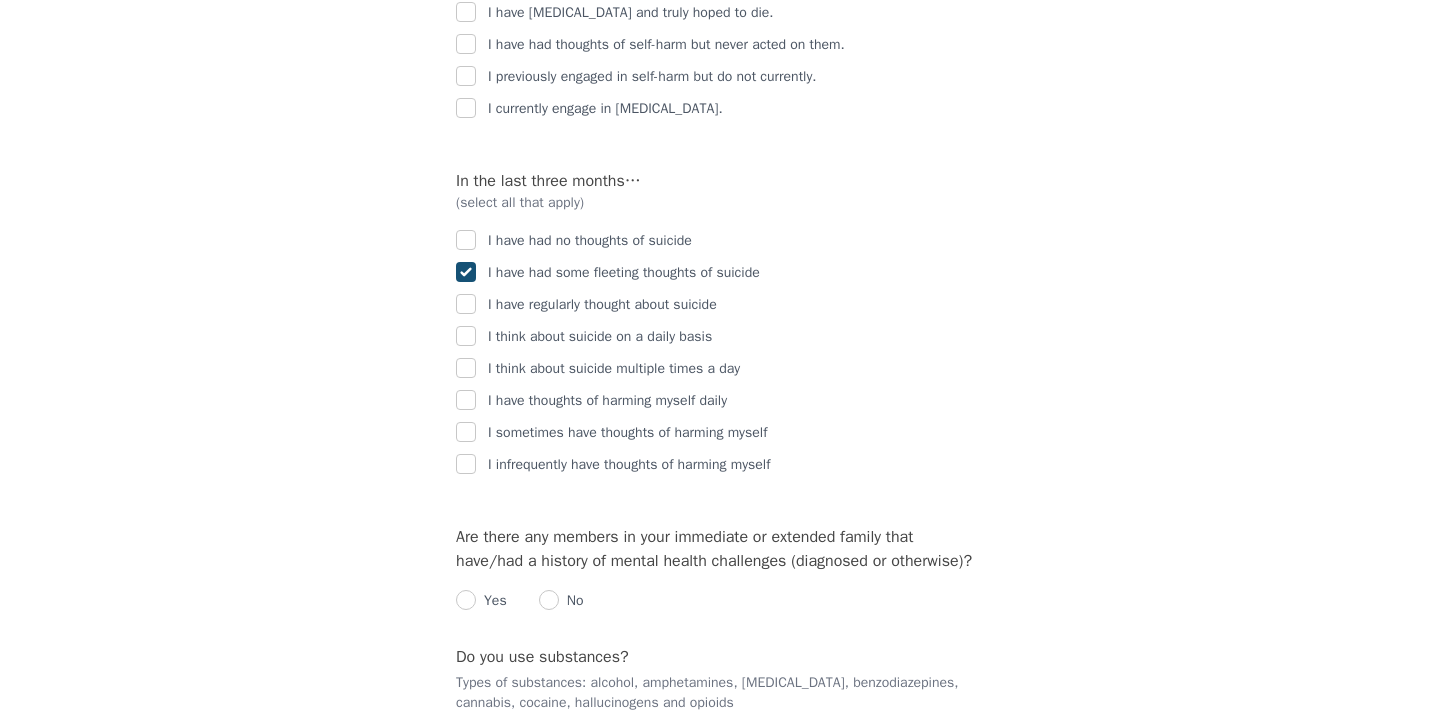 scroll, scrollTop: 3329, scrollLeft: 0, axis: vertical 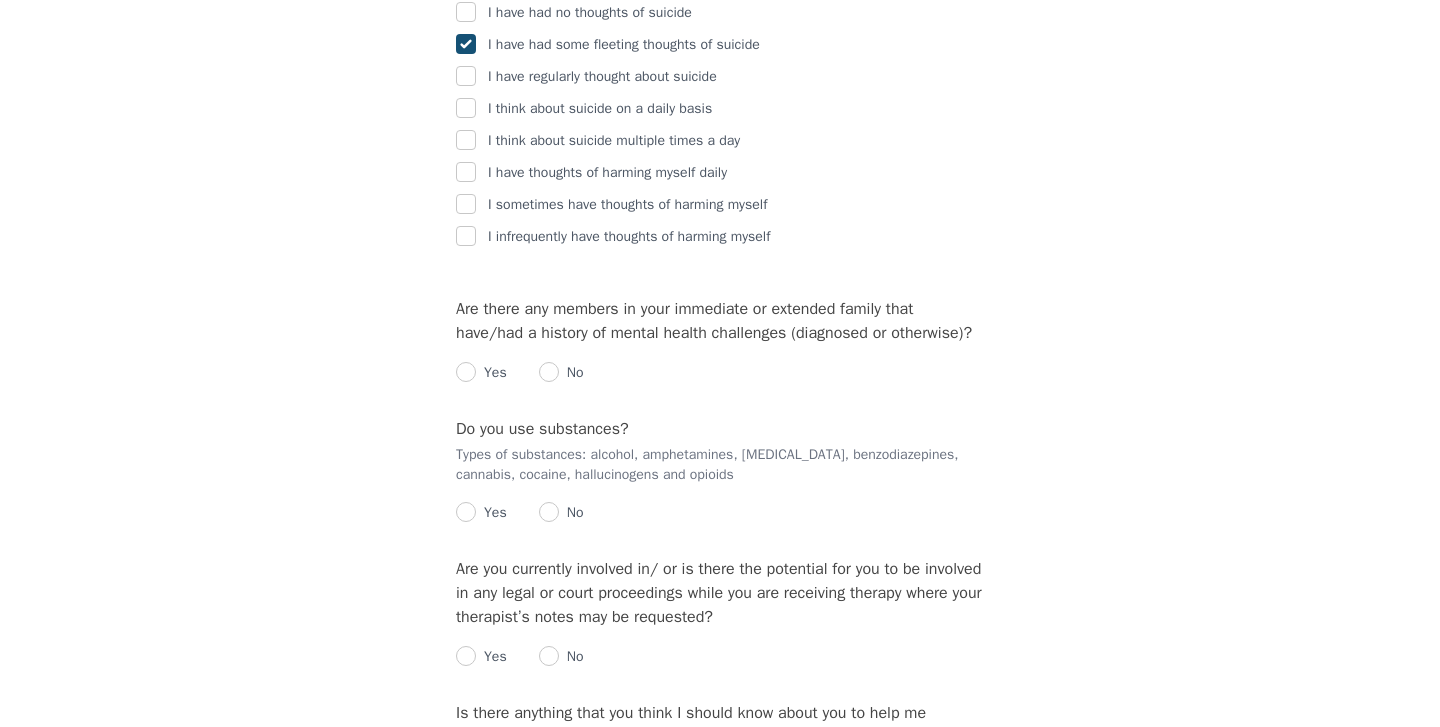 click on "Intake Assessment for [PERSON_NAME] Part 2 of 2: Clinical Self-Report Please complete the following information before your initial session. This step is crucial to kickstart your therapeutic journey with your therapist: Please describe what has brought you to seek therapy at this time? Sudden and severe anxiety and stress. How are your current issues affecting your daily life, and for how long have you been experiencing them? Yes. Probably about a month now. On a daily basis, how do you typically feel? Anxious. Rate your current emotional intensity on a scale of 1 (Low) to 10 (High): 1 2 3 4 5 6 7 8 9 10 Low Intensity High Intensity What current stressors are affecting your mental health? Would rather talk about them in-person. In the past 30 days, have you experienced any of the following symptoms? (Please check all that apply): Lack of motivation Talking too fast Fatigue/no energy Feeling hopeless/helpless Sleeping too much Lack of interest Poor/no appetite Thoughts of dying [MEDICAL_DATA] [MEDICAL_DATA] Sadness" at bounding box center (720, -1038) 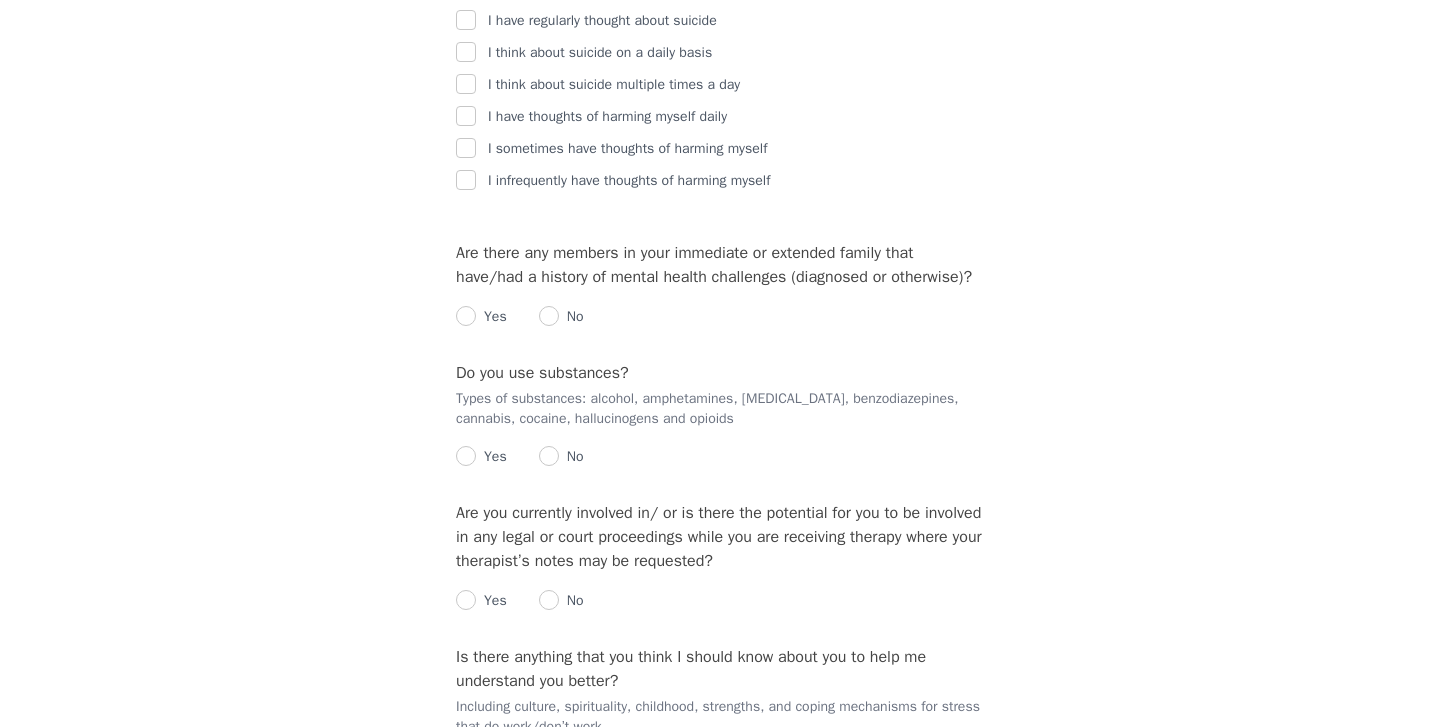 scroll, scrollTop: 3422, scrollLeft: 0, axis: vertical 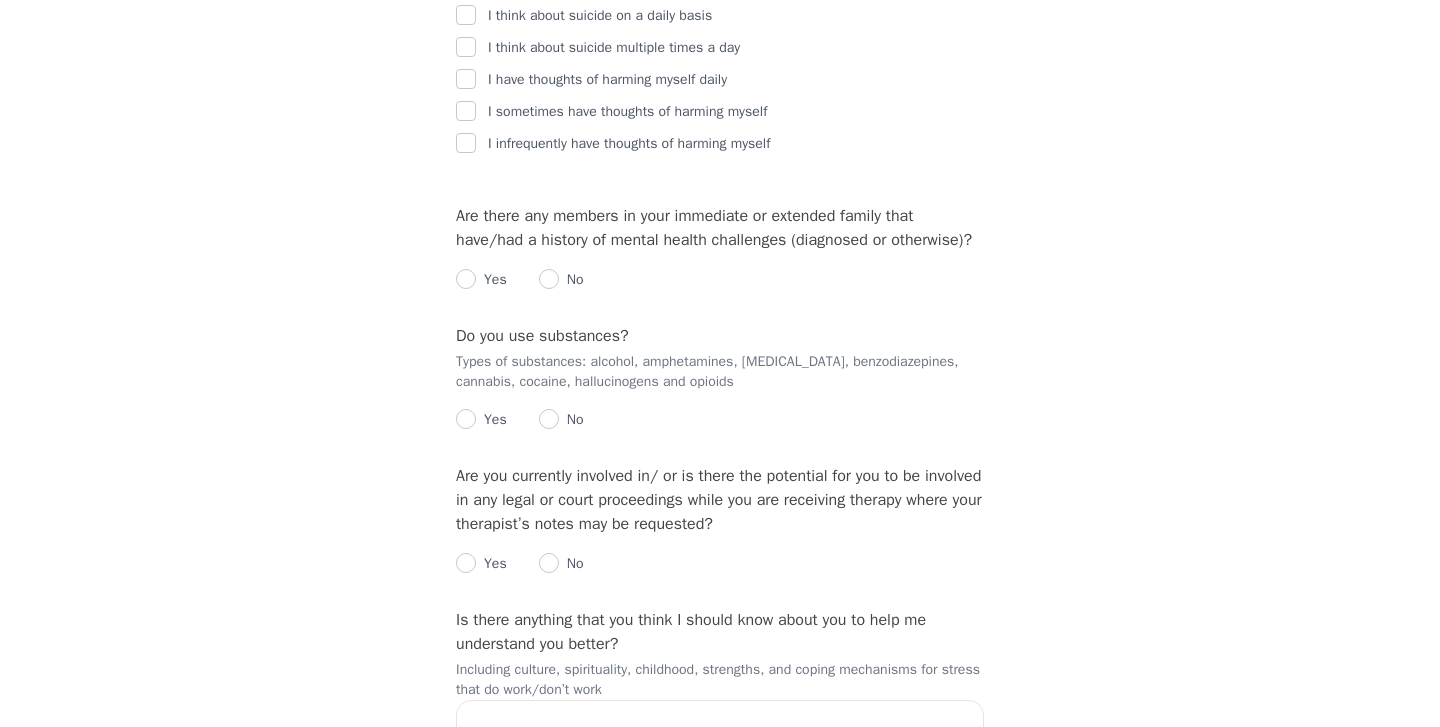 click on "Yes" at bounding box center [481, 280] 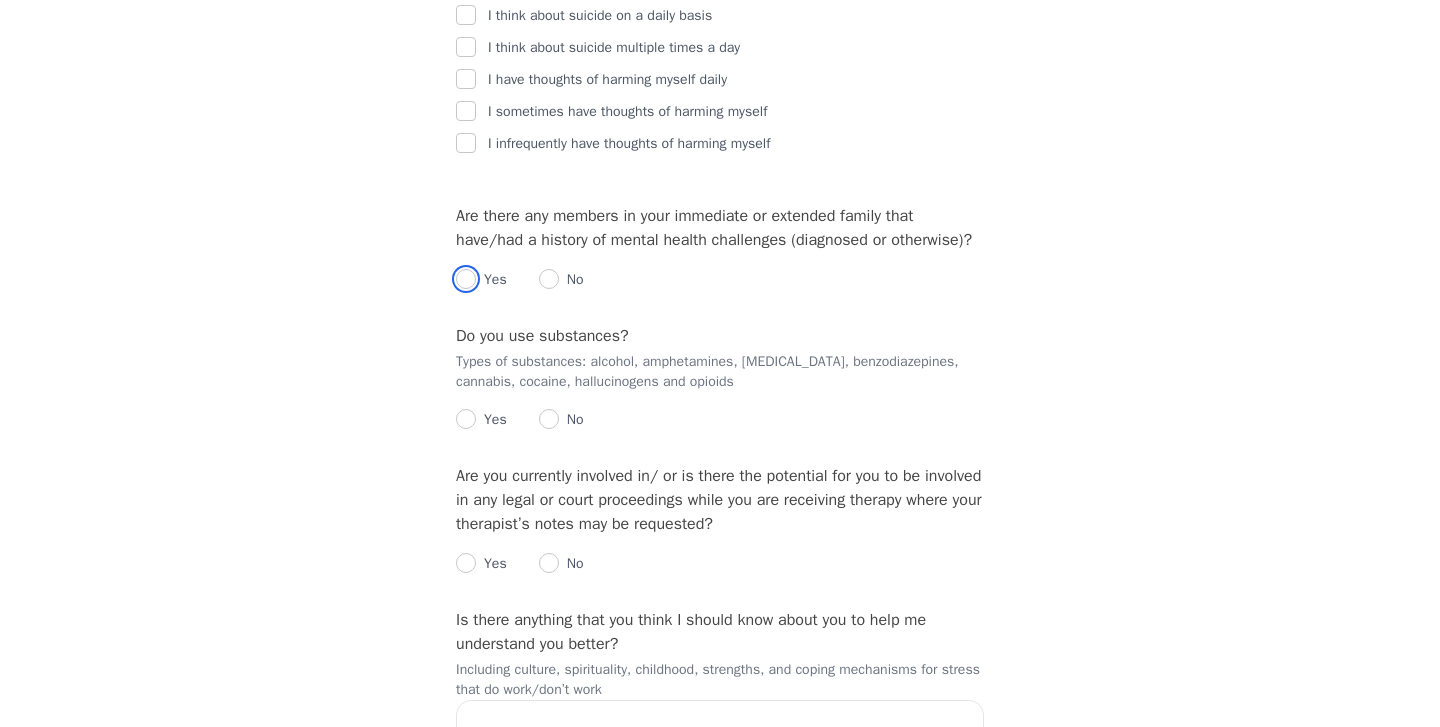 click at bounding box center [466, 279] 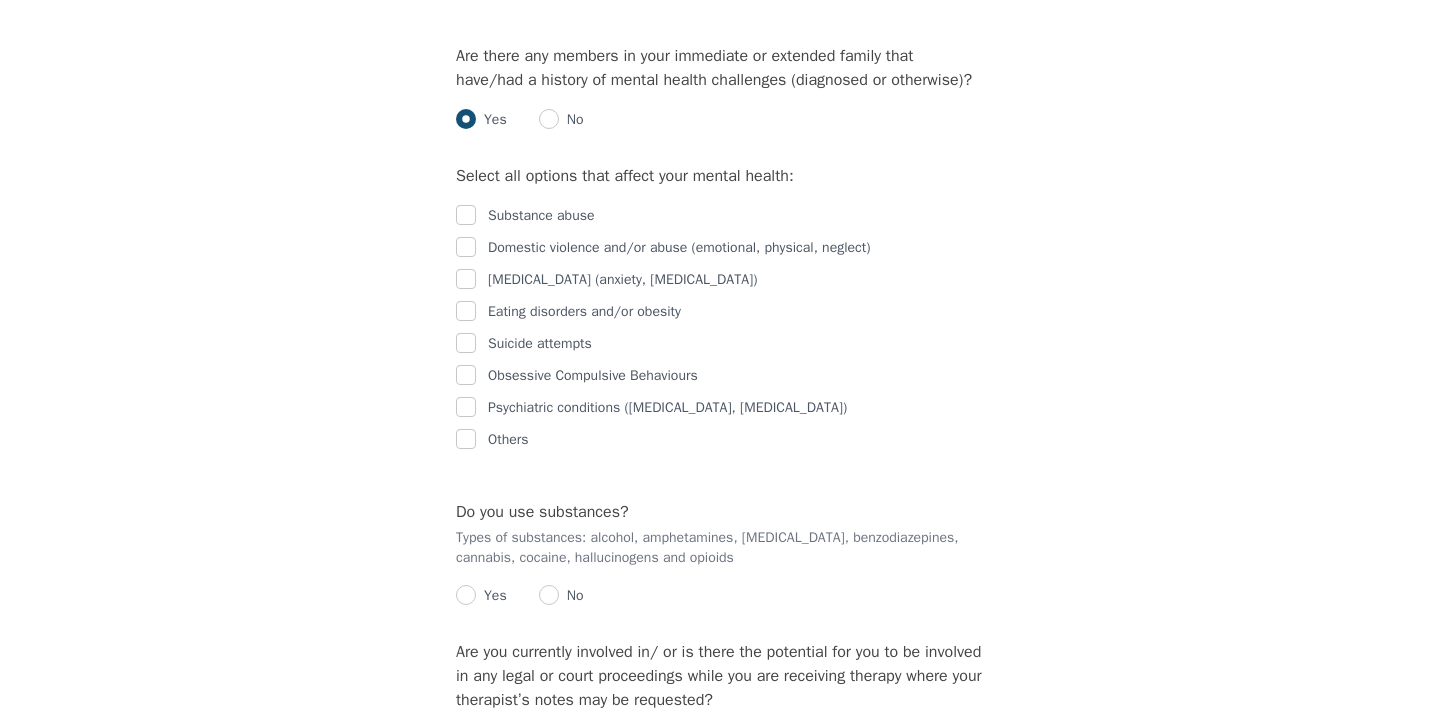 scroll, scrollTop: 3584, scrollLeft: 0, axis: vertical 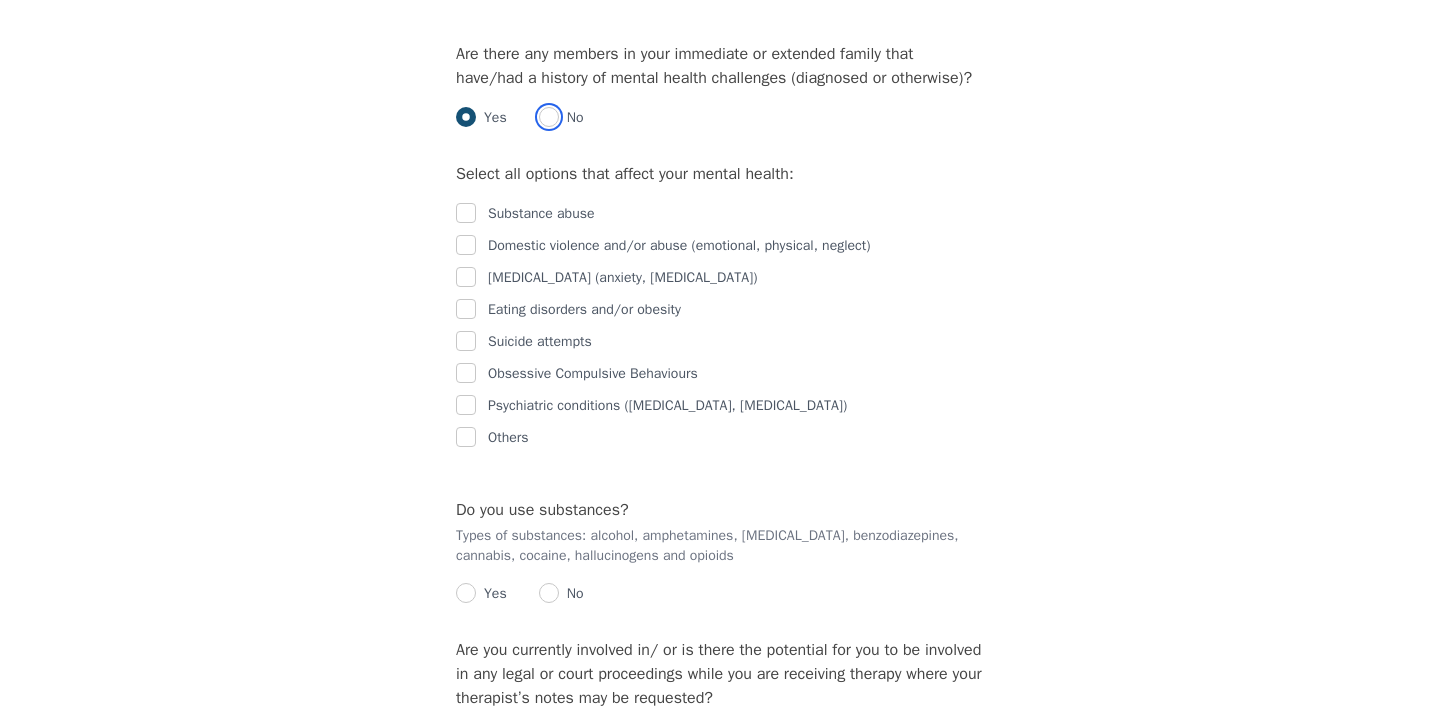 click at bounding box center [549, 117] 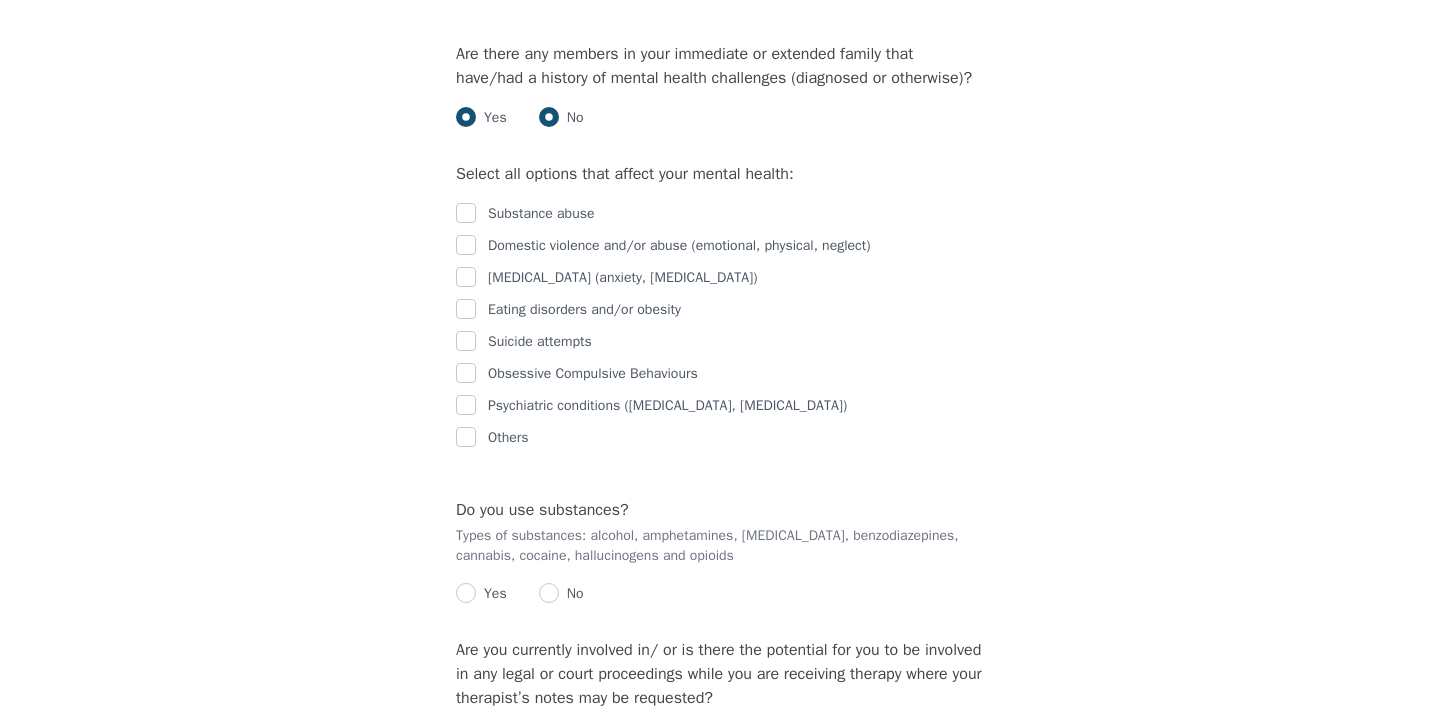 radio on "true" 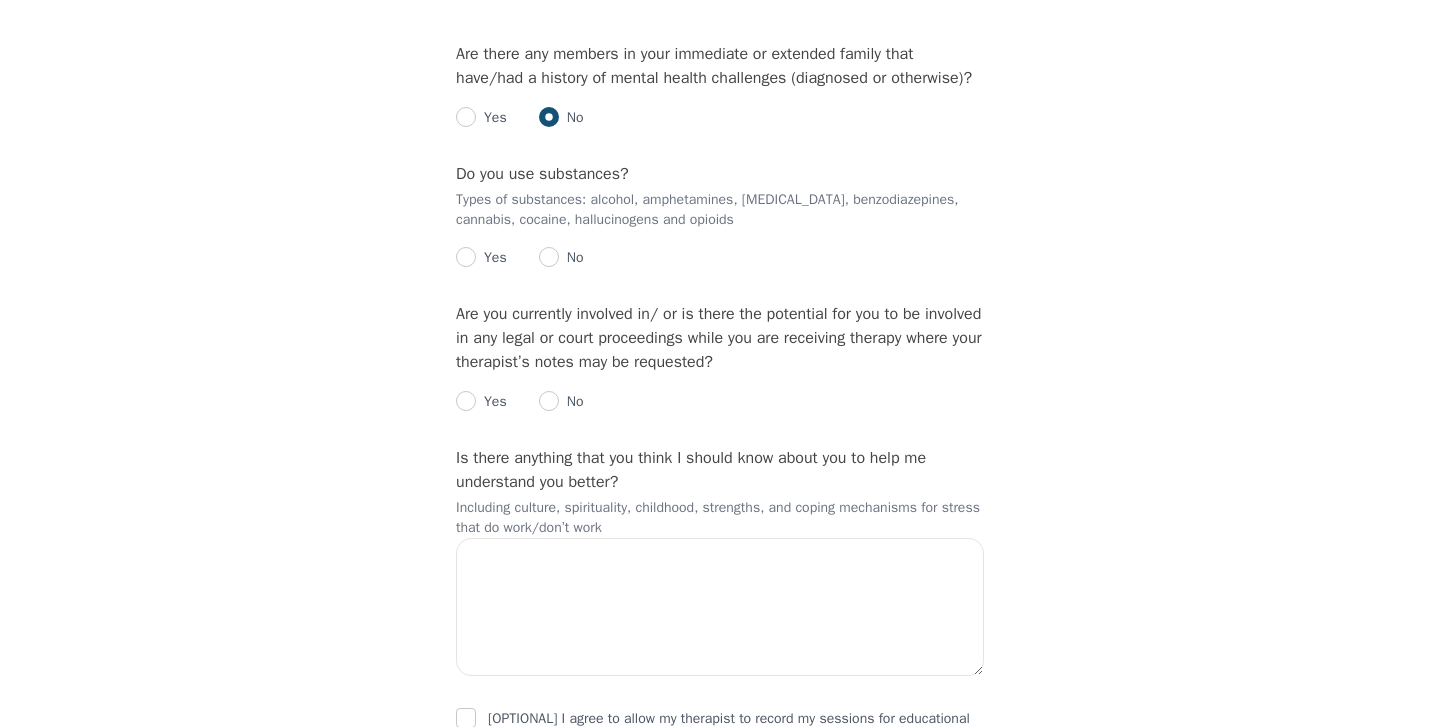 scroll, scrollTop: 3643, scrollLeft: 0, axis: vertical 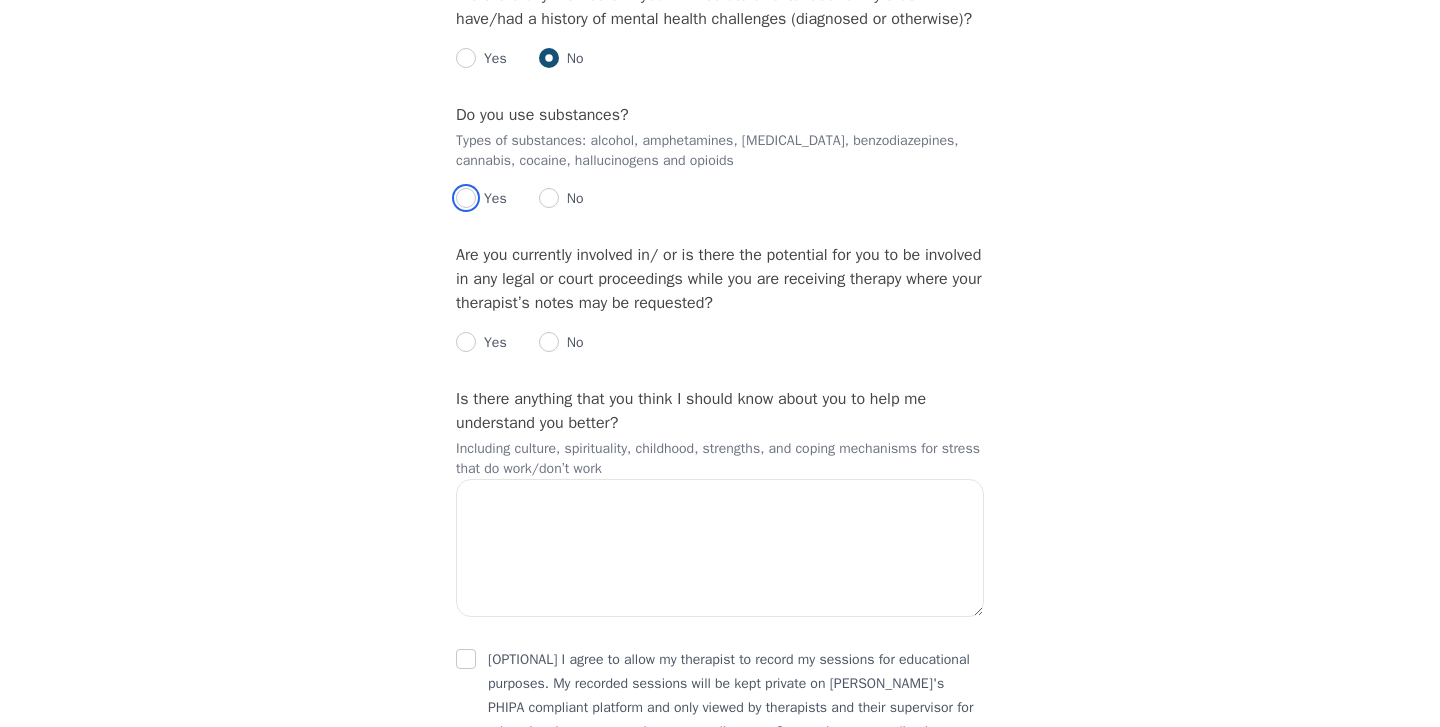 click at bounding box center [466, 198] 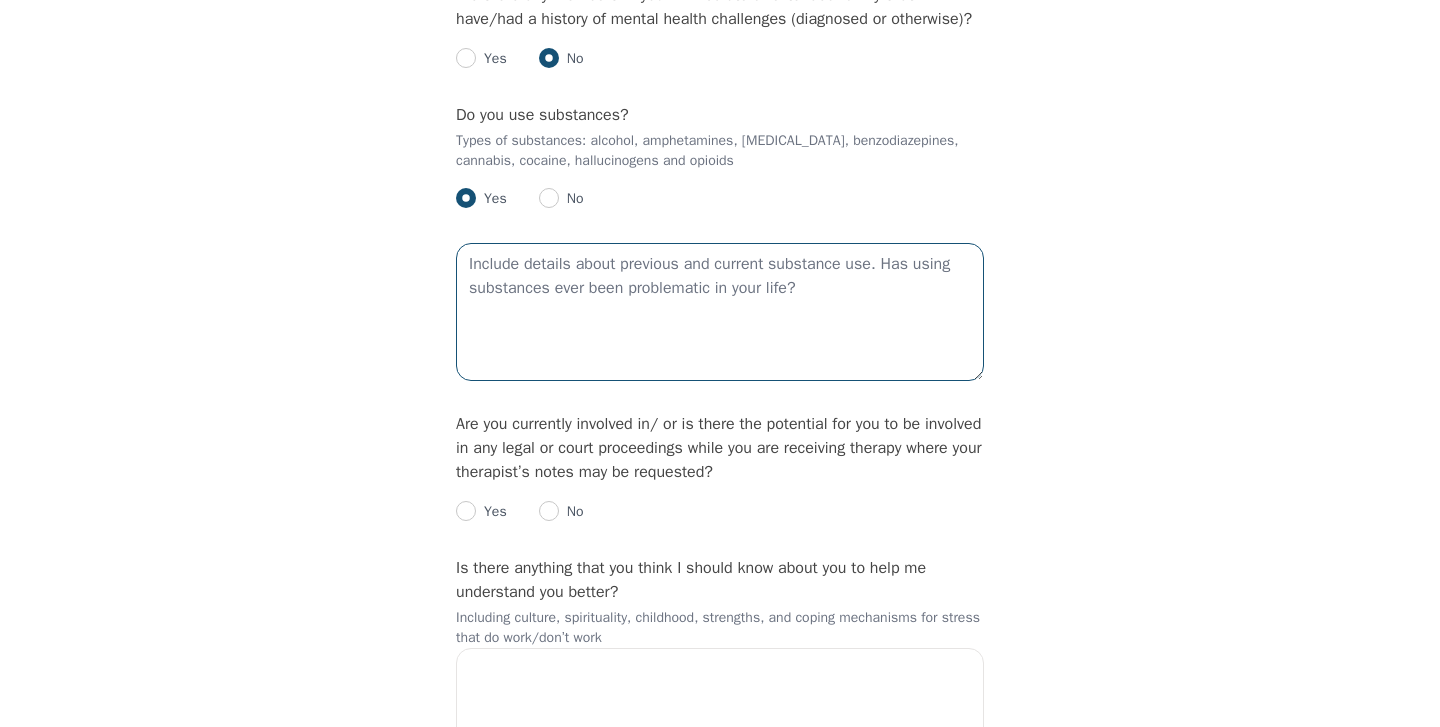 click at bounding box center [720, 312] 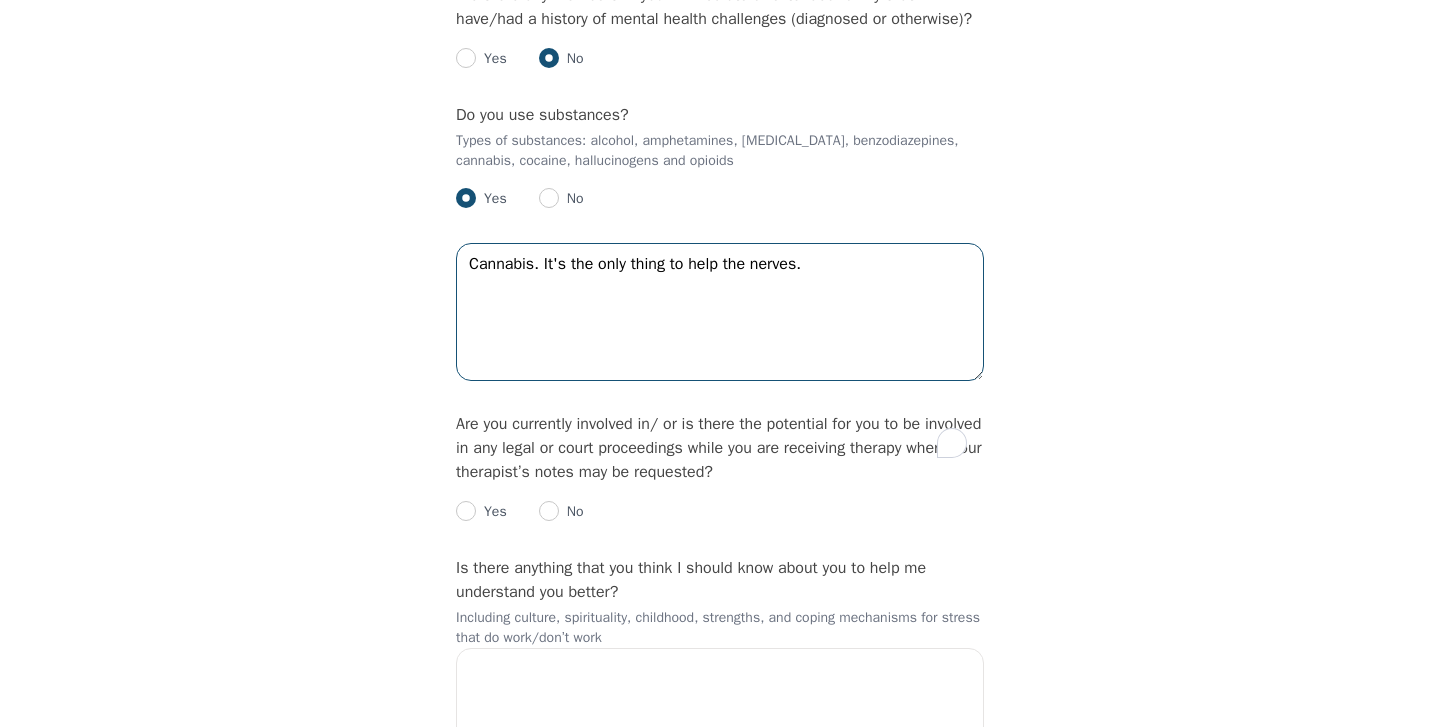 drag, startPoint x: 547, startPoint y: 355, endPoint x: 728, endPoint y: 430, distance: 195.92346 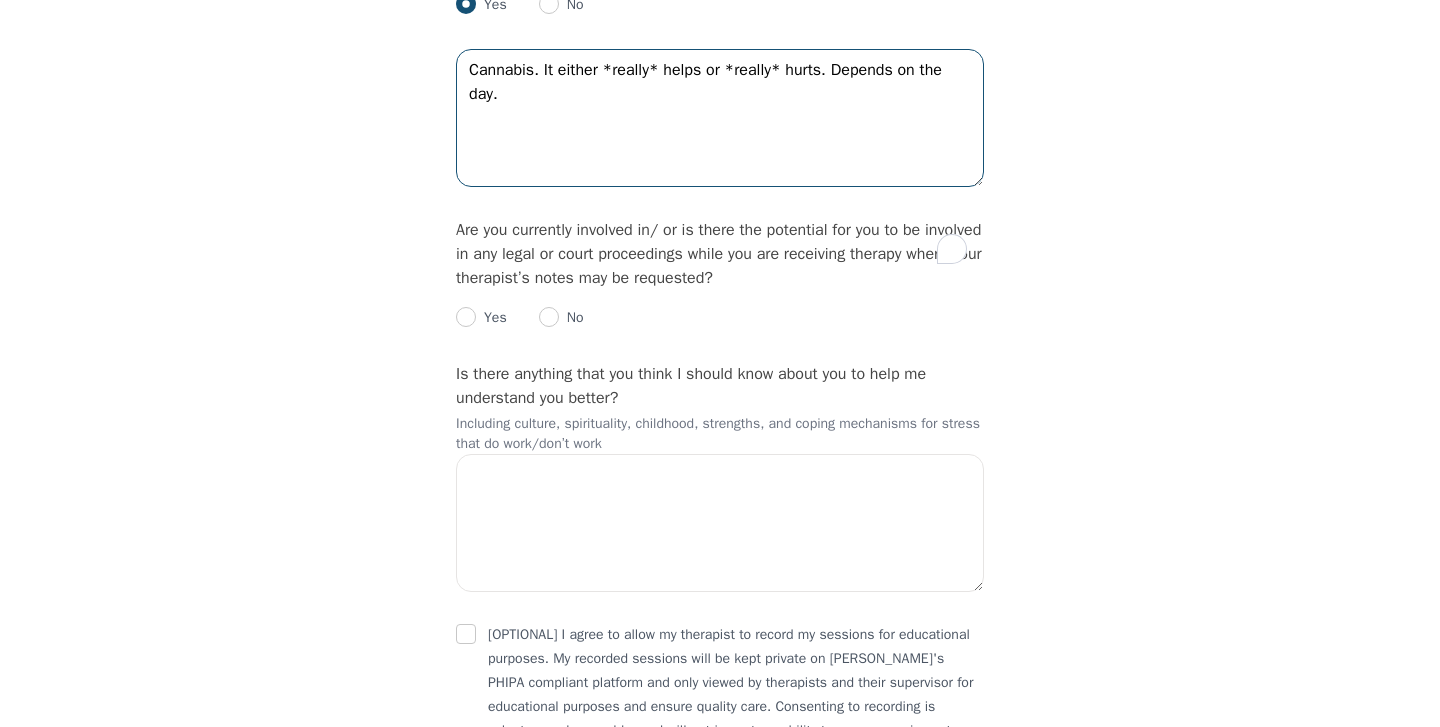 scroll, scrollTop: 3870, scrollLeft: 0, axis: vertical 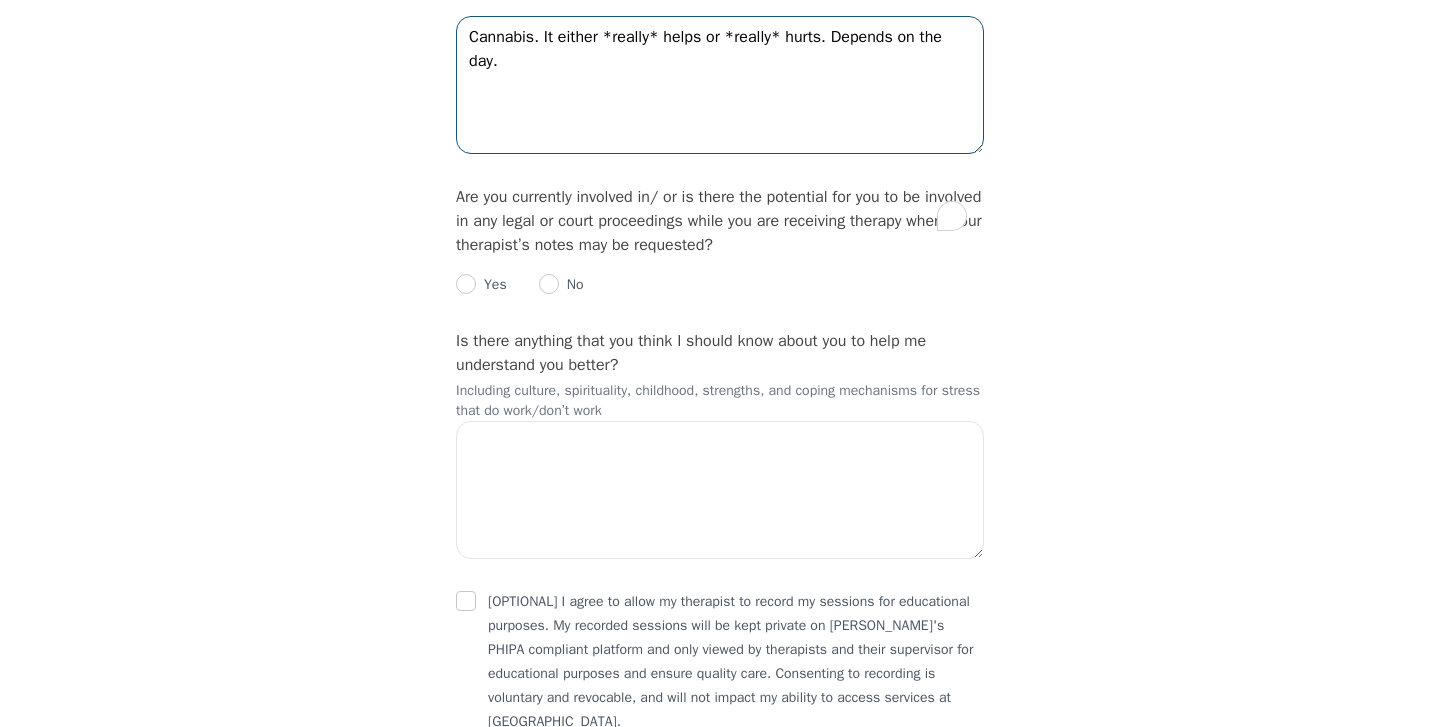 type on "Cannabis. It either *really* helps or *really* hurts. Depends on the day." 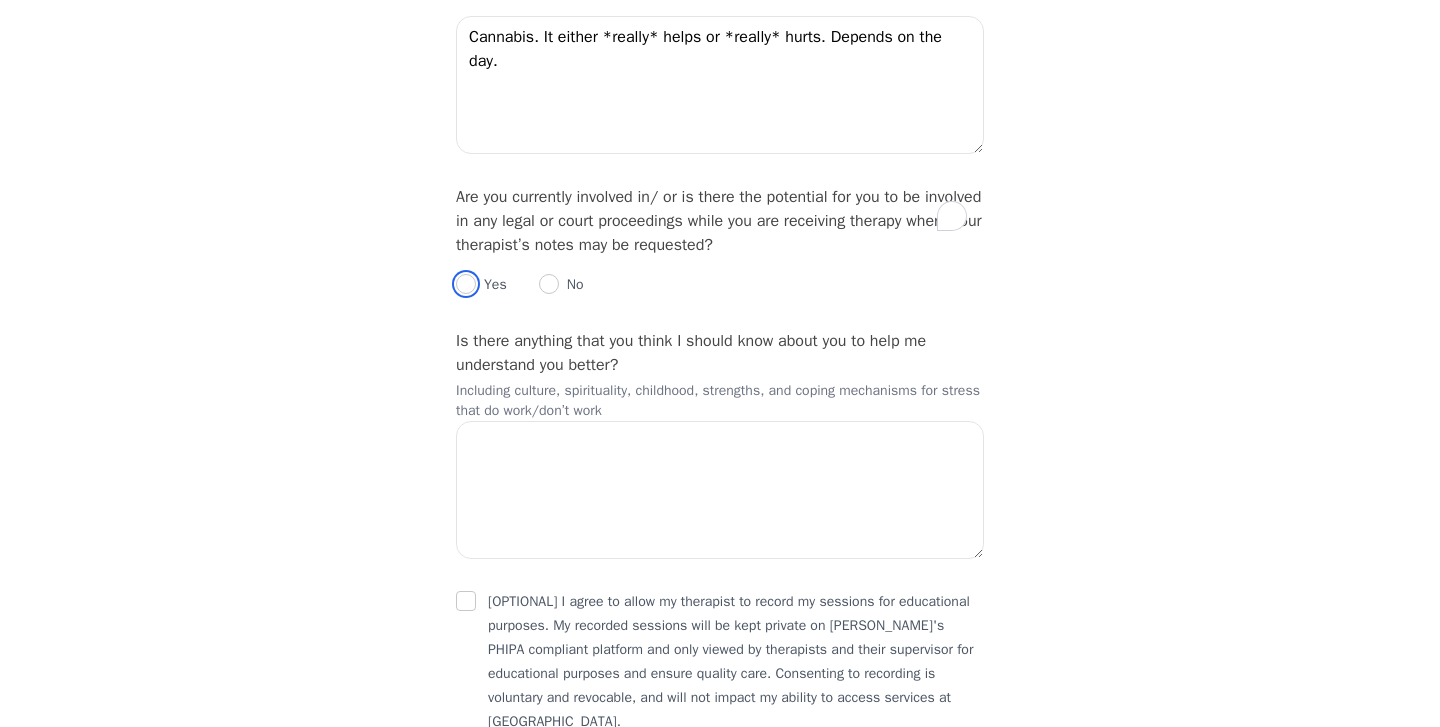 click at bounding box center [466, 284] 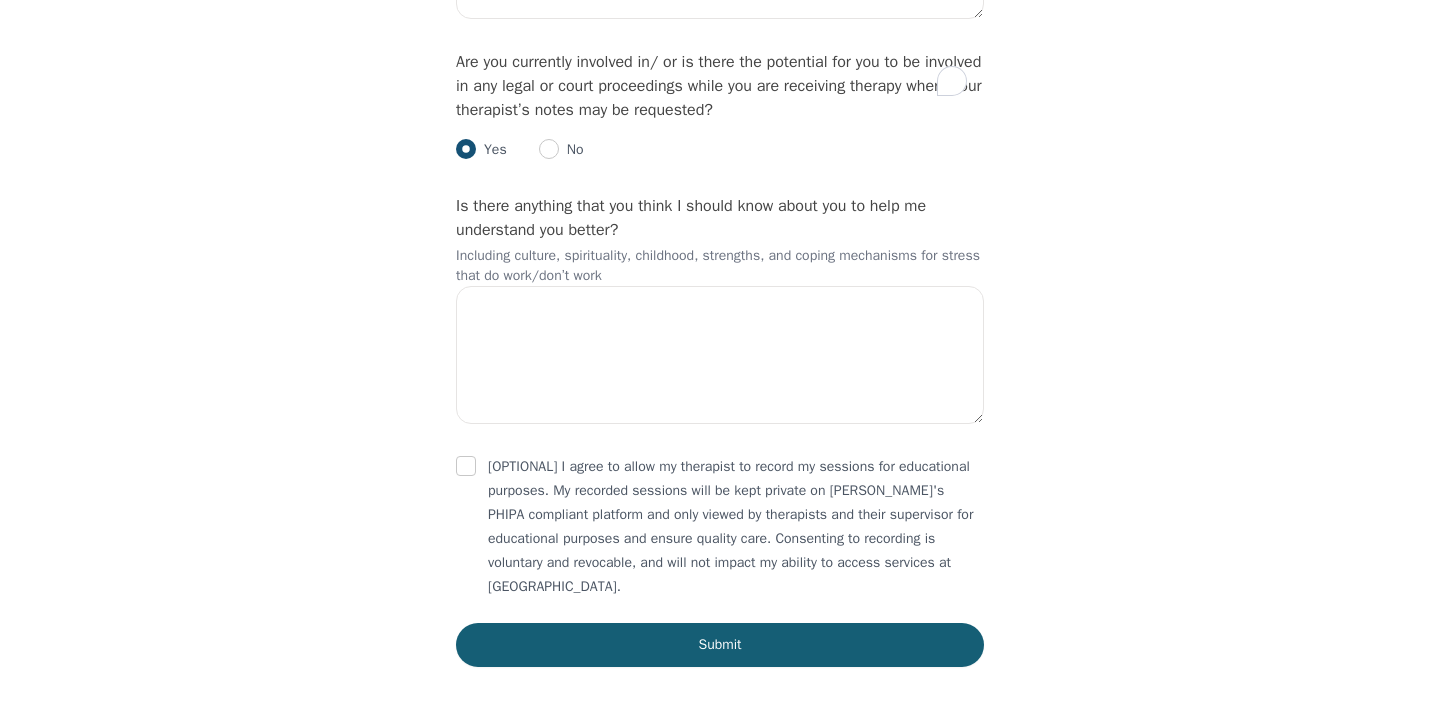 scroll, scrollTop: 4004, scrollLeft: 0, axis: vertical 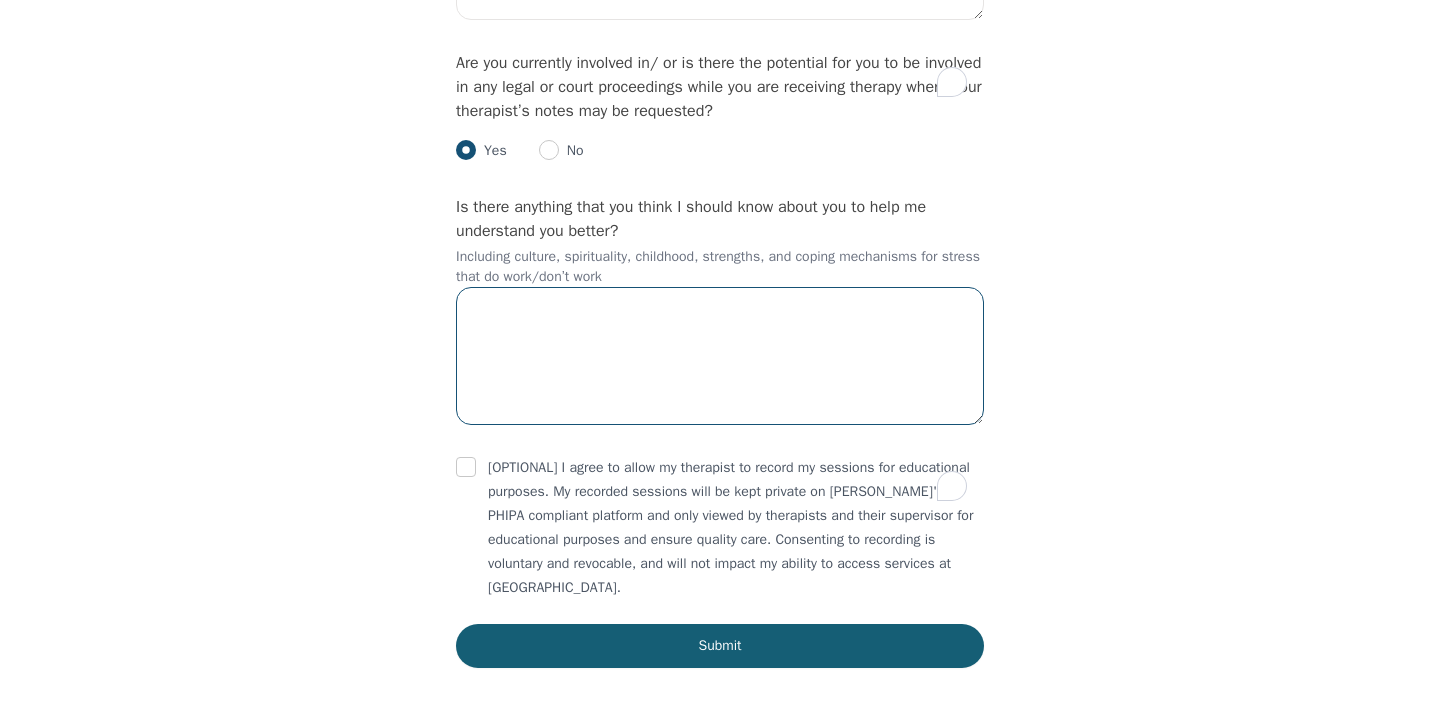 click at bounding box center (720, 356) 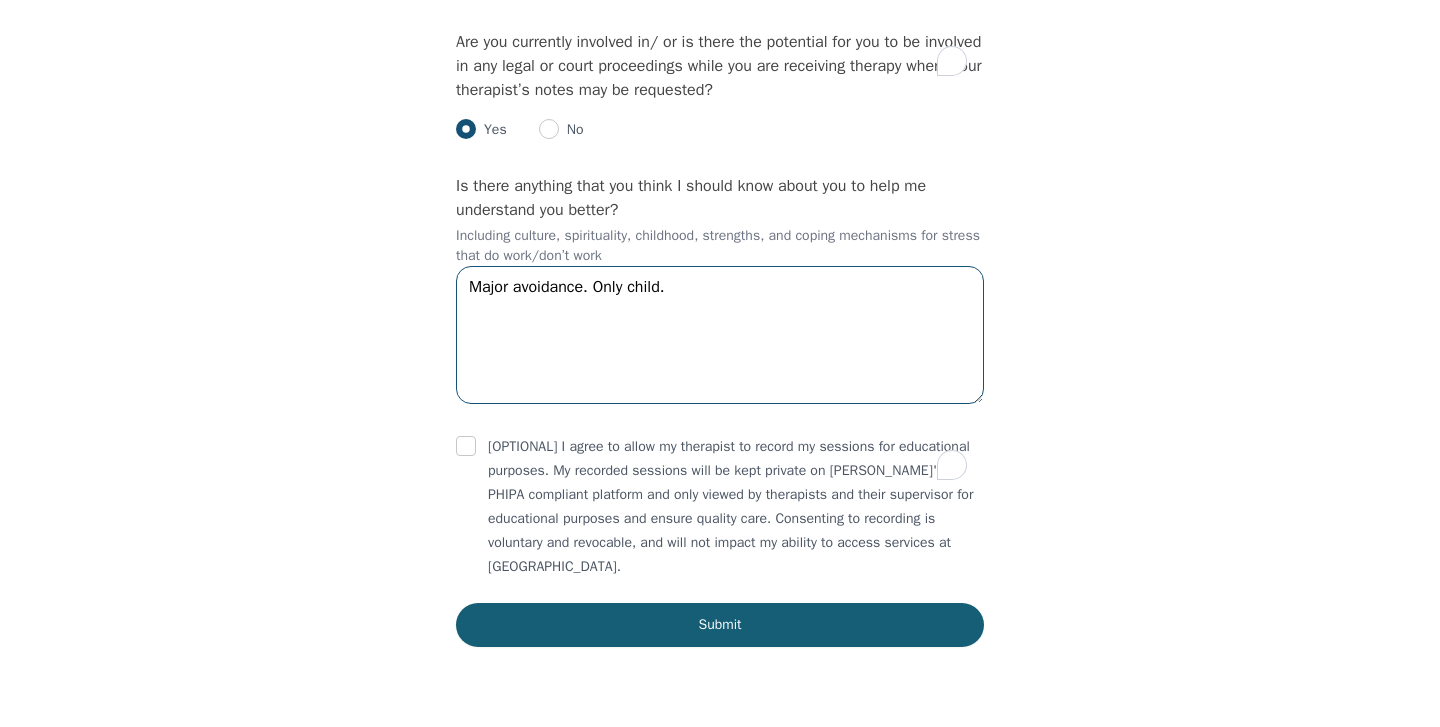 scroll, scrollTop: 4088, scrollLeft: 0, axis: vertical 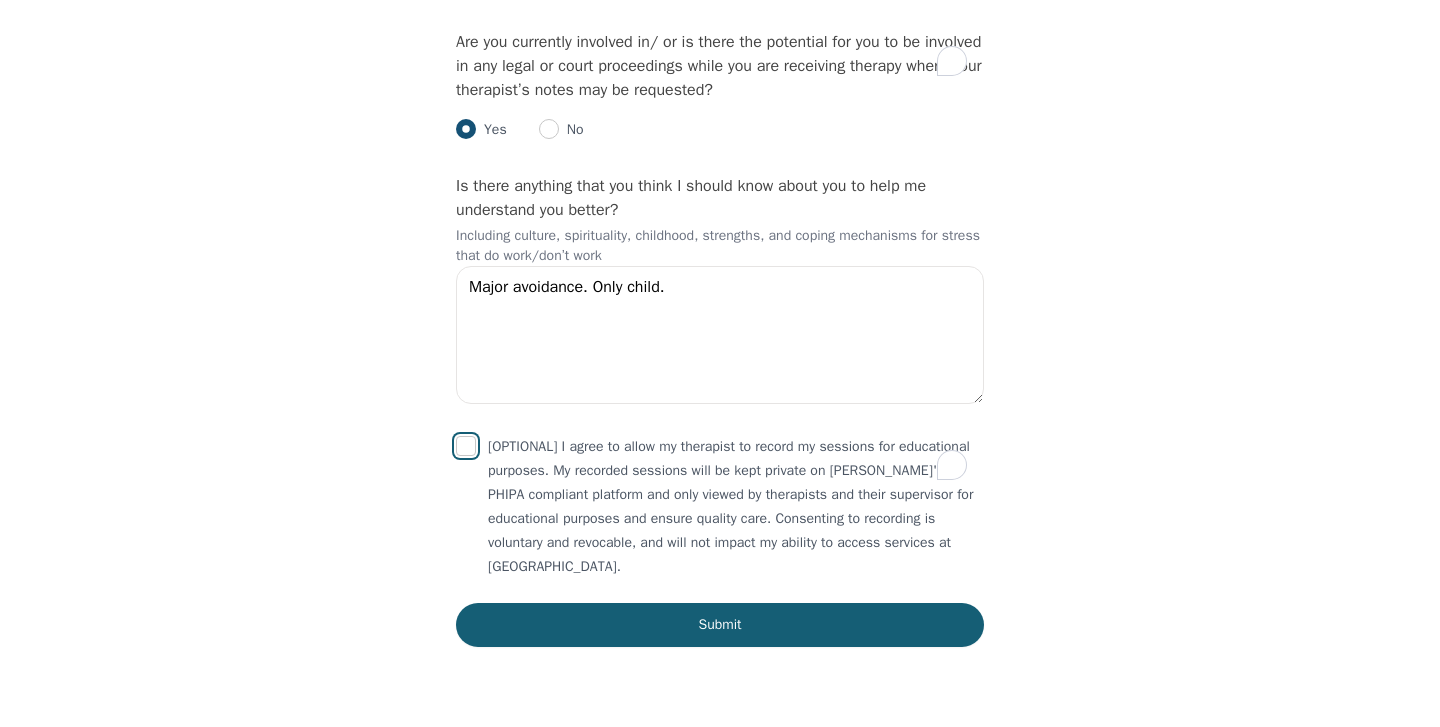 click at bounding box center (466, 446) 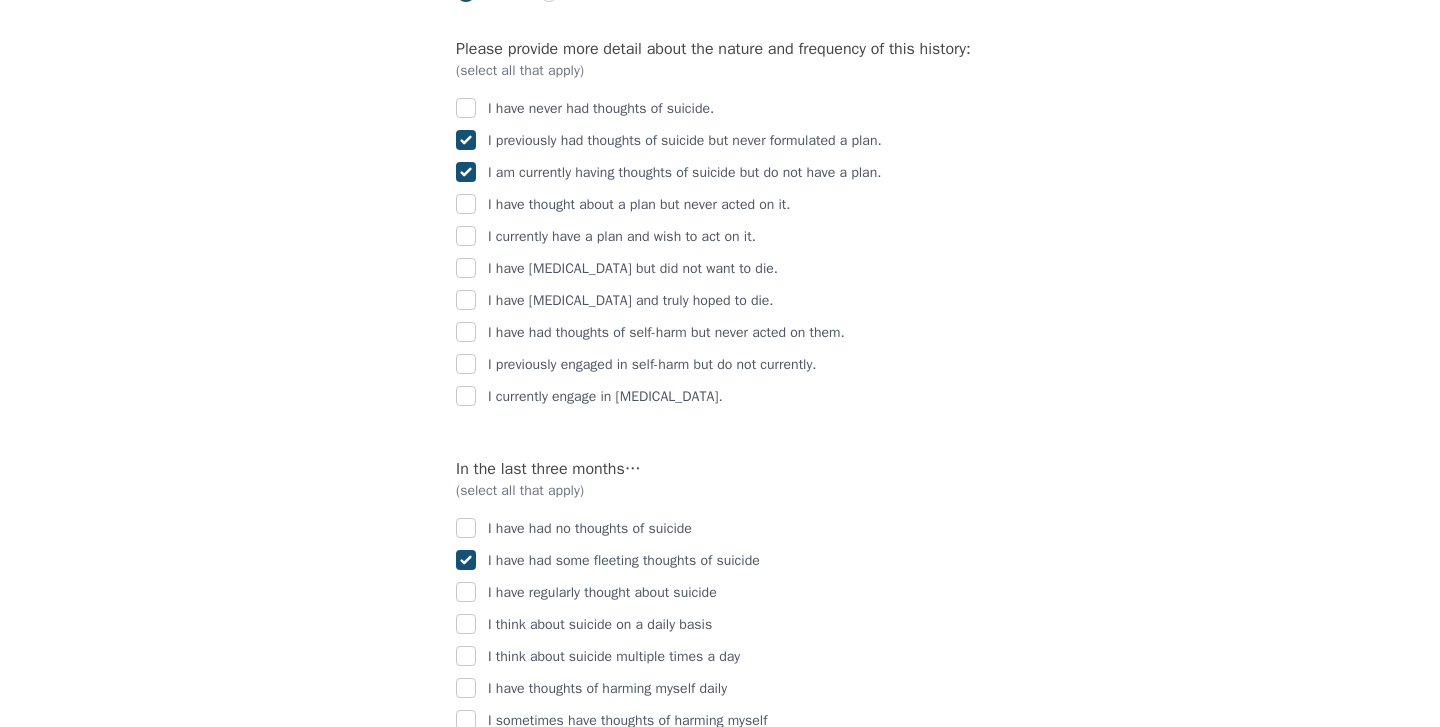 scroll, scrollTop: 2736, scrollLeft: 0, axis: vertical 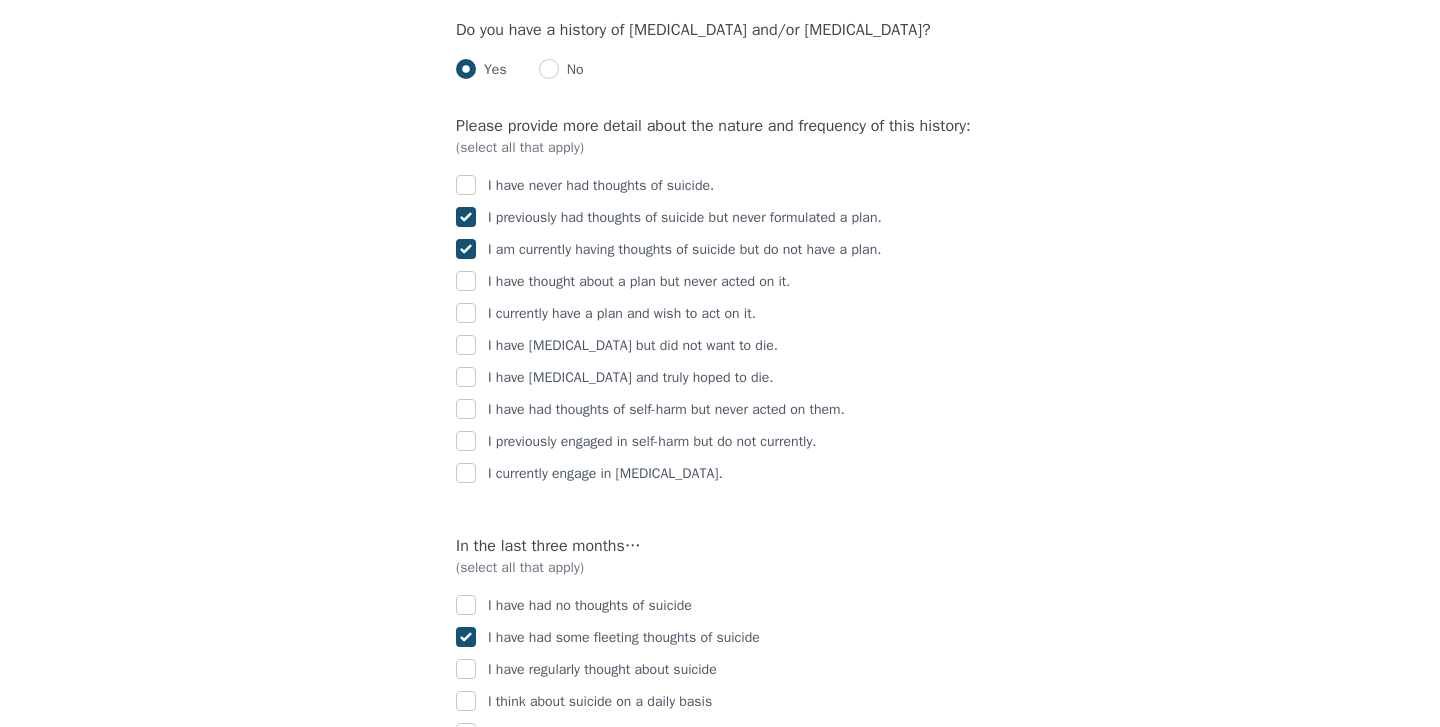 click at bounding box center (466, 249) 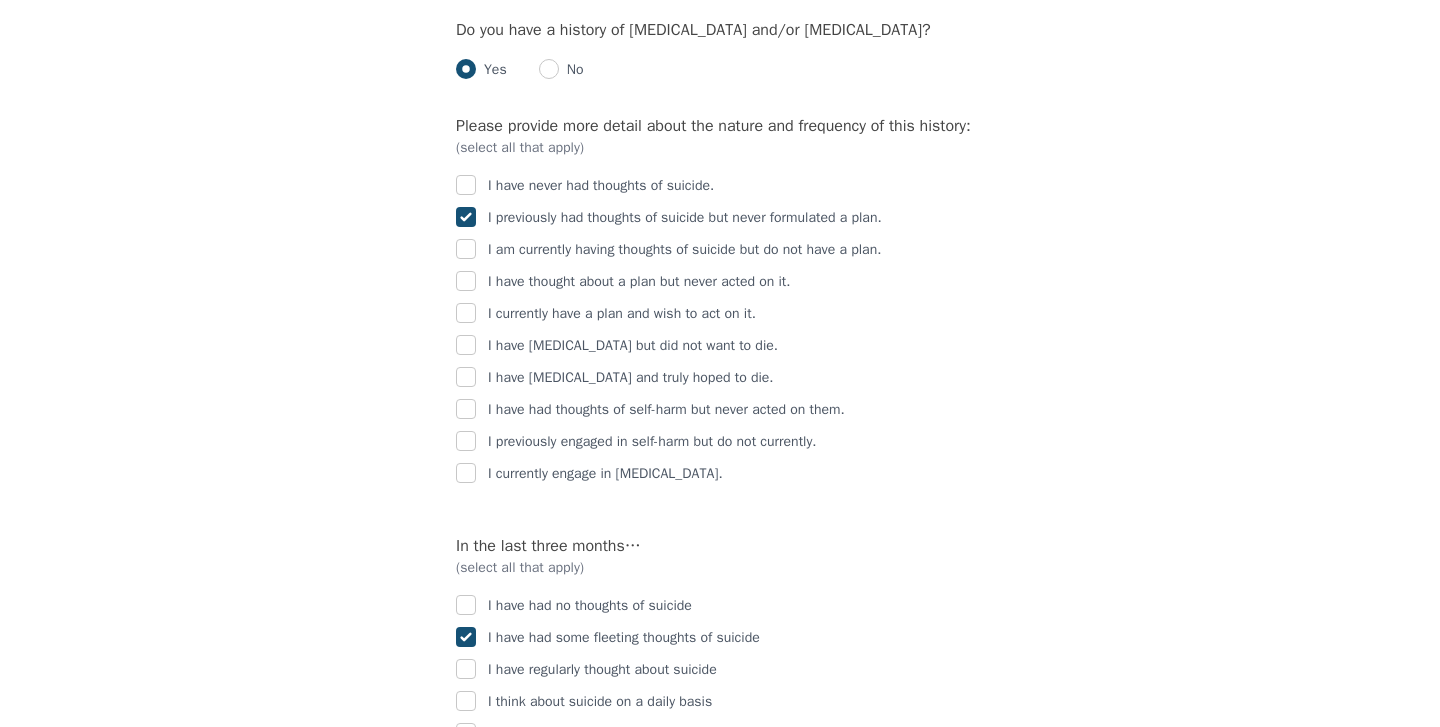 click on "Intake Assessment for [PERSON_NAME] Part 2 of 2: Clinical Self-Report Please complete the following information before your initial session. This step is crucial to kickstart your therapeutic journey with your therapist: Please describe what has brought you to seek therapy at this time? Sudden and severe anxiety and stress. How are your current issues affecting your daily life, and for how long have you been experiencing them? Yes. Probably about a month now. On a daily basis, how do you typically feel? Anxious. Rate your current emotional intensity on a scale of 1 (Low) to 10 (High): 1 2 3 4 5 6 7 8 9 10 Low Intensity High Intensity What current stressors are affecting your mental health? Would rather talk about them in-person. In the past 30 days, have you experienced any of the following symptoms? (Please check all that apply): Lack of motivation Talking too fast Fatigue/no energy Feeling hopeless/helpless Sleeping too much Lack of interest Poor/no appetite Thoughts of dying [MEDICAL_DATA] [MEDICAL_DATA] Sadness" at bounding box center [720, -360] 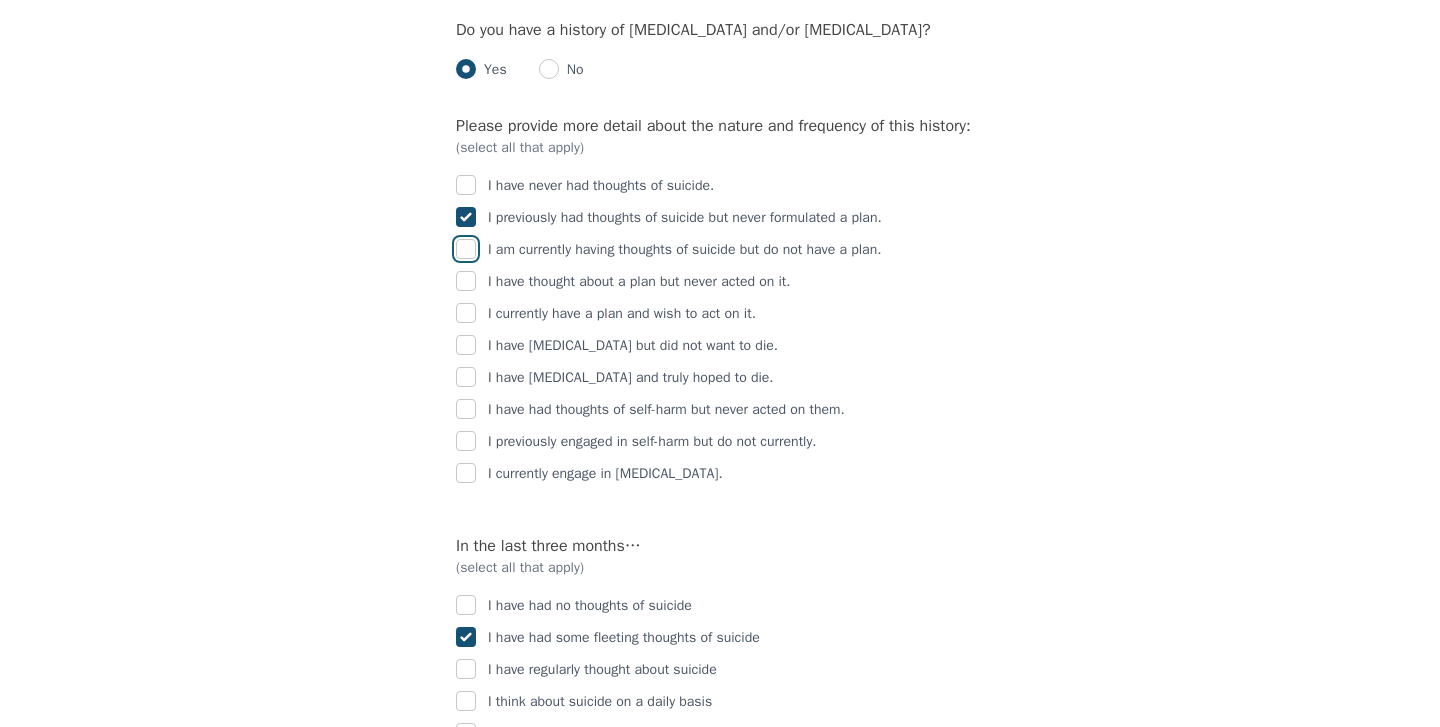 click at bounding box center [466, 249] 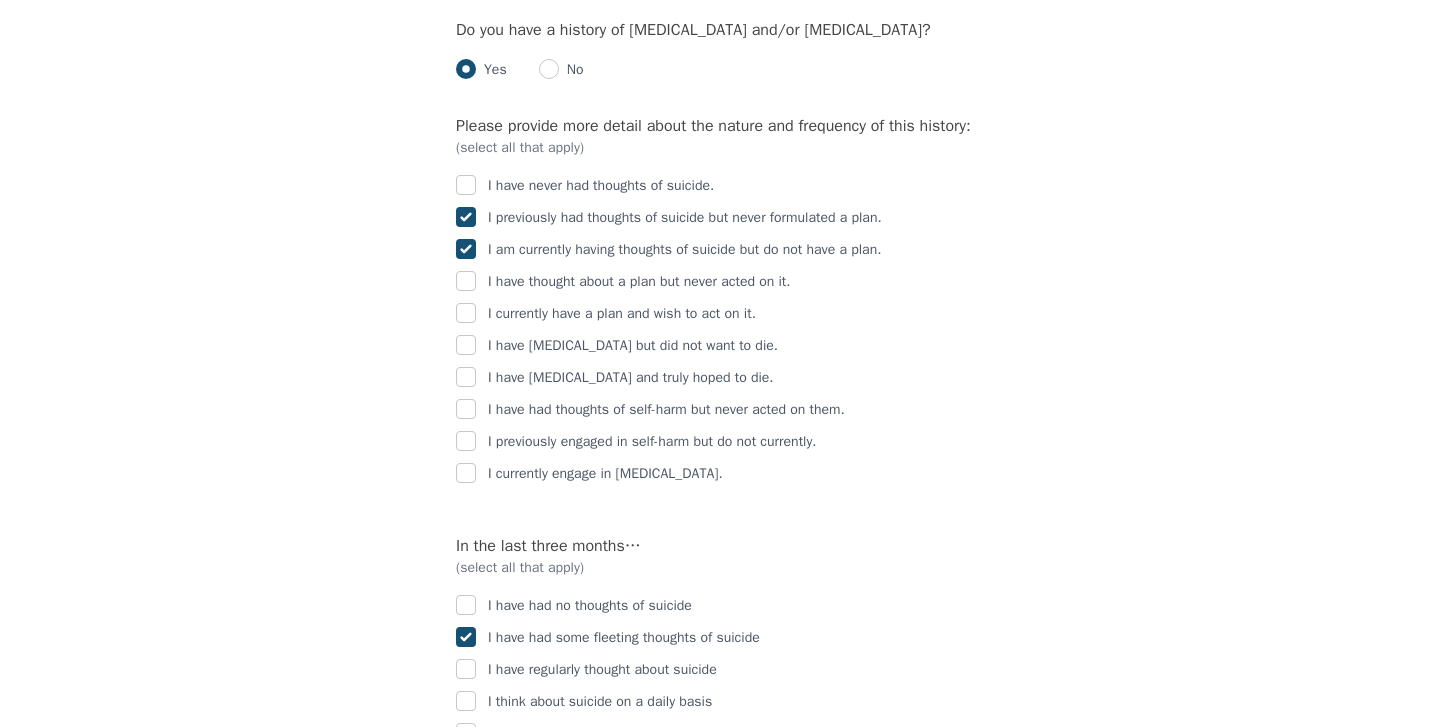 click on "Intake Assessment for [PERSON_NAME] Part 2 of 2: Clinical Self-Report Please complete the following information before your initial session. This step is crucial to kickstart your therapeutic journey with your therapist: Please describe what has brought you to seek therapy at this time? Sudden and severe anxiety and stress. How are your current issues affecting your daily life, and for how long have you been experiencing them? Yes. Probably about a month now. On a daily basis, how do you typically feel? Anxious. Rate your current emotional intensity on a scale of 1 (Low) to 10 (High): 1 2 3 4 5 6 7 8 9 10 Low Intensity High Intensity What current stressors are affecting your mental health? Would rather talk about them in-person. In the past 30 days, have you experienced any of the following symptoms? (Please check all that apply): Lack of motivation Talking too fast Fatigue/no energy Feeling hopeless/helpless Sleeping too much Lack of interest Poor/no appetite Thoughts of dying [MEDICAL_DATA] [MEDICAL_DATA] Sadness" at bounding box center [720, -360] 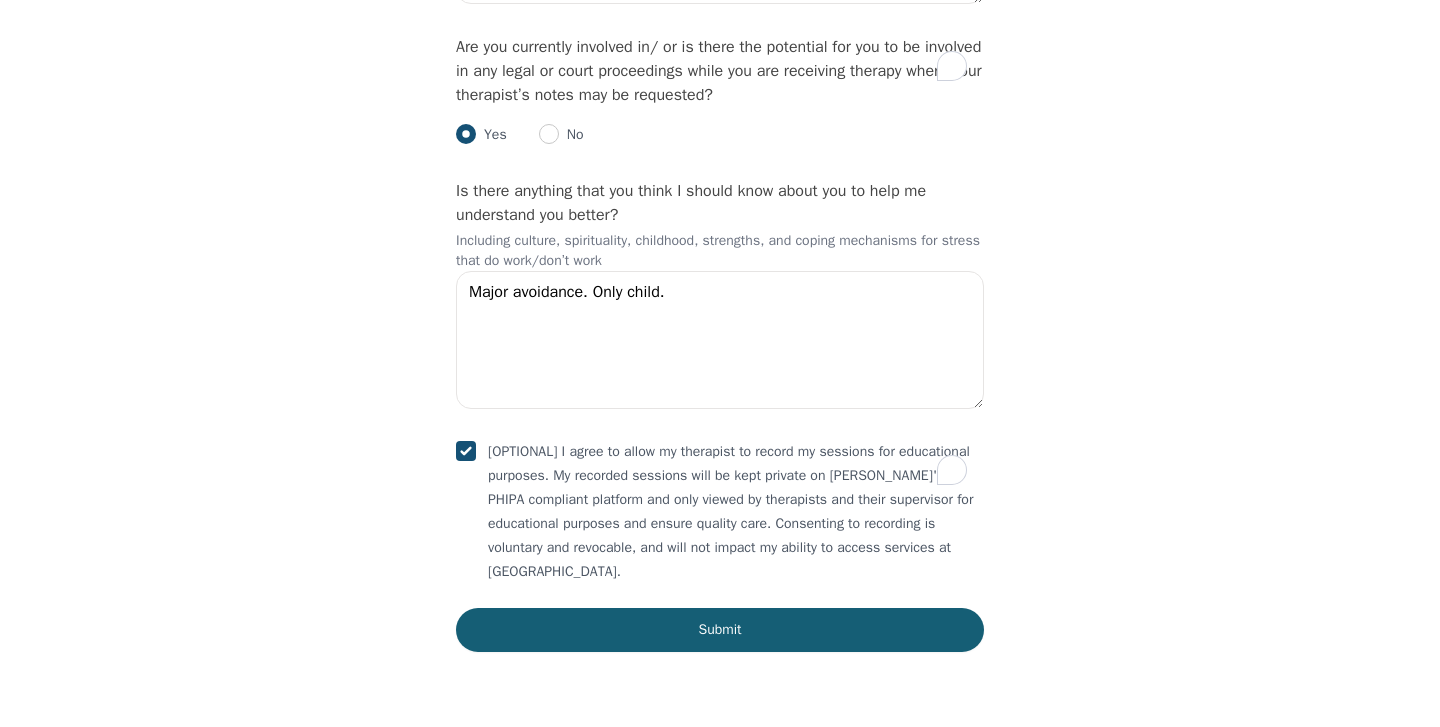 scroll, scrollTop: 4113, scrollLeft: 0, axis: vertical 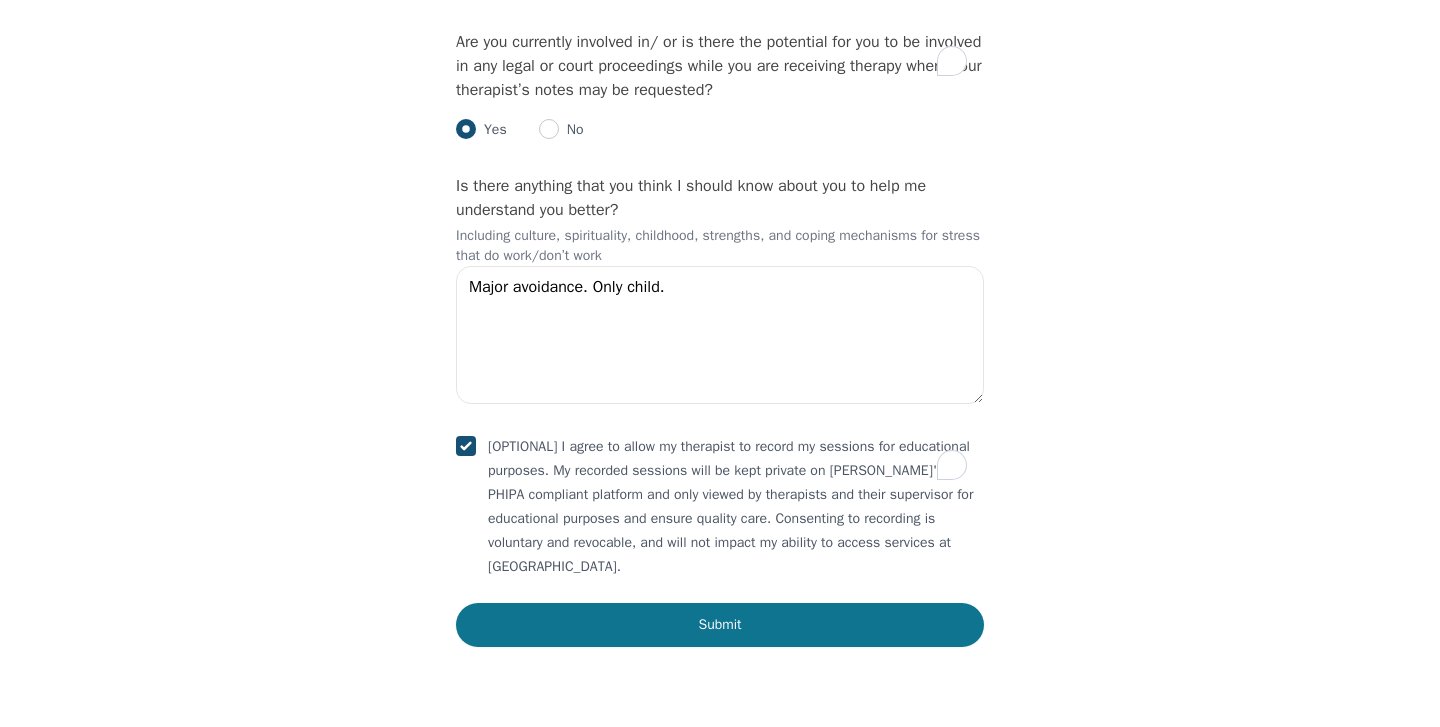 click on "Submit" at bounding box center [720, 625] 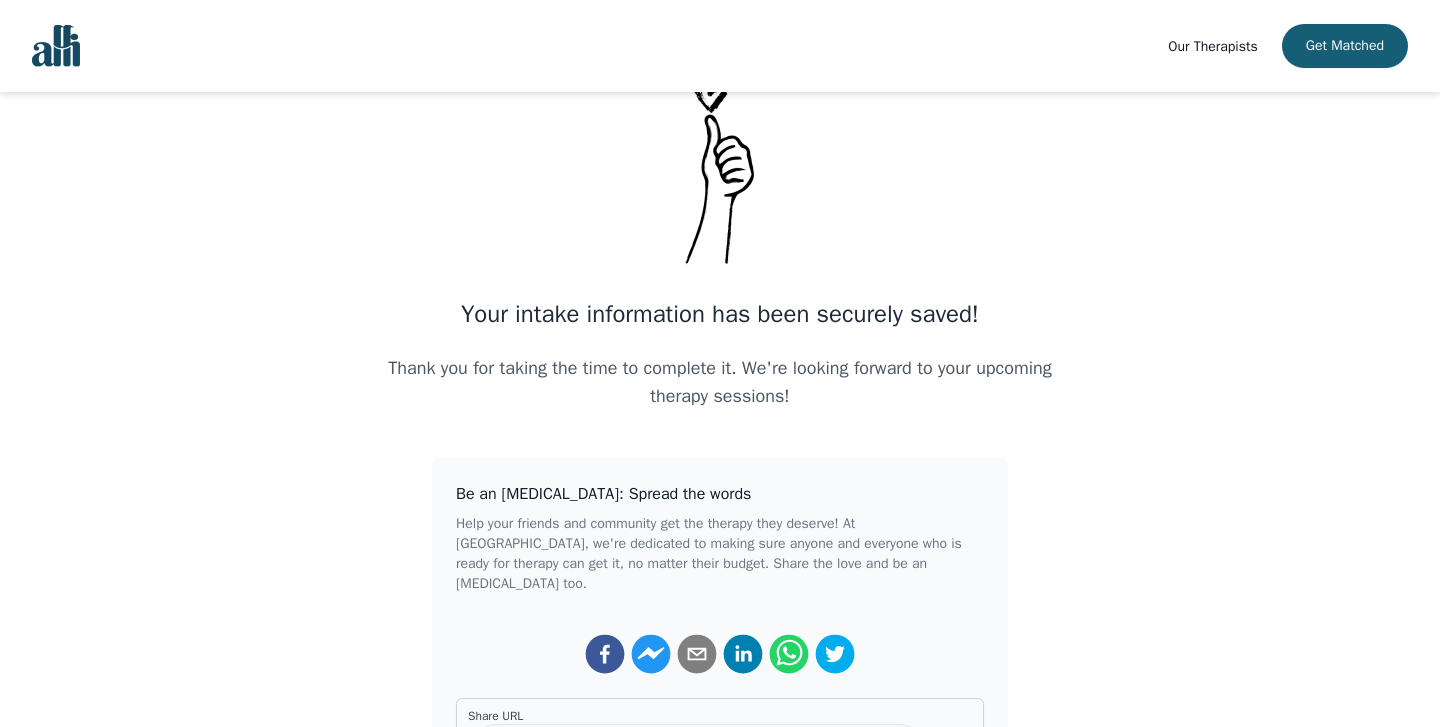 scroll, scrollTop: 0, scrollLeft: 0, axis: both 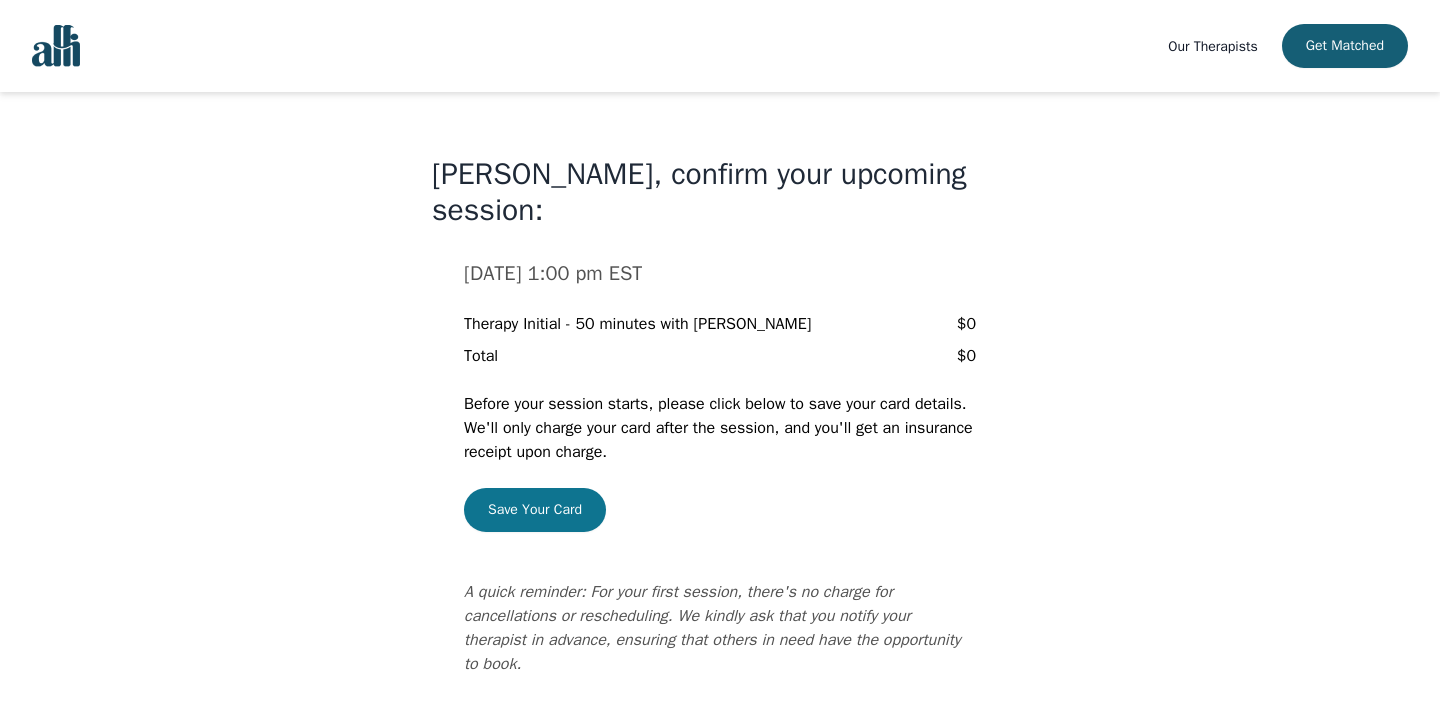 click on "Save Your Card" at bounding box center [535, 510] 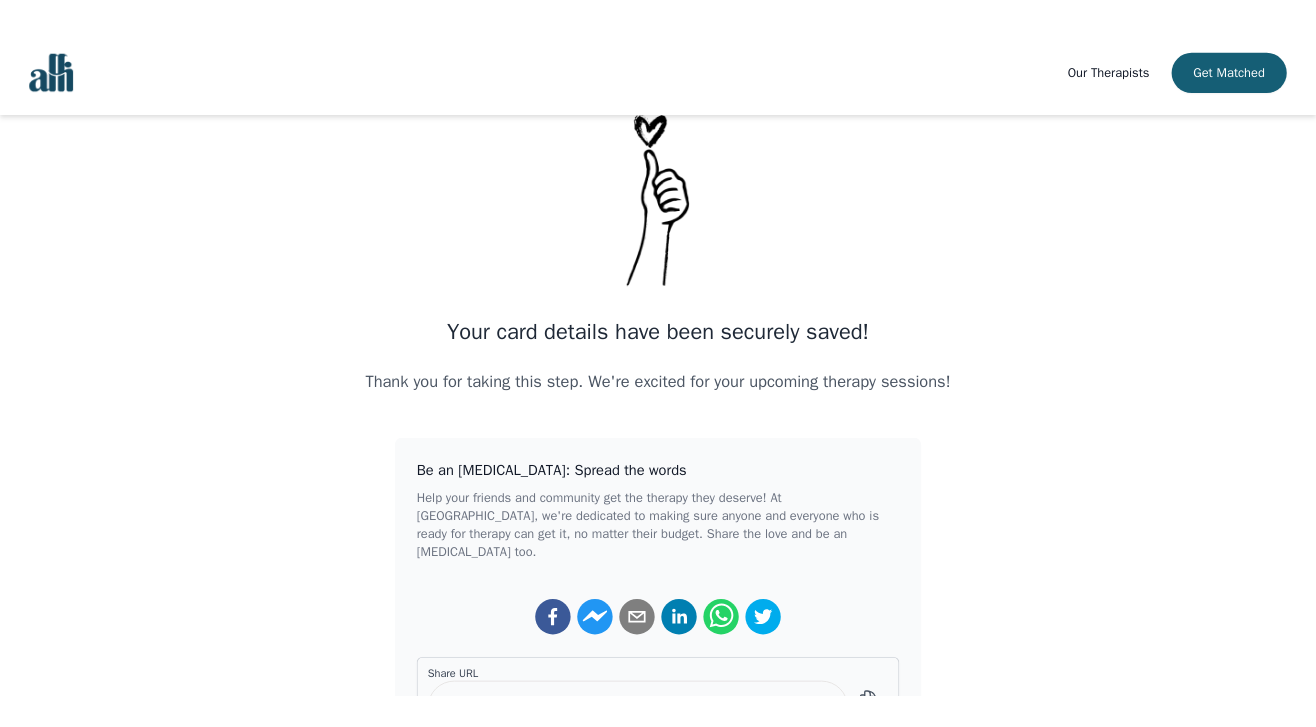 scroll, scrollTop: 76, scrollLeft: 0, axis: vertical 